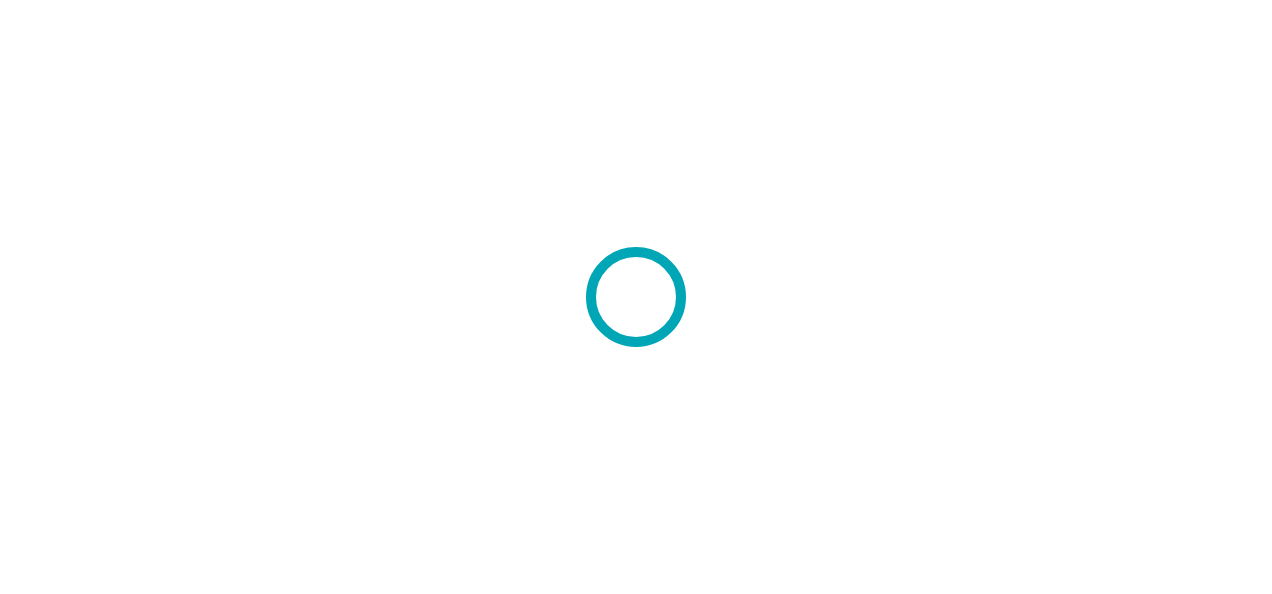 scroll, scrollTop: 0, scrollLeft: 0, axis: both 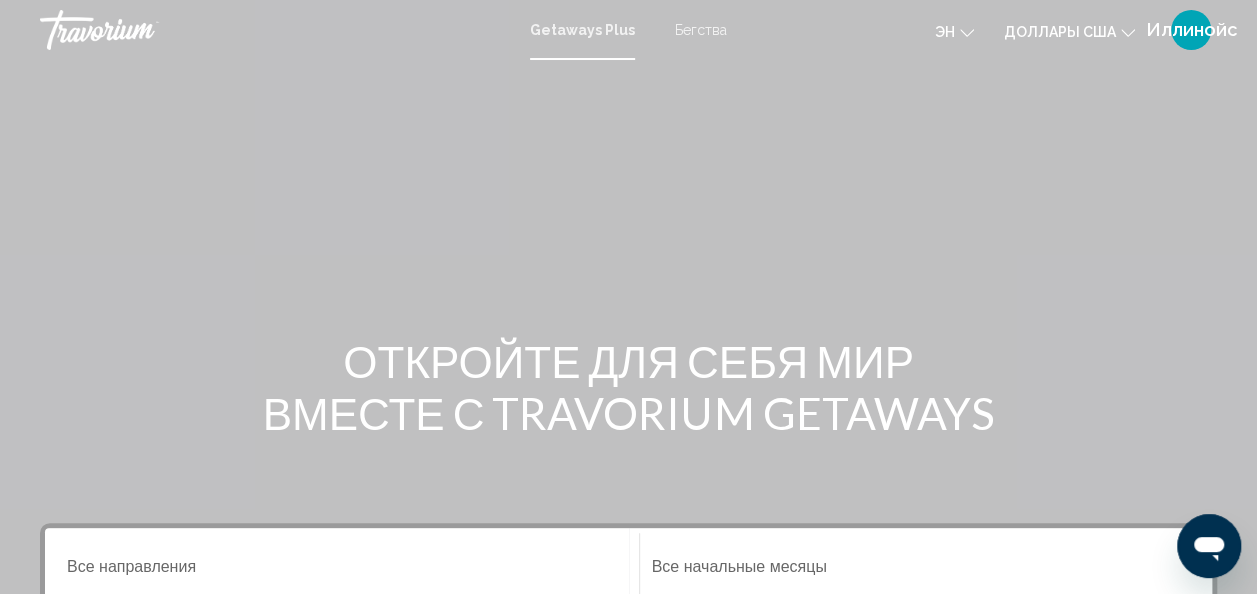 click on "Бегства" at bounding box center (701, 30) 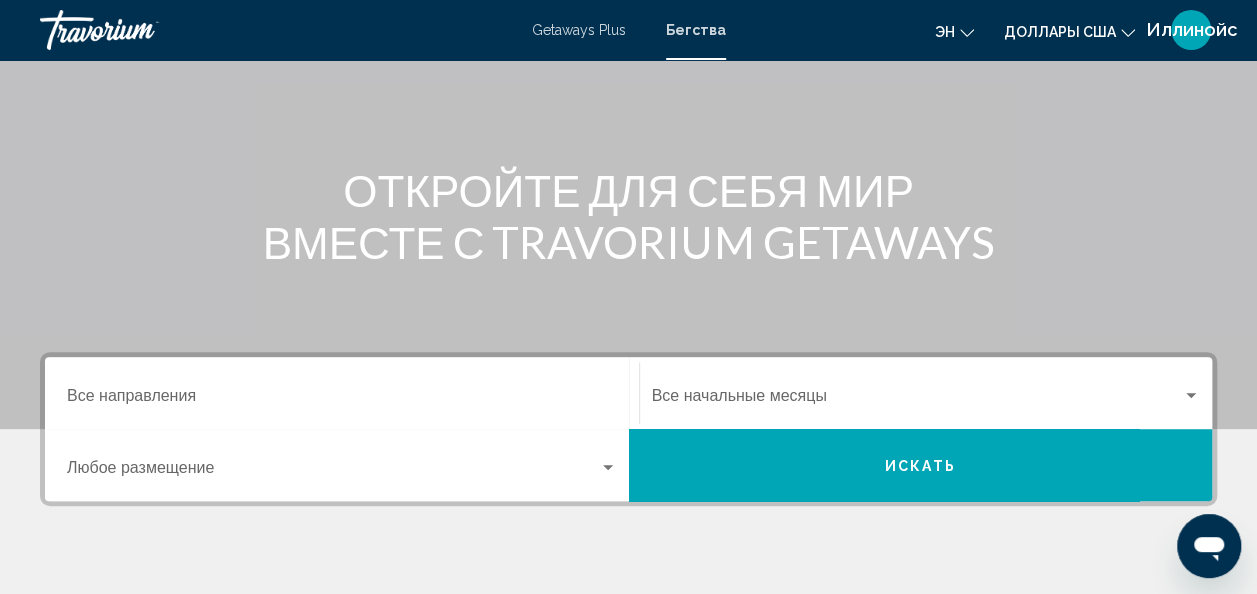 scroll, scrollTop: 202, scrollLeft: 0, axis: vertical 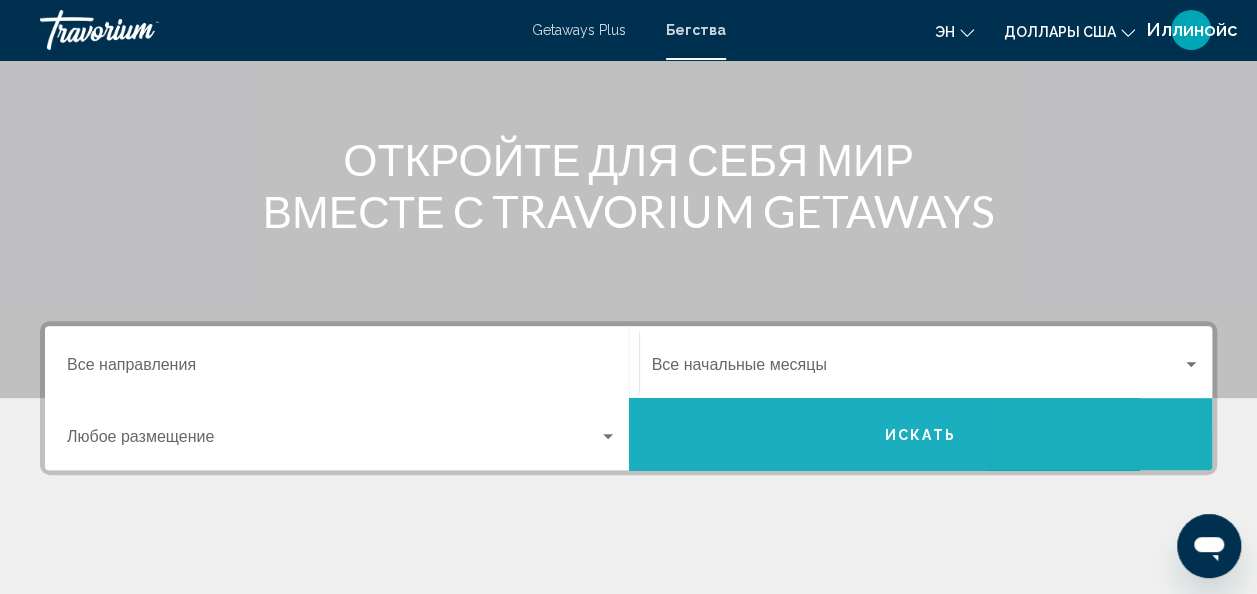 click on "Искать" at bounding box center [921, 434] 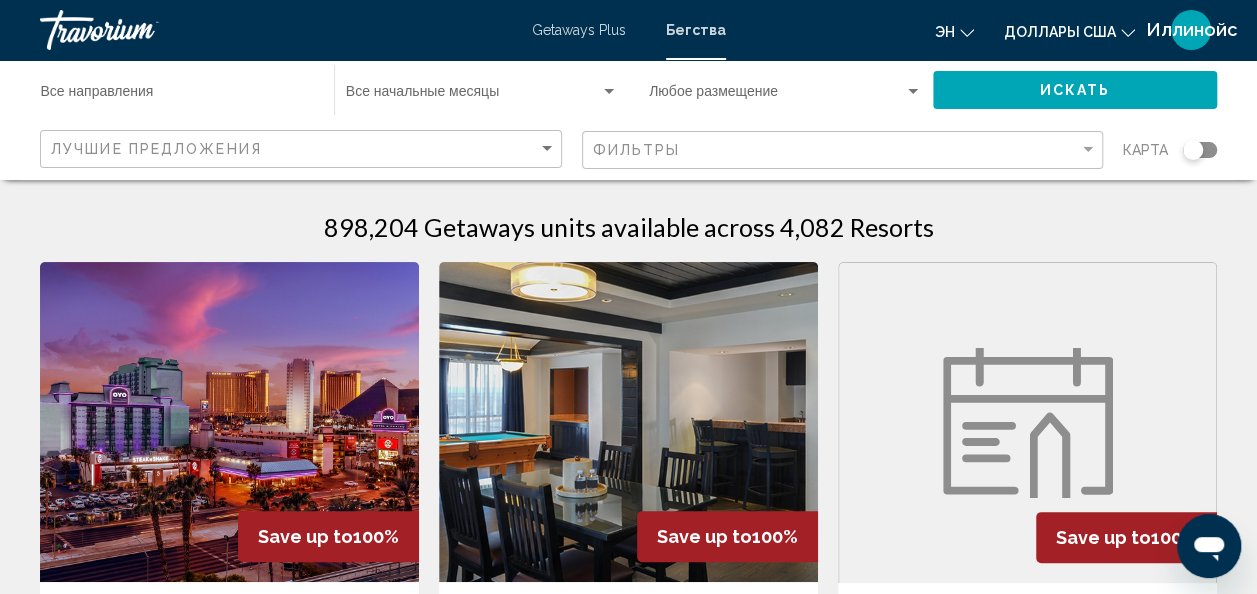 scroll, scrollTop: 0, scrollLeft: 0, axis: both 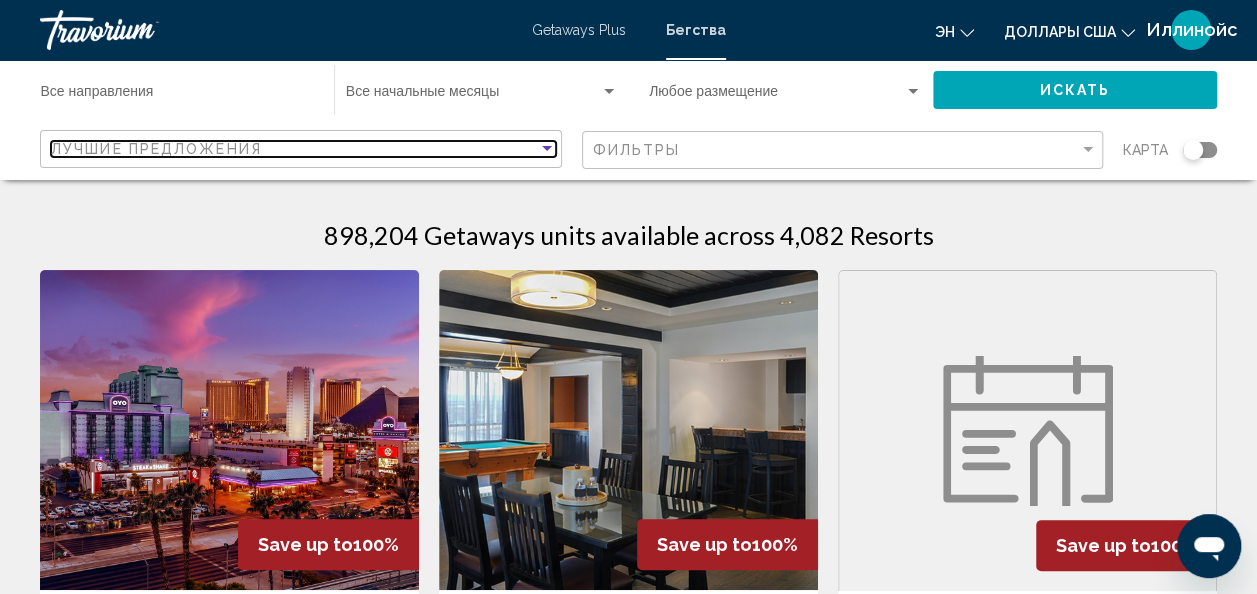 click at bounding box center (547, 149) 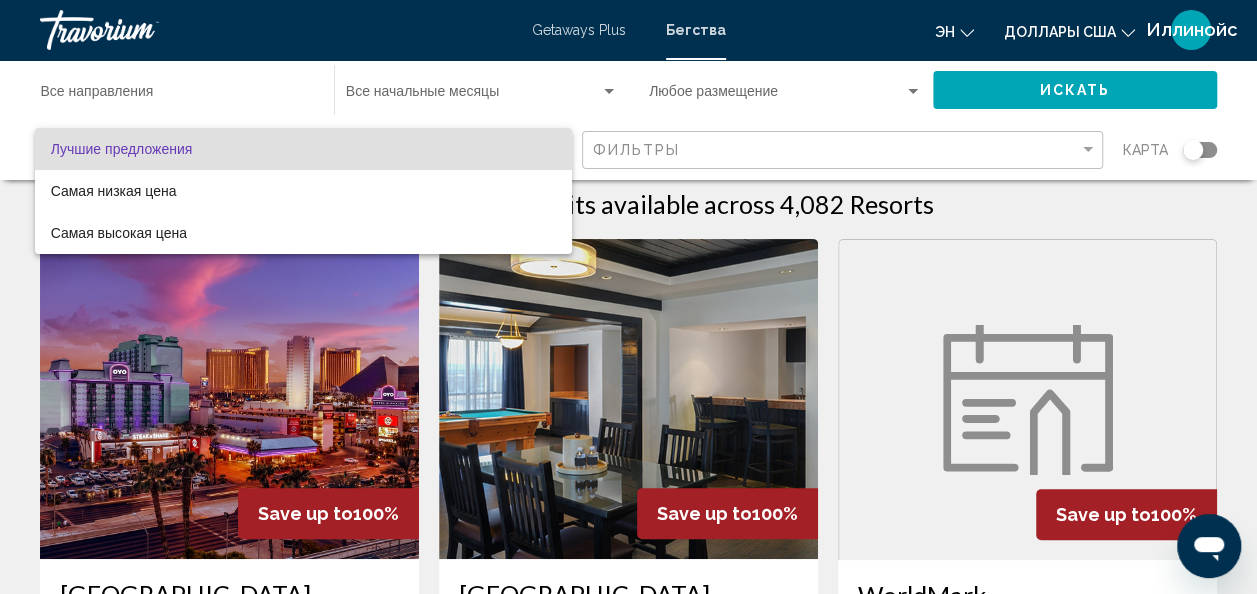 scroll, scrollTop: 28, scrollLeft: 0, axis: vertical 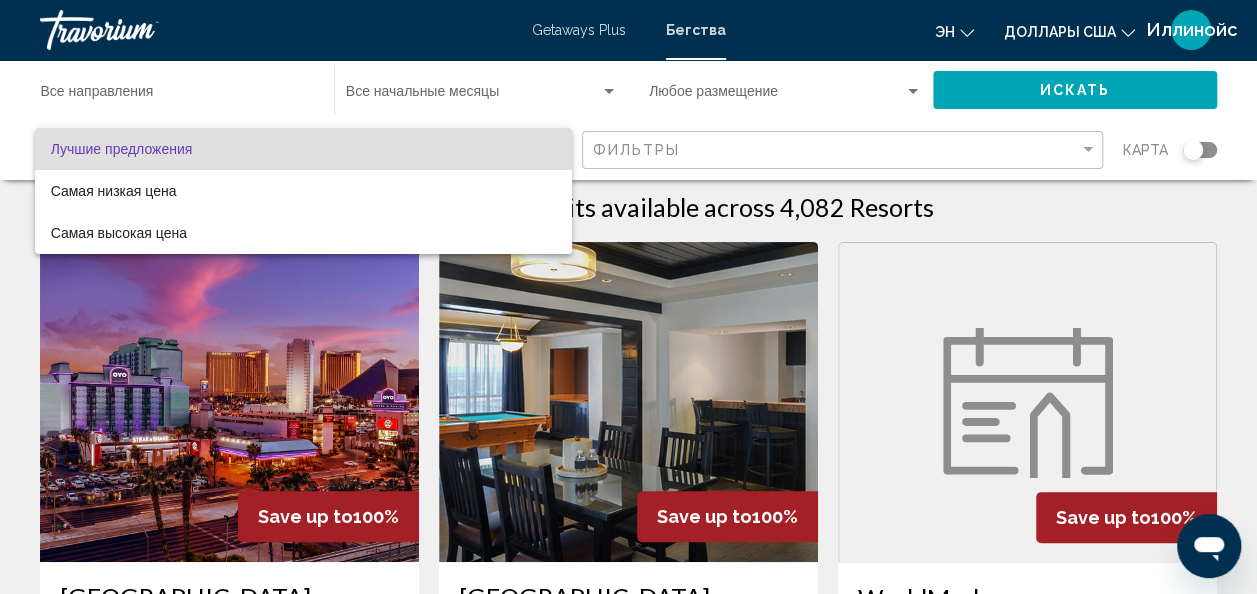 click at bounding box center (628, 297) 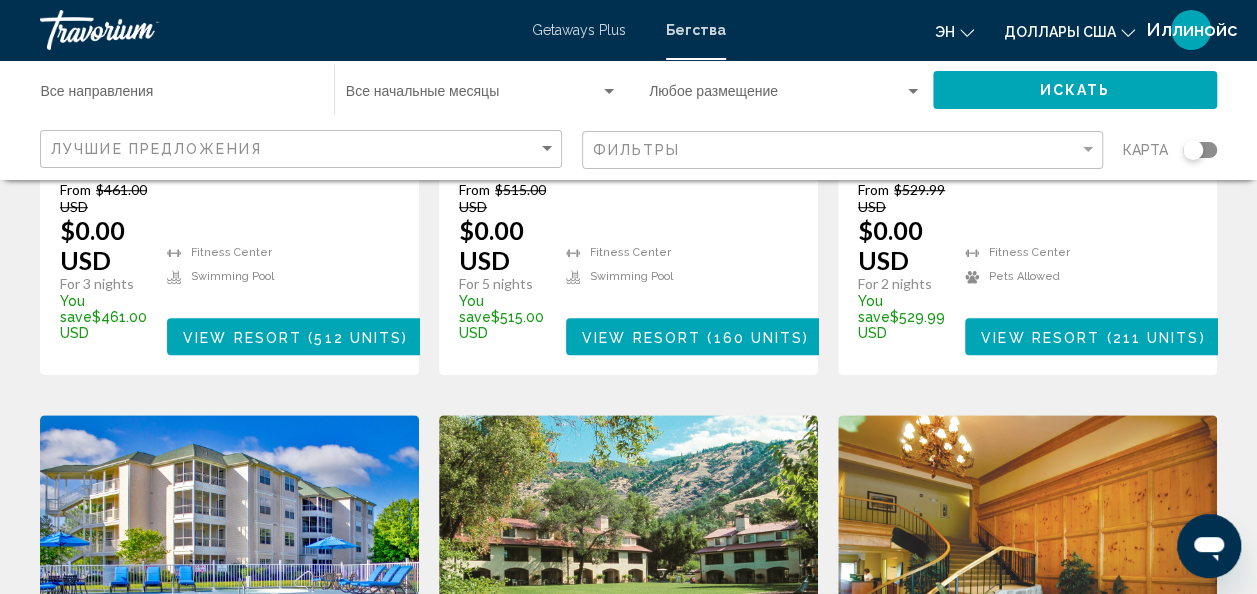 scroll, scrollTop: 610, scrollLeft: 0, axis: vertical 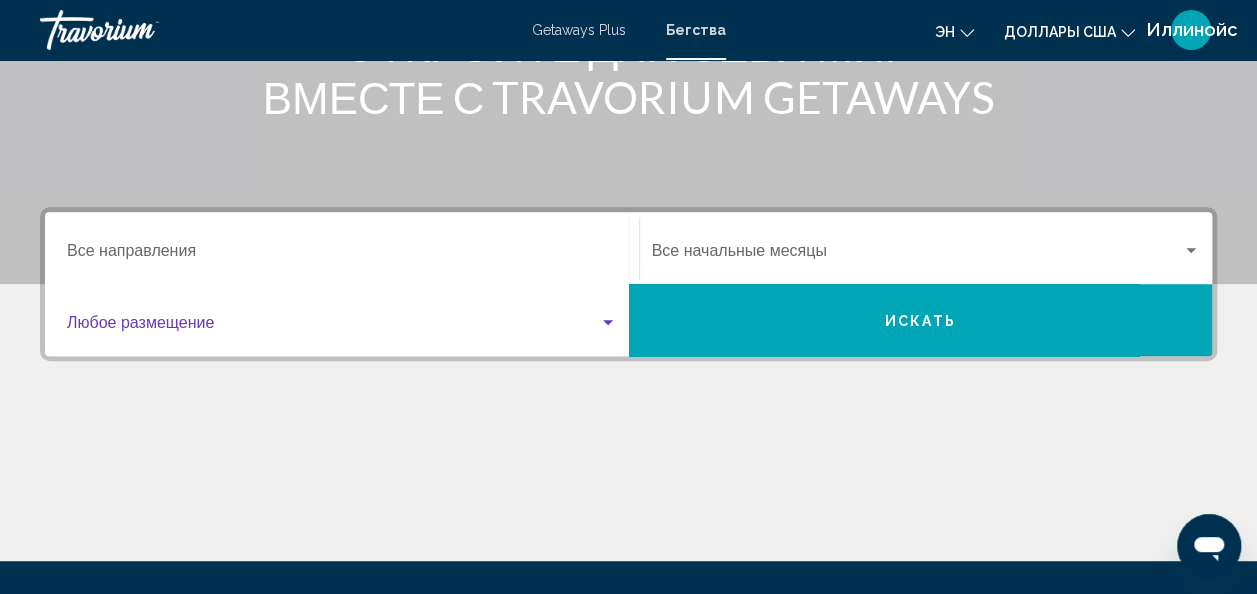 click at bounding box center [333, 327] 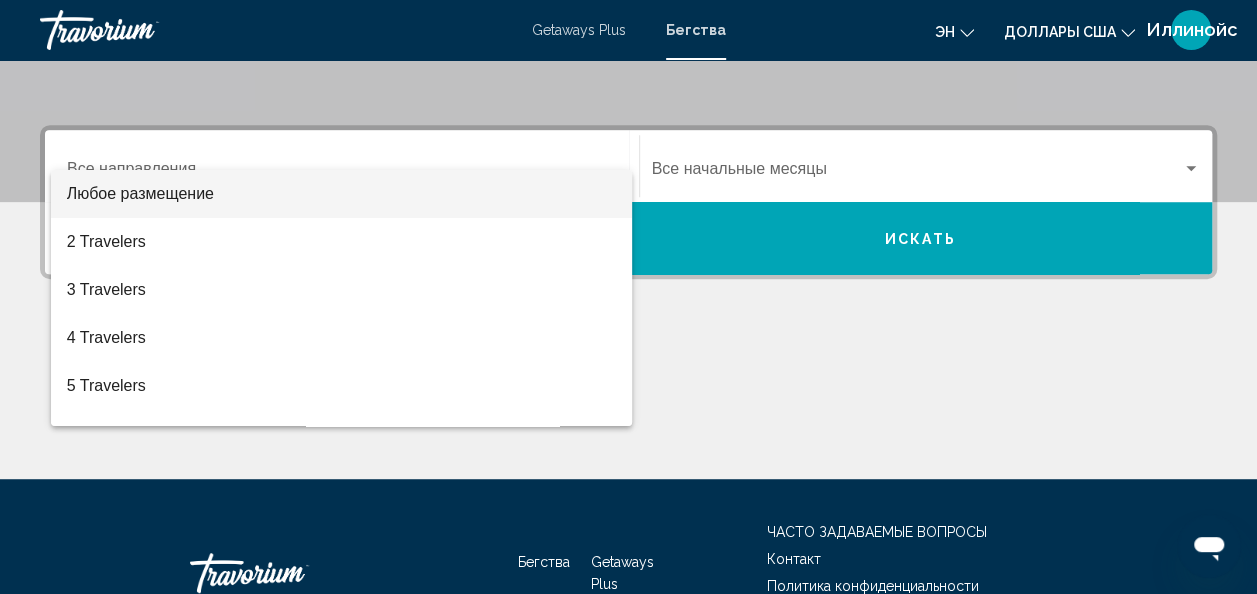 scroll, scrollTop: 458, scrollLeft: 0, axis: vertical 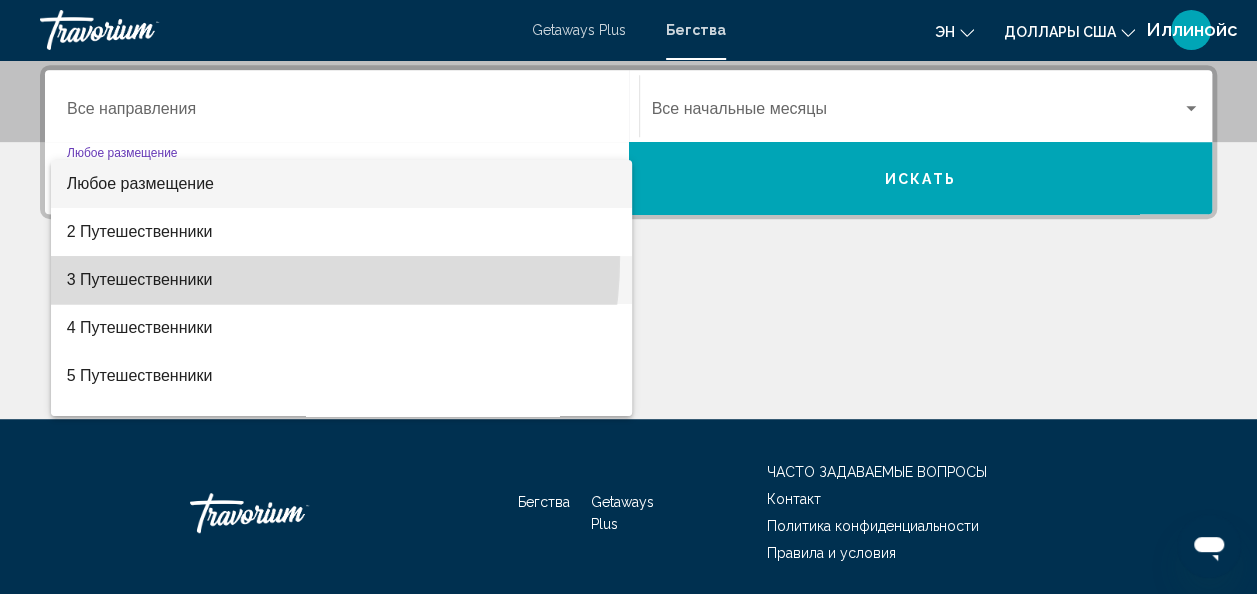 click on "3 Путешественники" at bounding box center (342, 280) 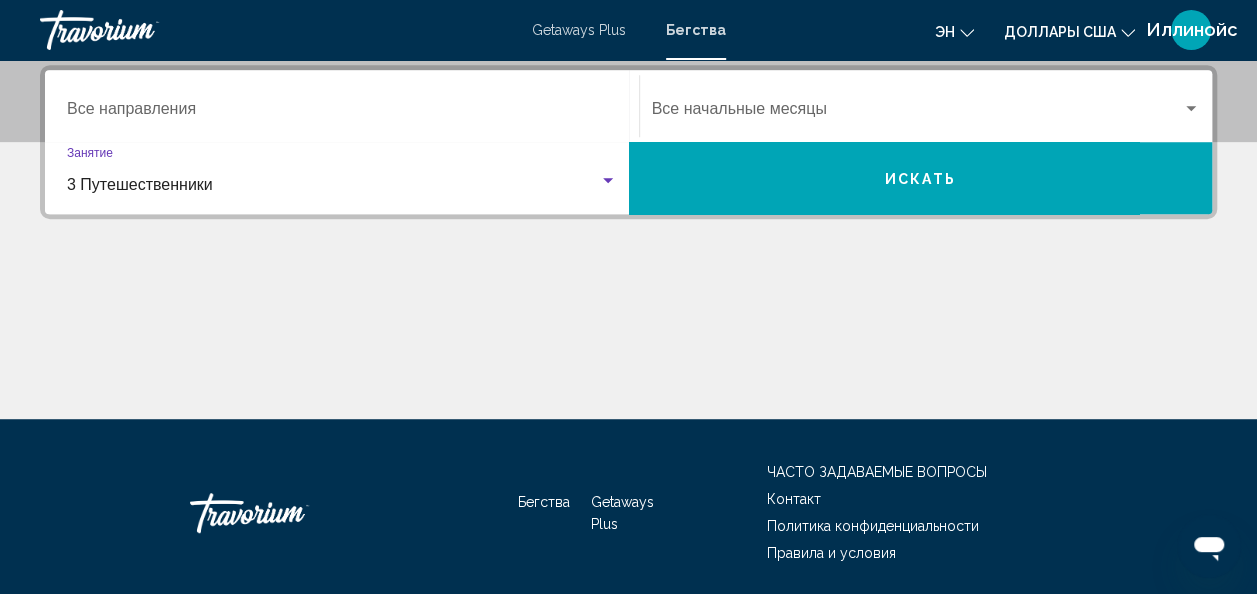 click on "3 Путешественники" at bounding box center [140, 184] 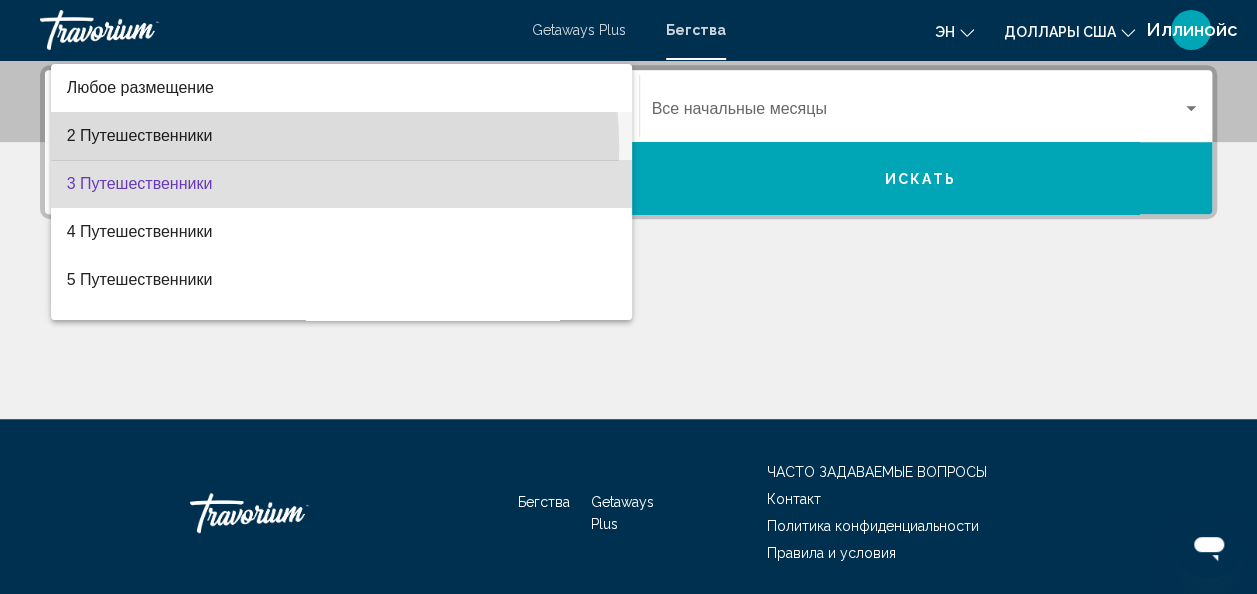 click on "2 Путешественники" at bounding box center [342, 136] 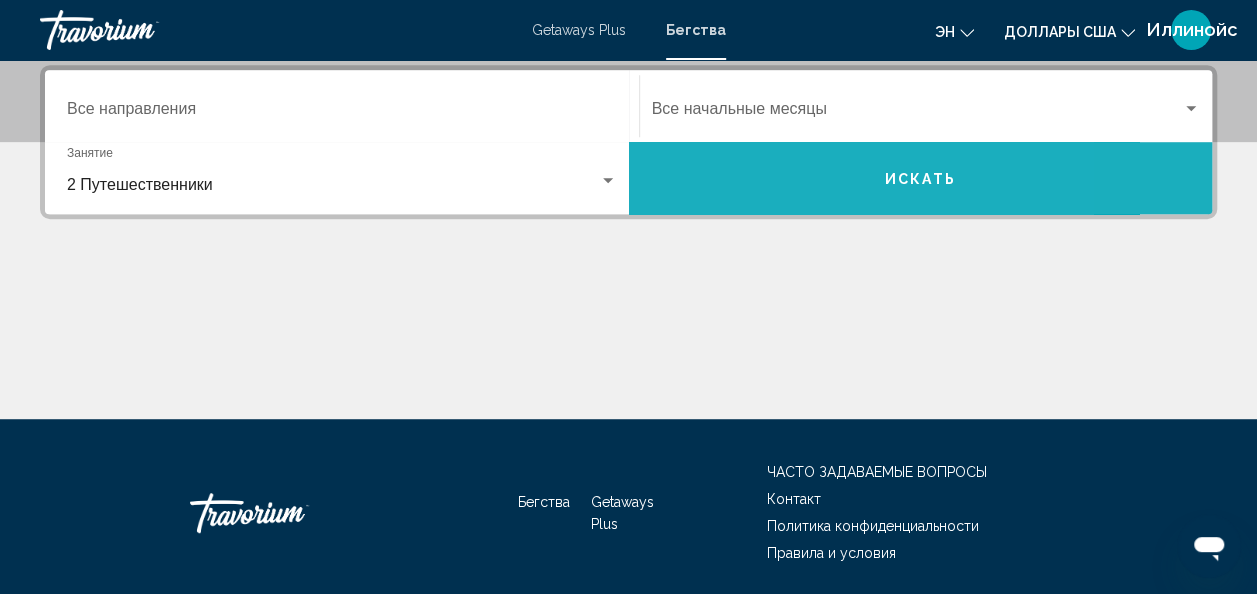 click on "Искать" at bounding box center [921, 178] 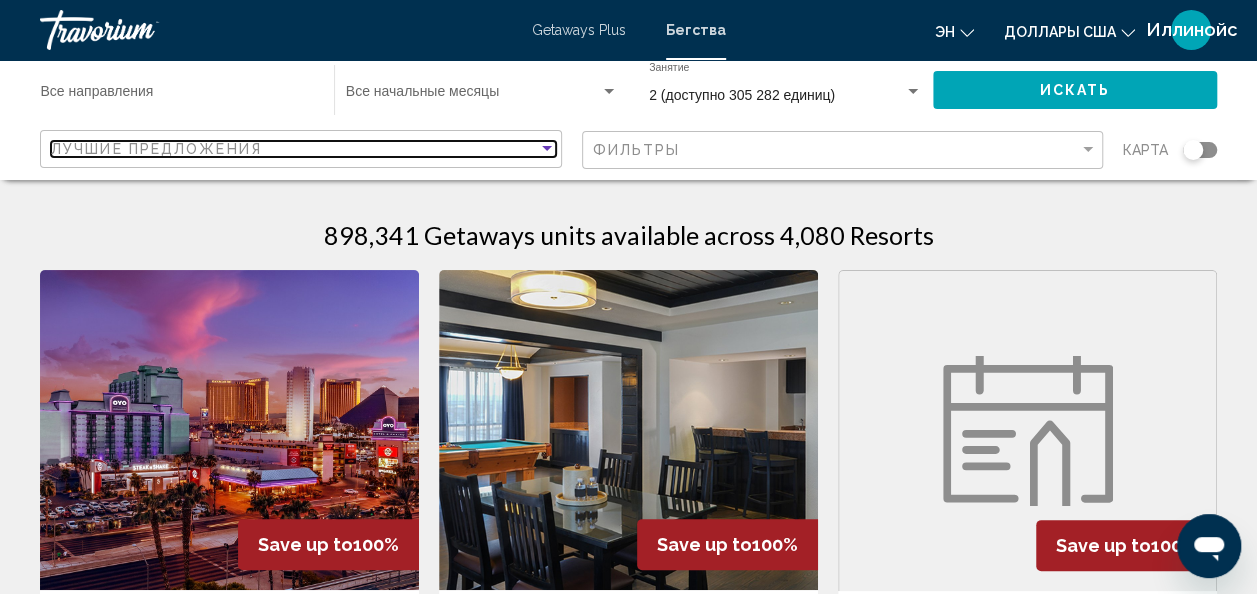 click at bounding box center (547, 148) 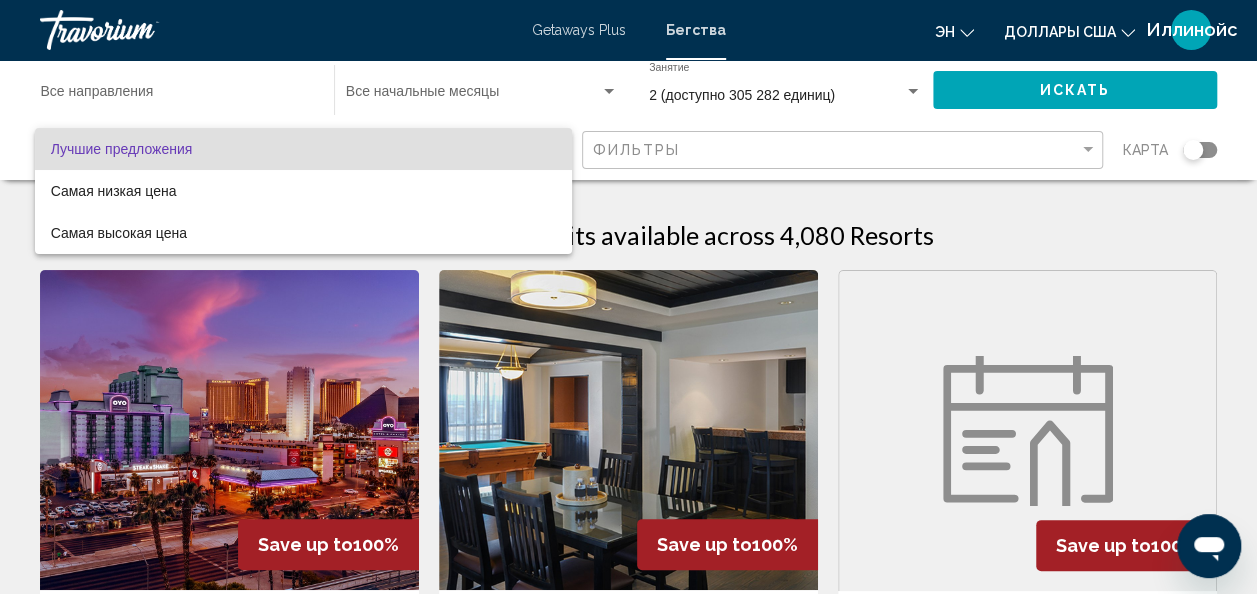 click at bounding box center (628, 297) 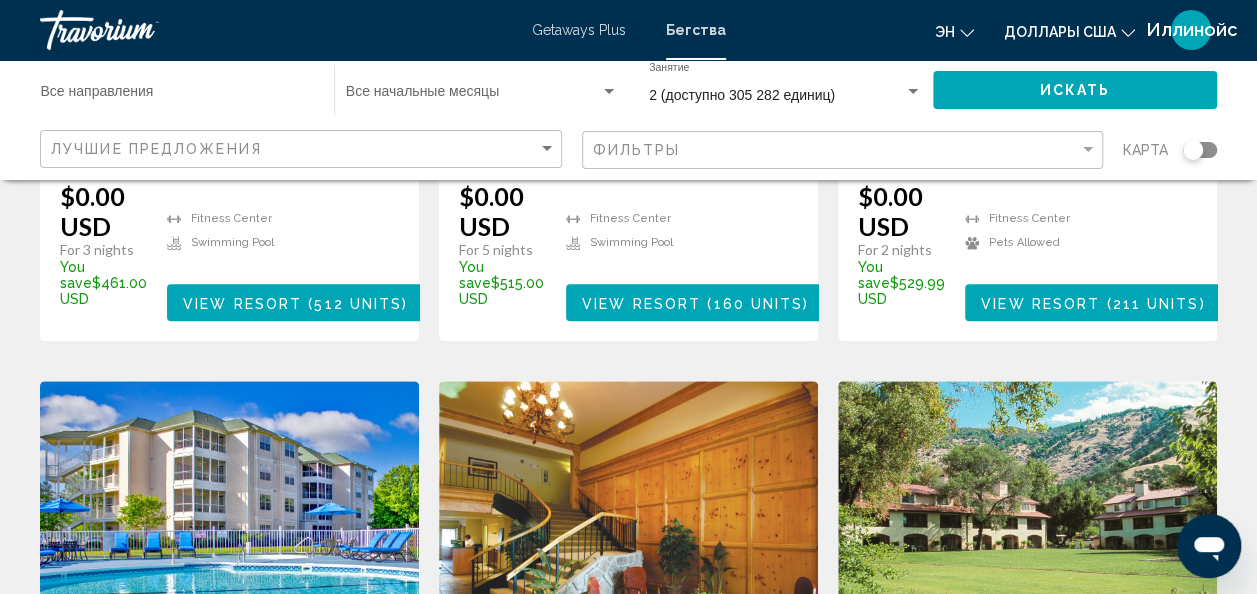scroll, scrollTop: 714, scrollLeft: 0, axis: vertical 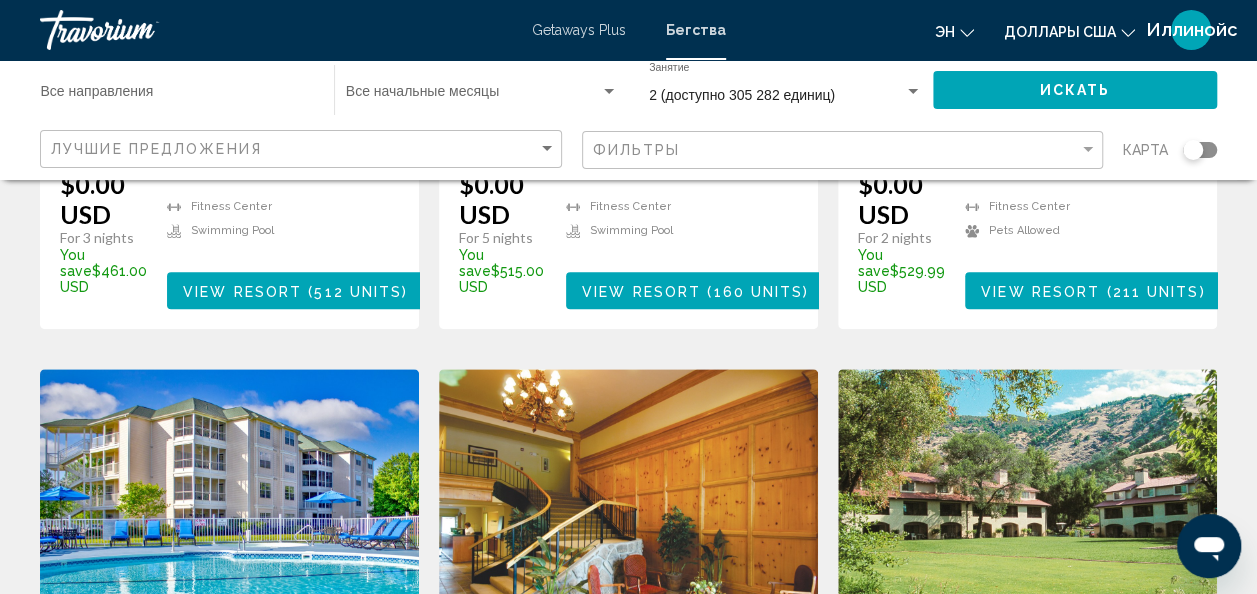 click on "Фильтры" 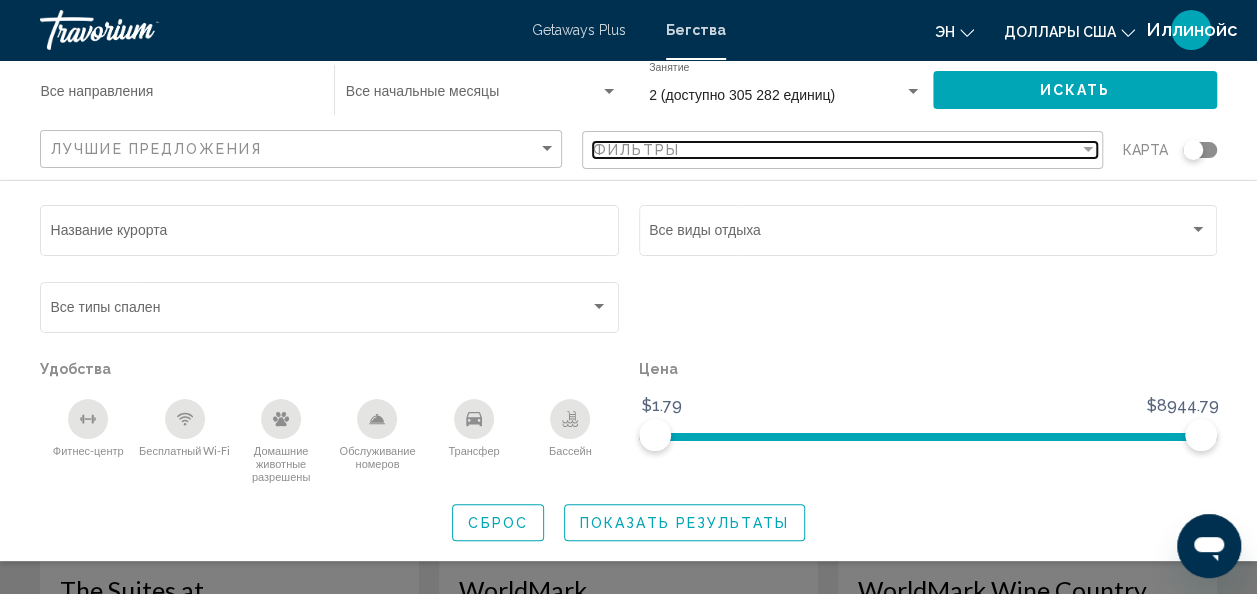 scroll, scrollTop: 850, scrollLeft: 0, axis: vertical 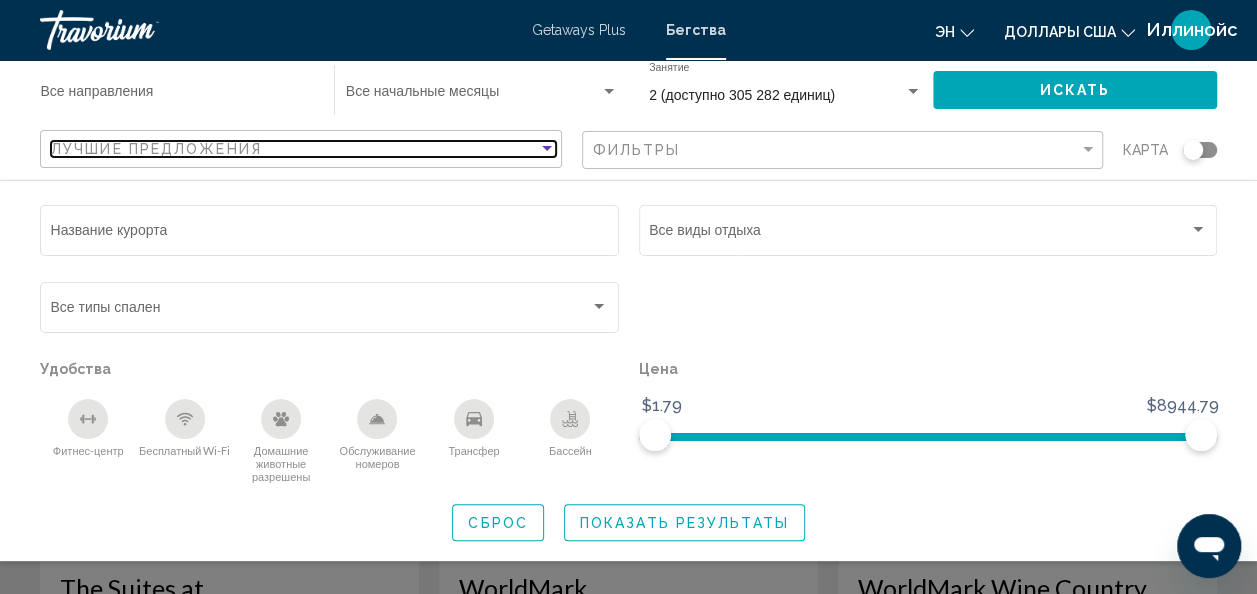 click at bounding box center [547, 148] 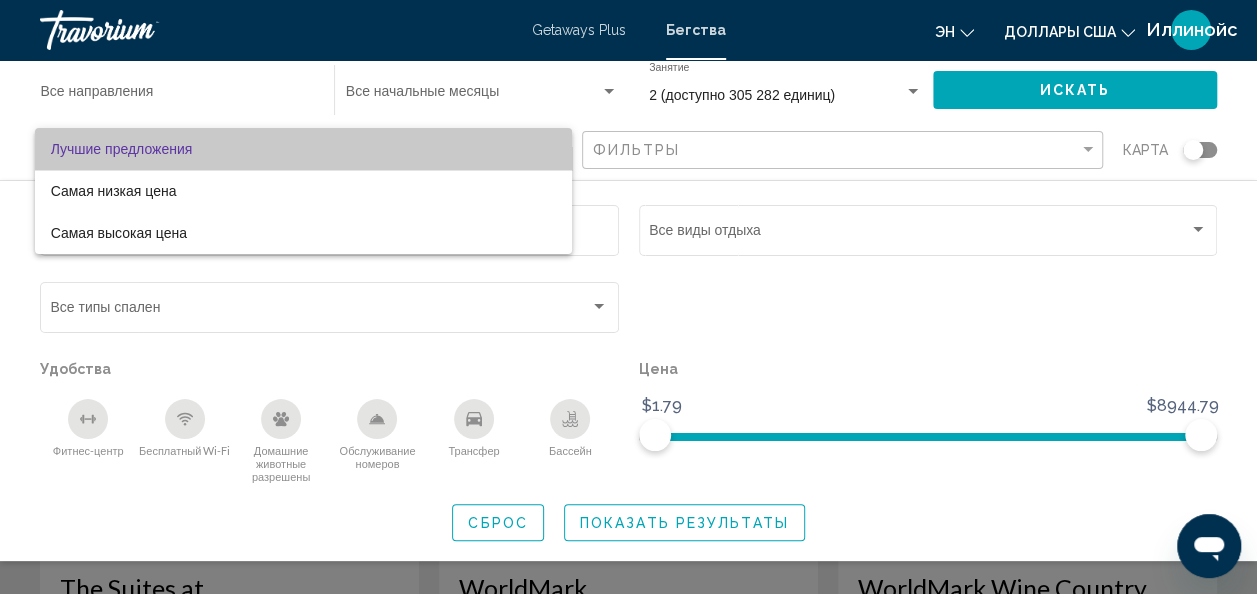 click on "Лучшие предложения" at bounding box center (303, 149) 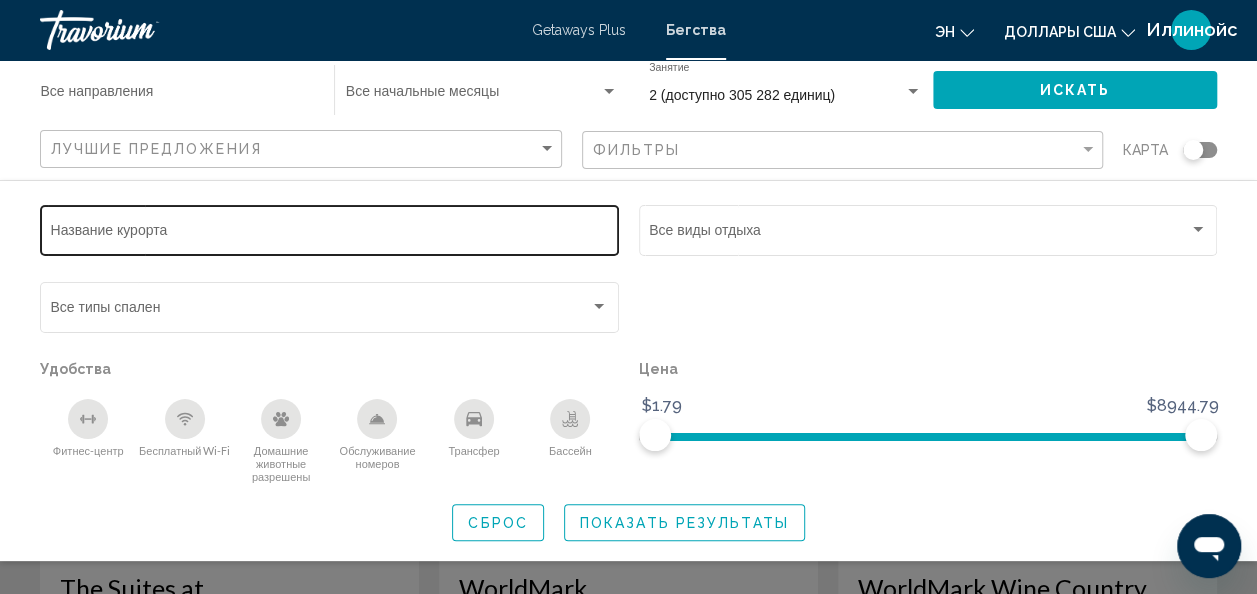 click on "Название курорта" 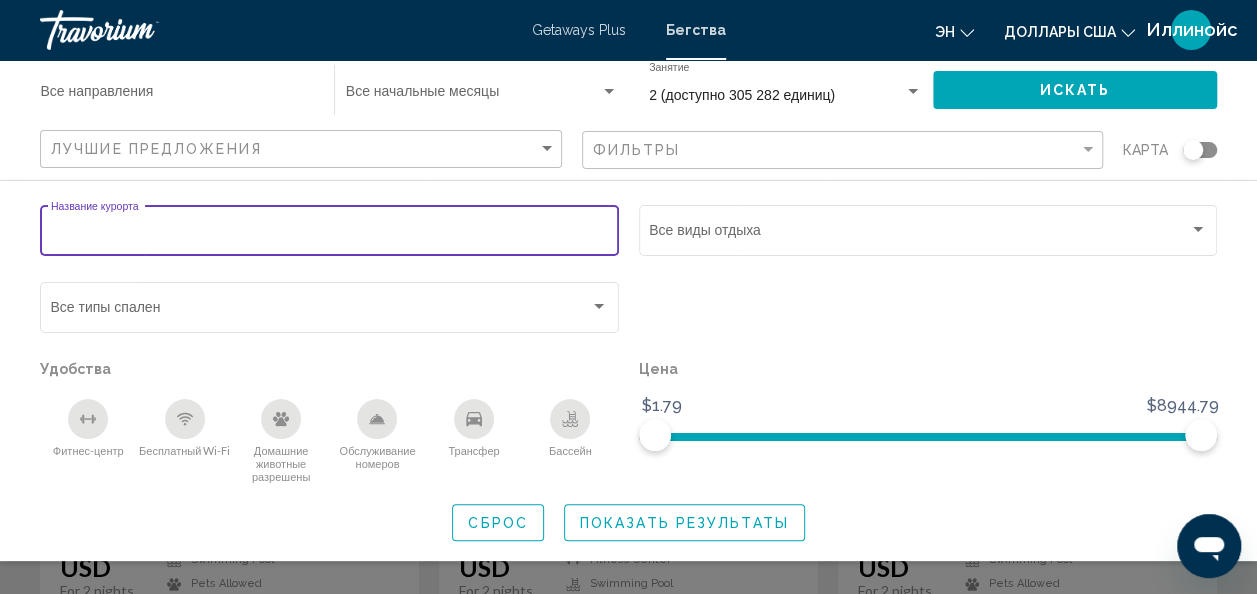 scroll, scrollTop: 1174, scrollLeft: 0, axis: vertical 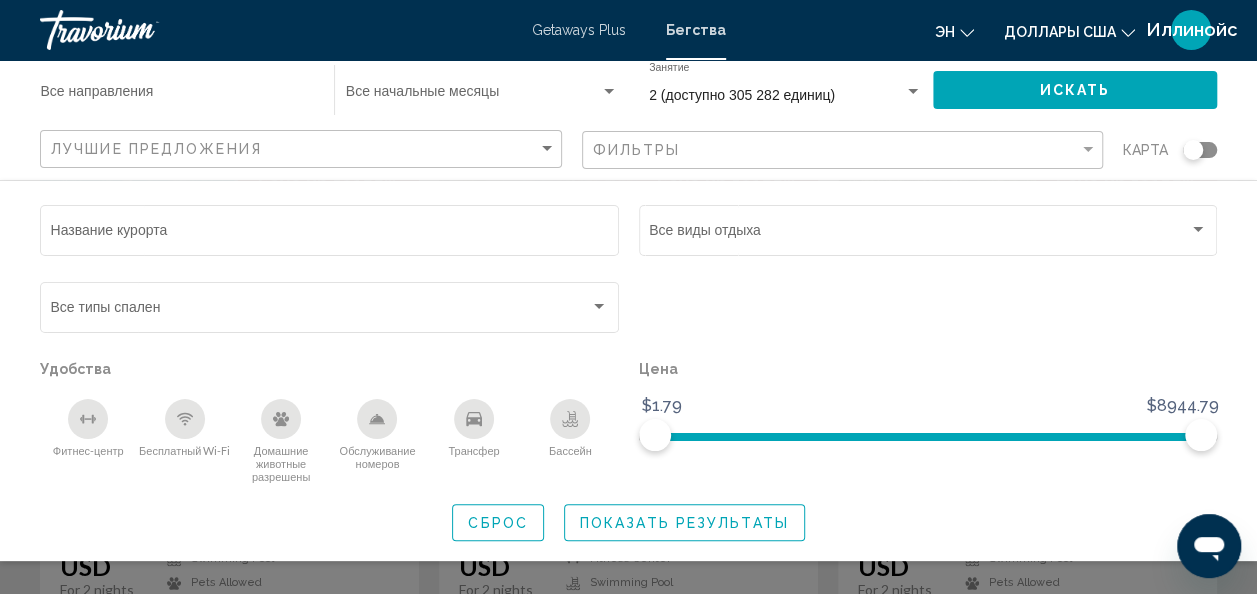 click 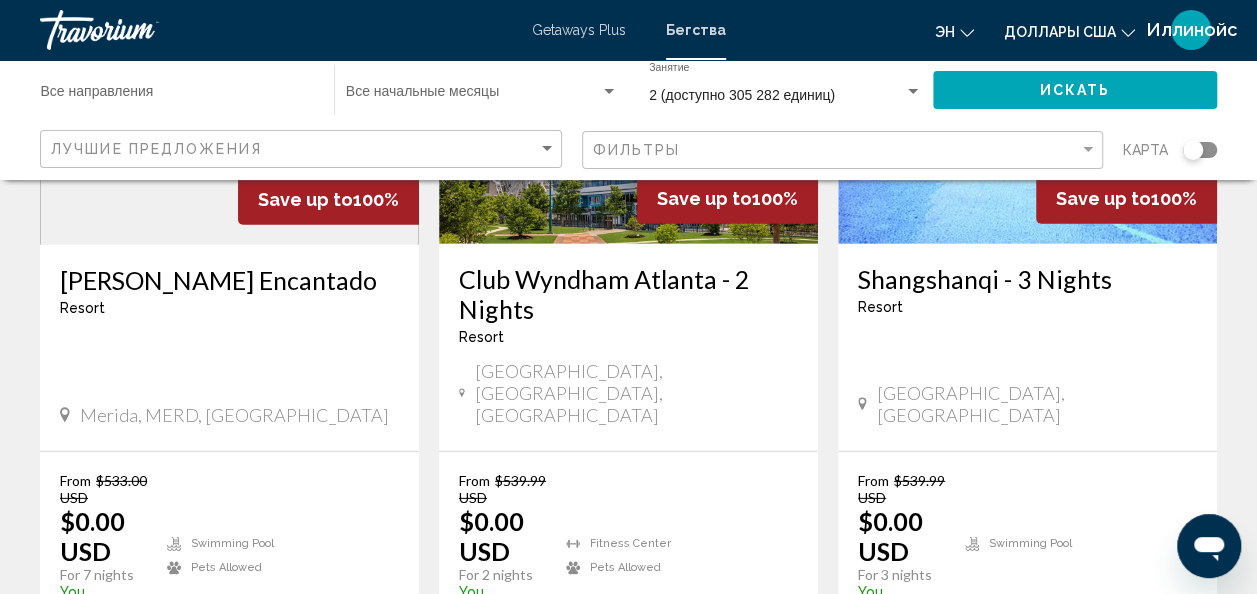 scroll, scrollTop: 2762, scrollLeft: 0, axis: vertical 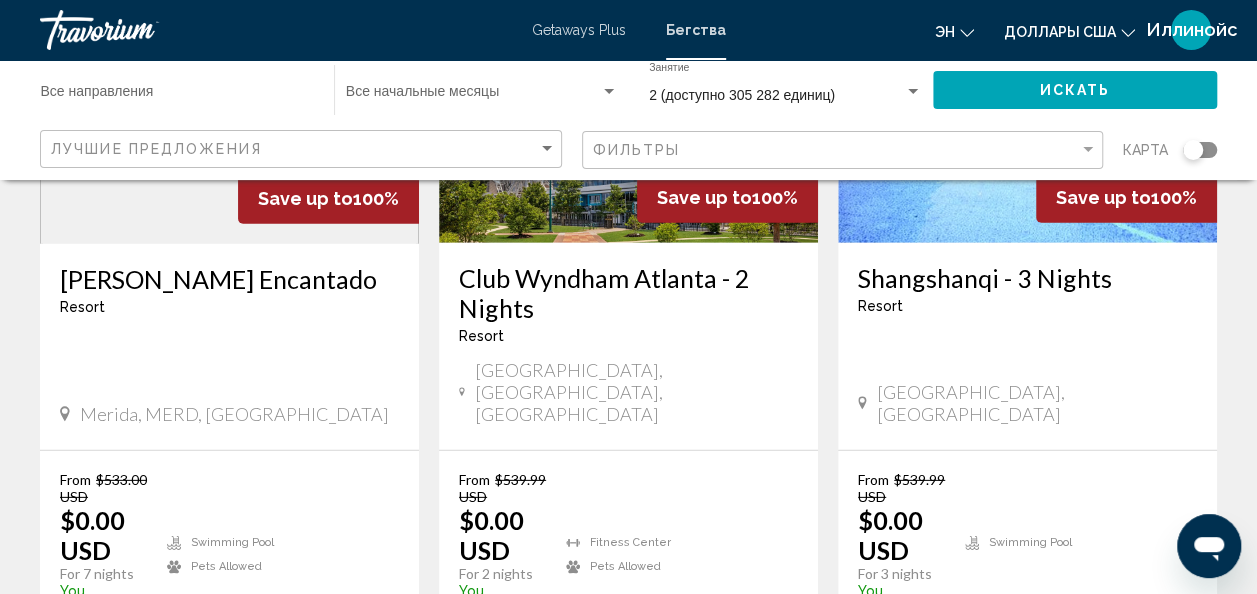 click on "page  2" at bounding box center (488, 725) 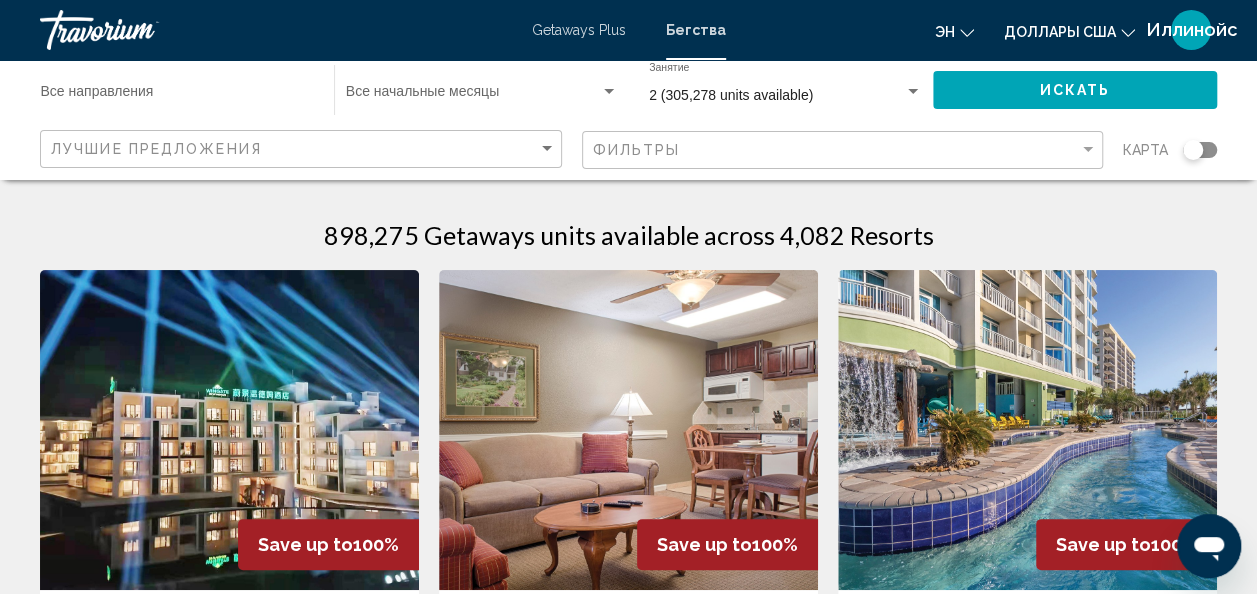 scroll, scrollTop: 8, scrollLeft: 0, axis: vertical 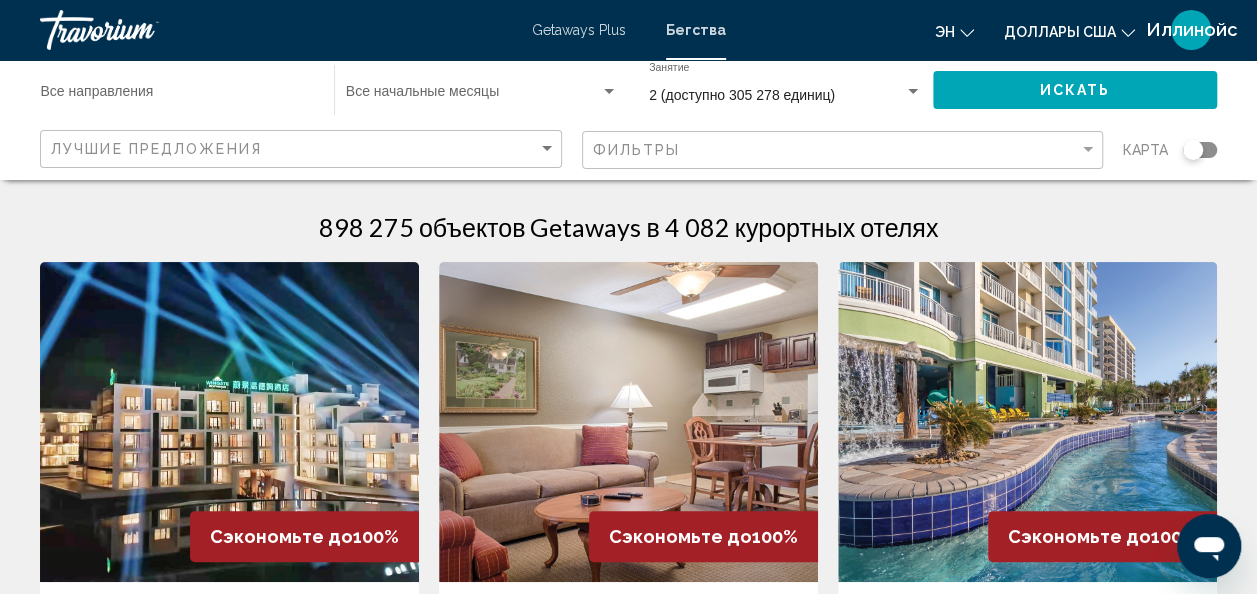 click on "898 275 объектов Getaways в 4 082 курортных отелях" at bounding box center [628, 227] 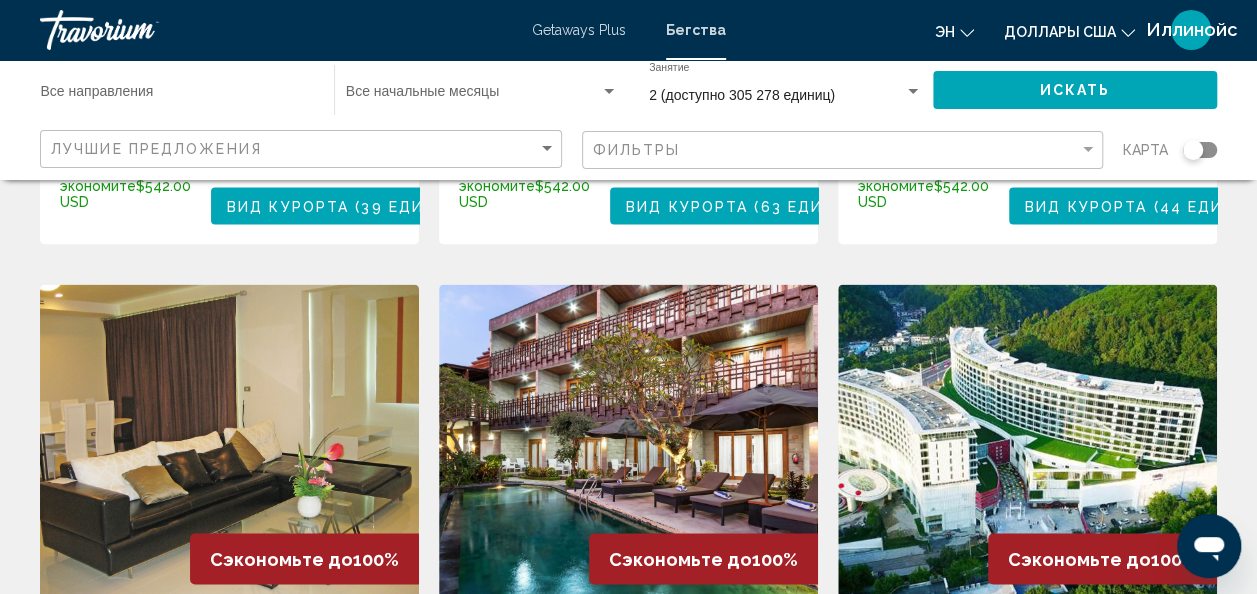 scroll, scrollTop: 1555, scrollLeft: 0, axis: vertical 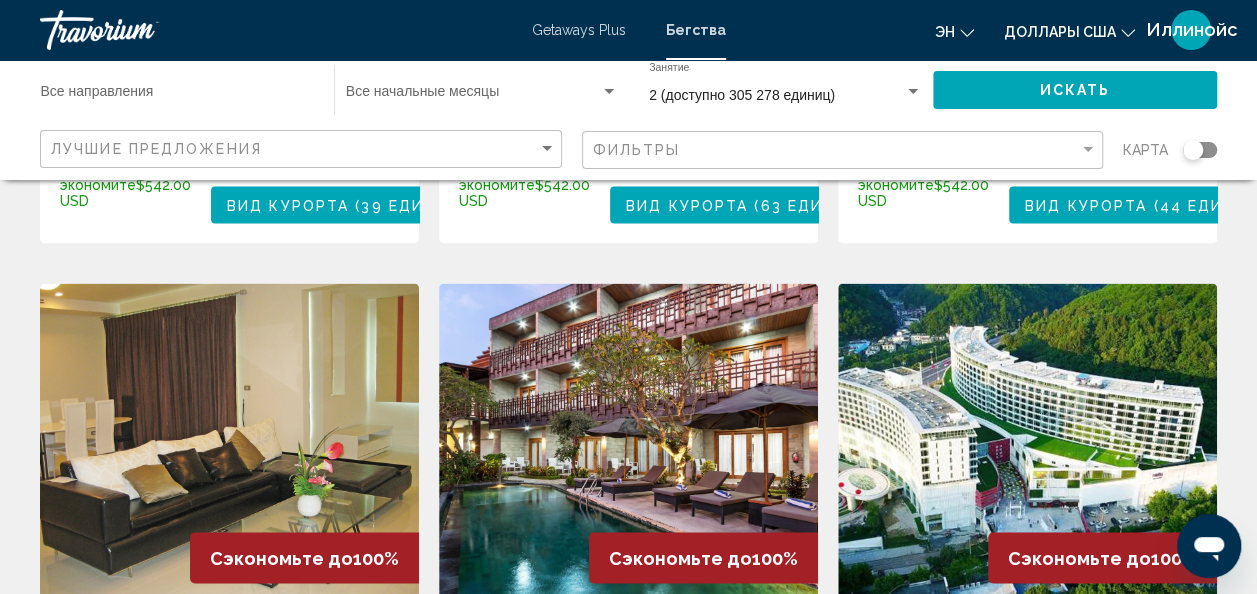 click 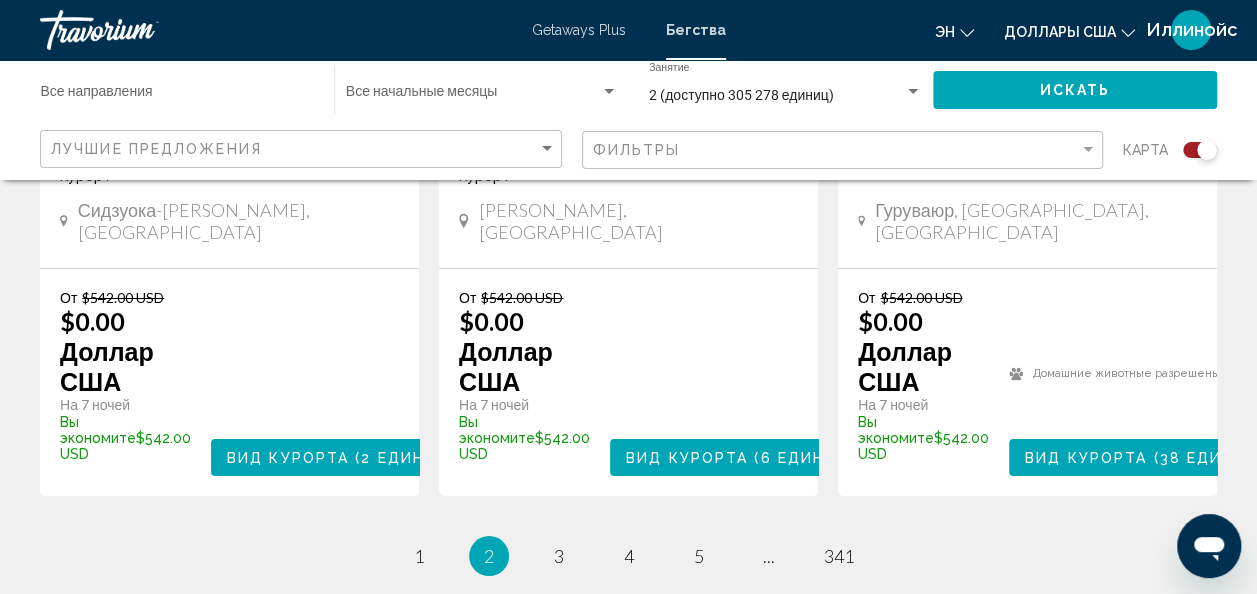 scroll, scrollTop: 3494, scrollLeft: 0, axis: vertical 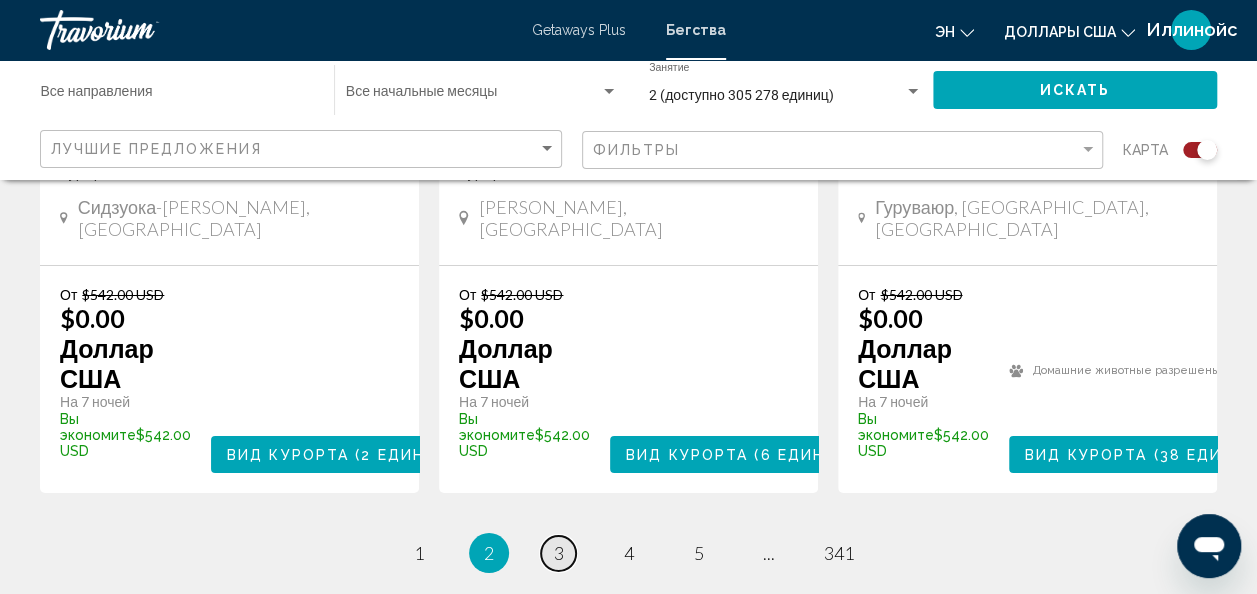 click on "страница  3" at bounding box center [558, 553] 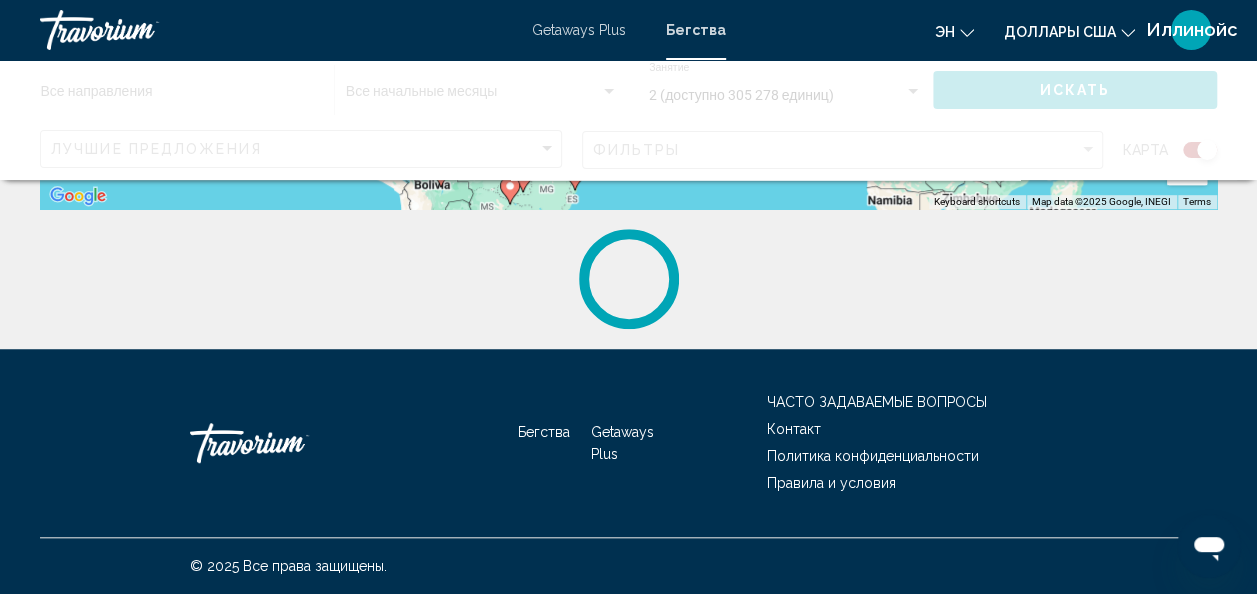scroll, scrollTop: 0, scrollLeft: 0, axis: both 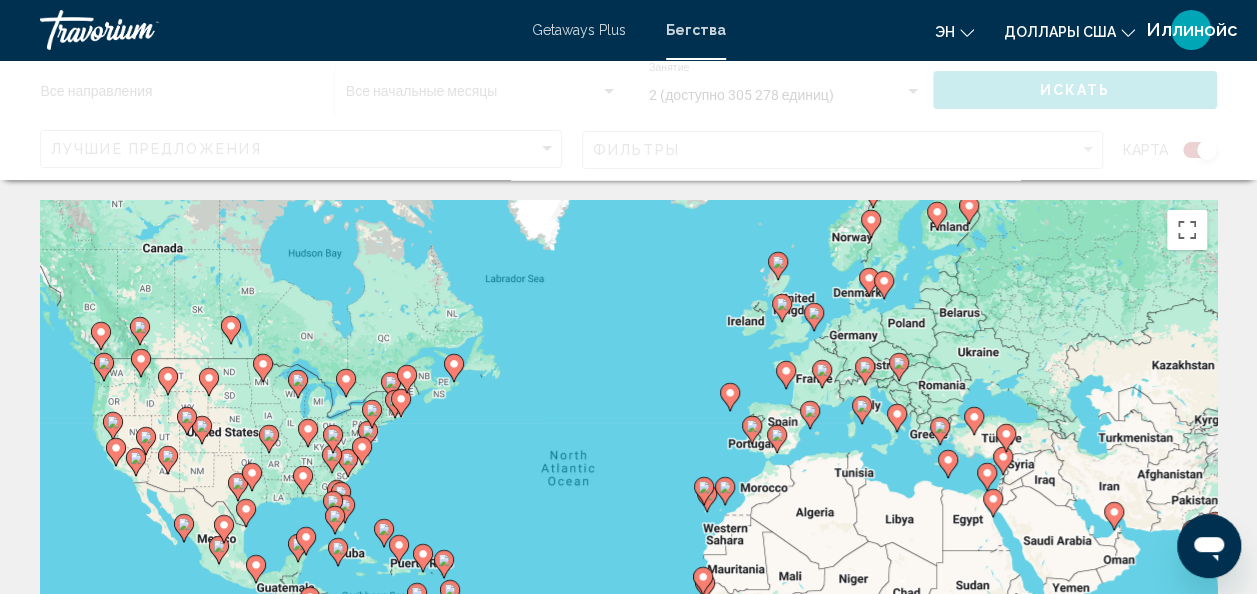 click 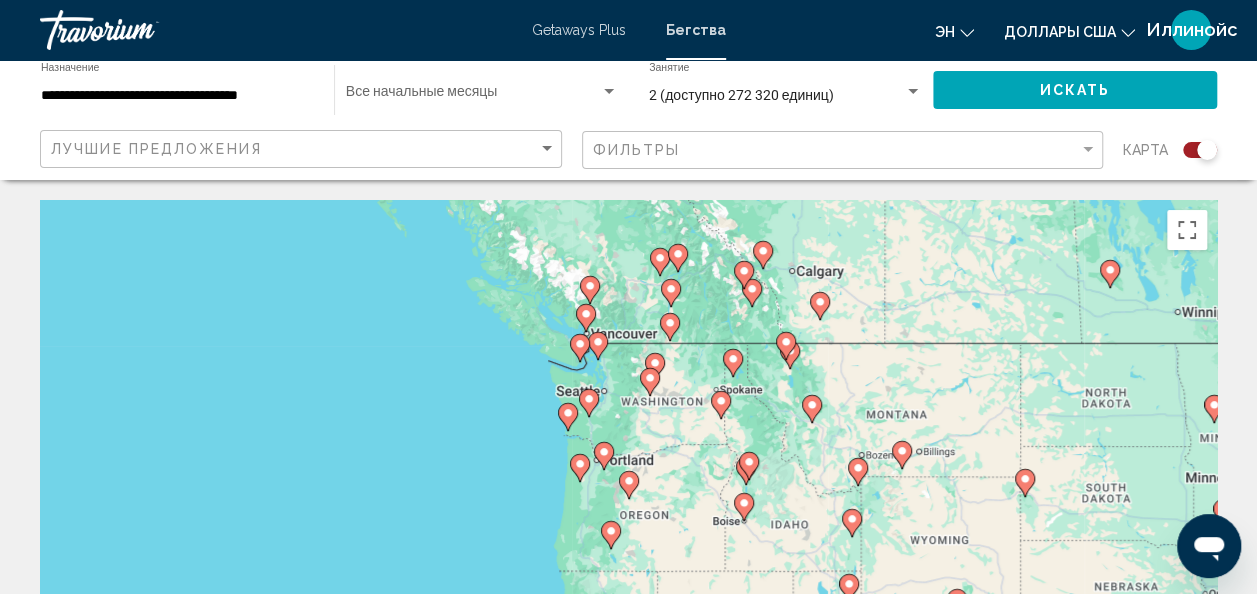 scroll, scrollTop: 2, scrollLeft: 0, axis: vertical 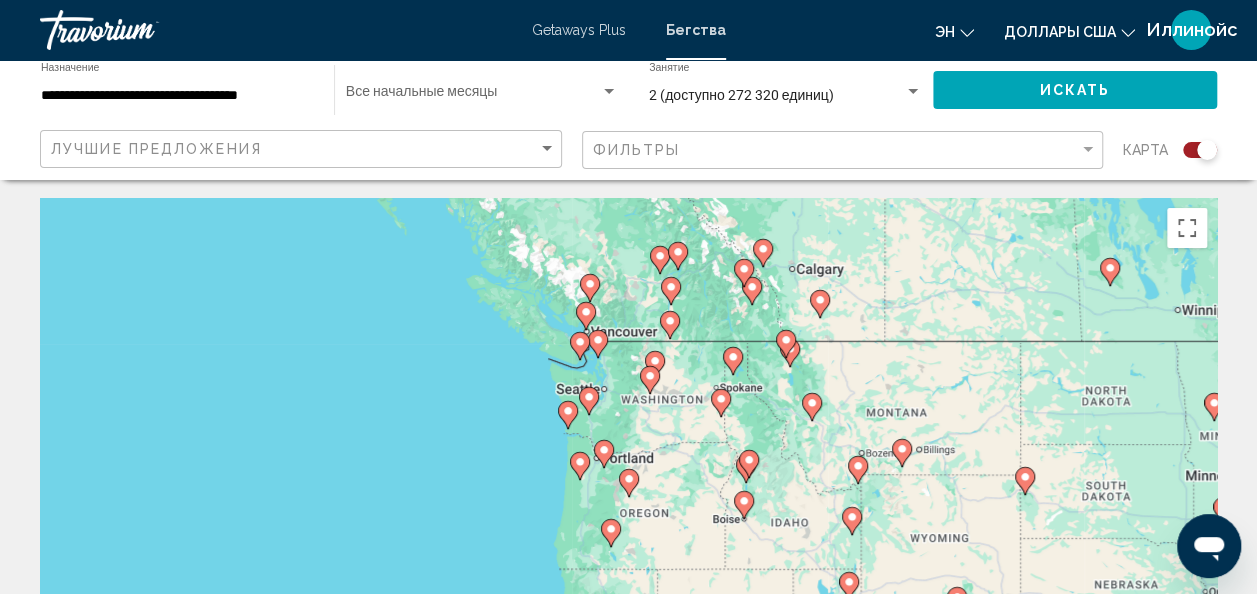 click 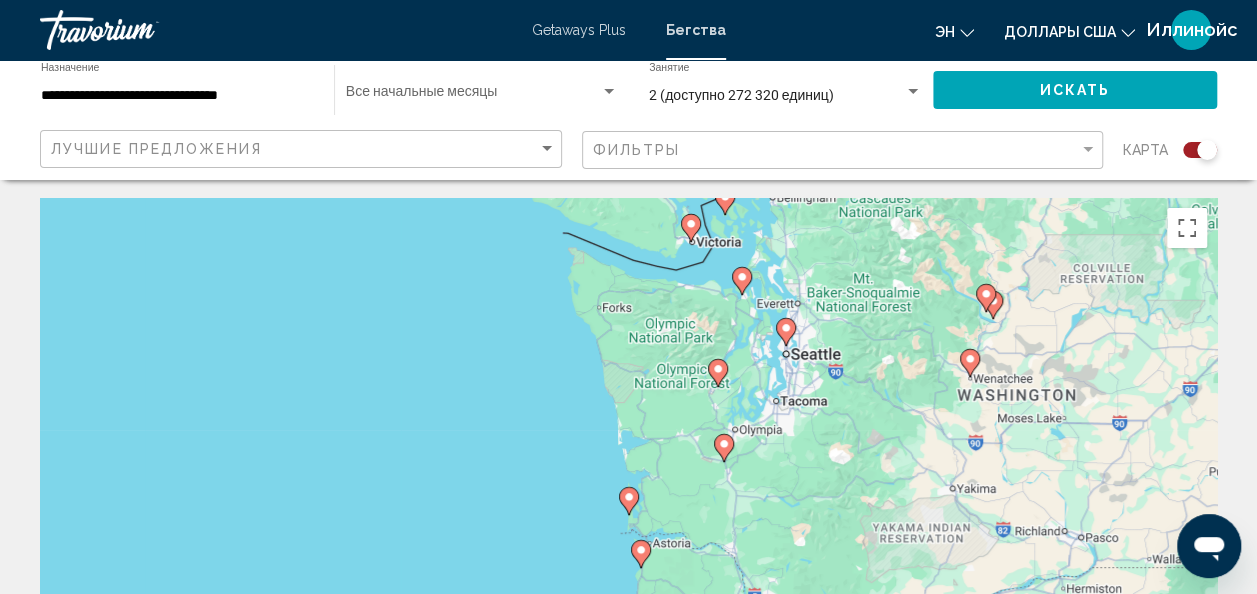 click 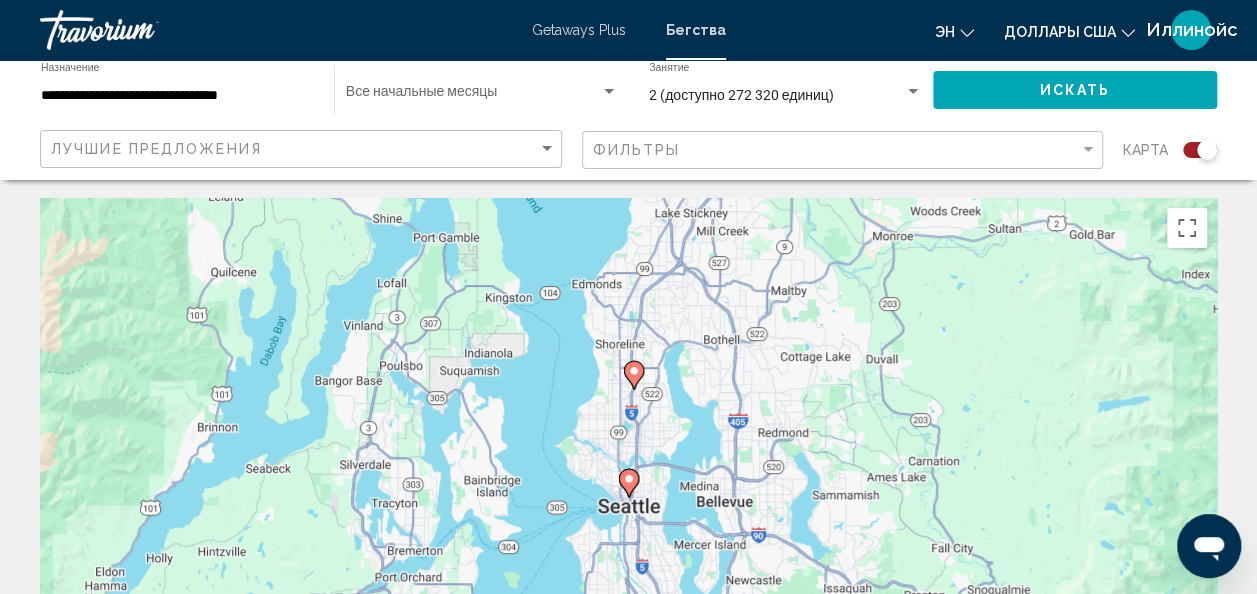 click 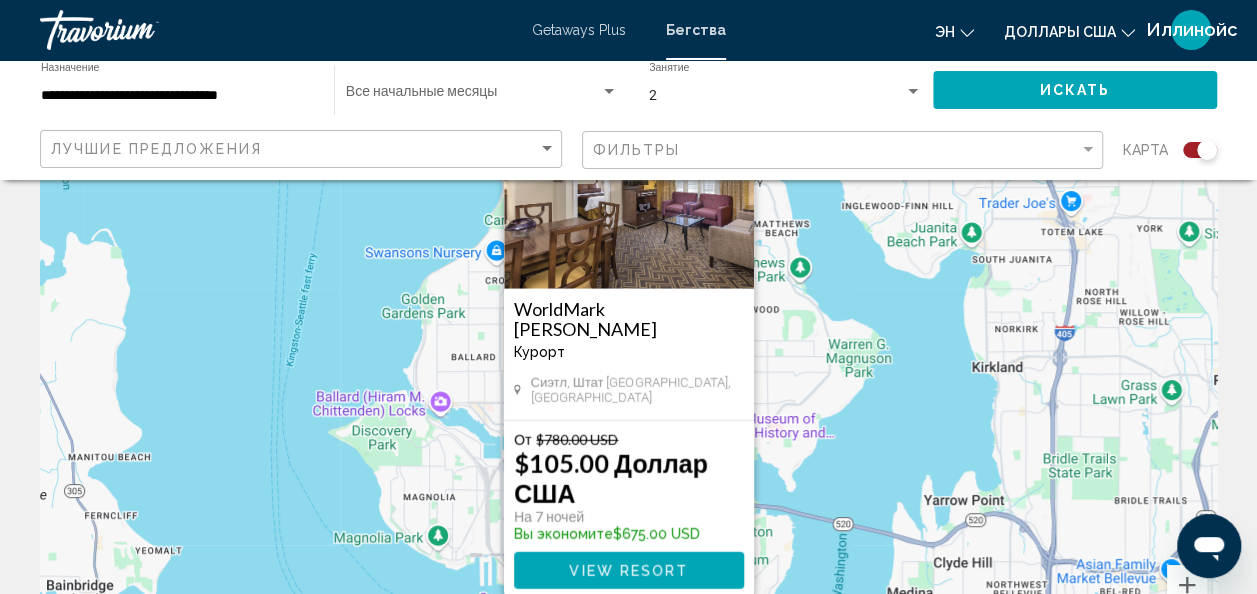 scroll, scrollTop: 131, scrollLeft: 0, axis: vertical 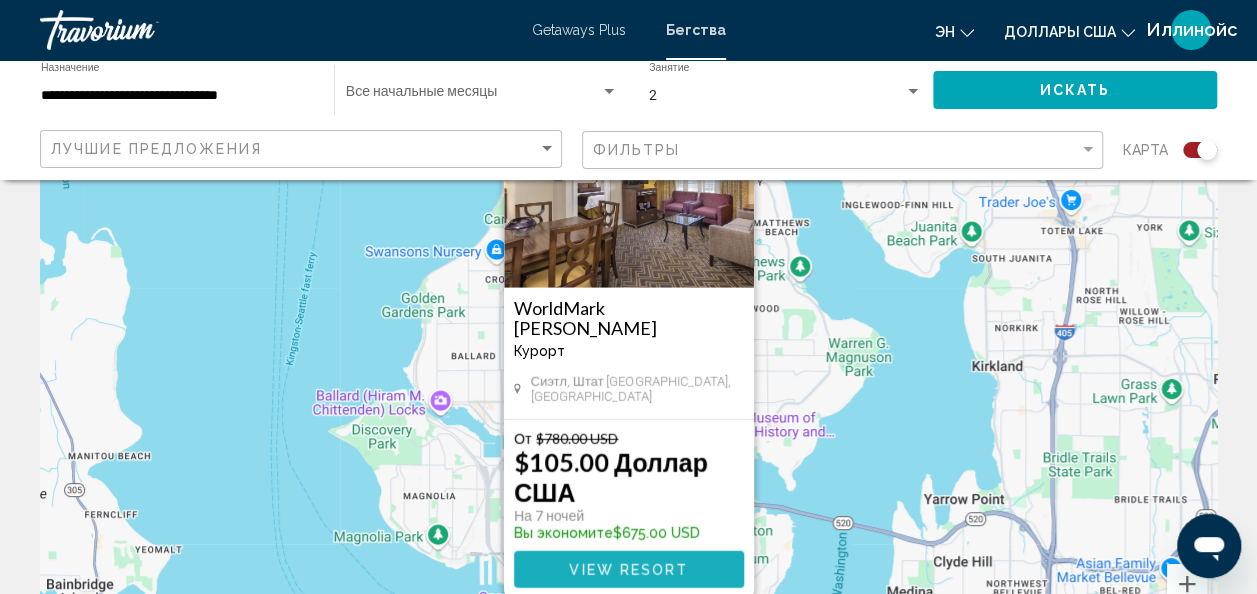 click on "View Resort" at bounding box center (628, 569) 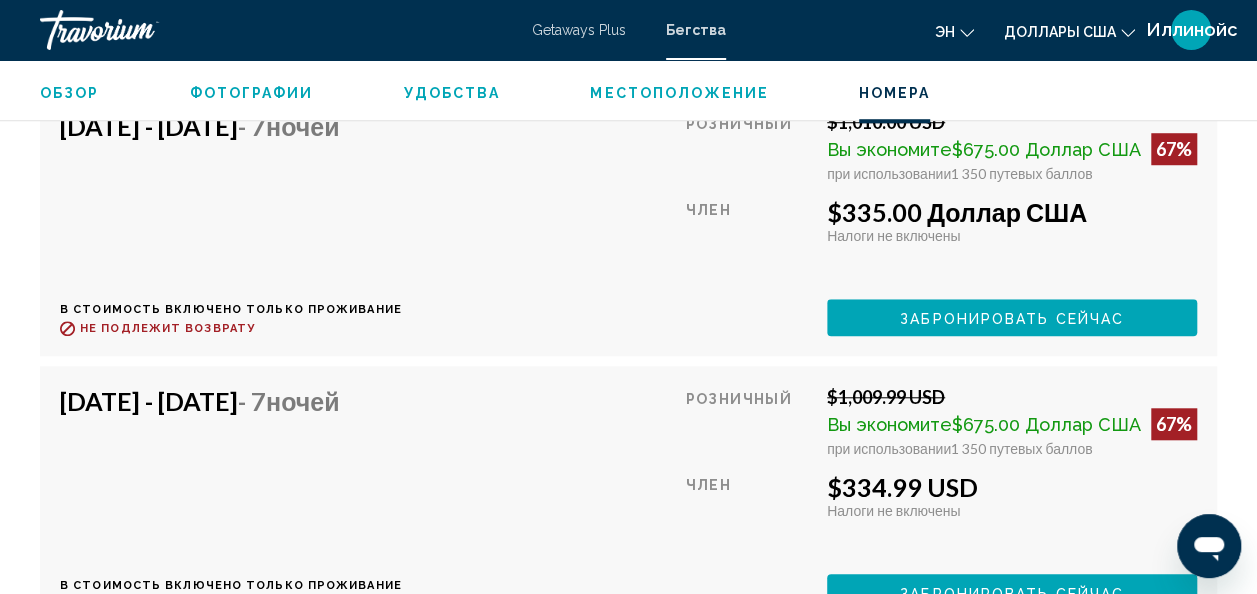 scroll, scrollTop: 4486, scrollLeft: 0, axis: vertical 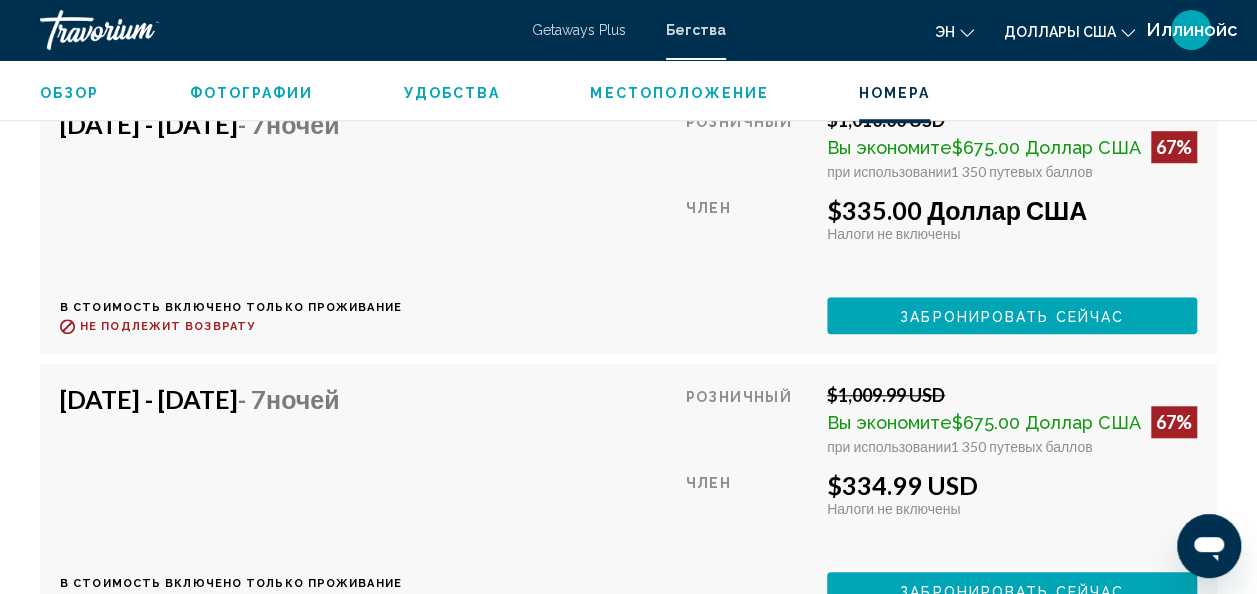 click on "[DATE] - [DATE]  - 7  ночей В стоимость включено только проживание
Refundable until :
Не подлежит возврату Розничный  $1,010.00 USD  Вы экономите  $675.00 Доллар [GEOGRAPHIC_DATA]   67%  при использовании  1 350 путевых баллов  Член  $335.00 Доллар США  Taxes included Налоги не включены You earn  0  Travel Points  Забронировать сейчас This room is no longer available. Price includes accommodation only
Refundable until
Non-refundable Book now This room is no longer available.  [DATE] - [DATE]  - 7  ночей В стоимость включено только проживание
Refundable until :
Не подлежит возврату Розничный  67%   - 7" at bounding box center [628, 1185] 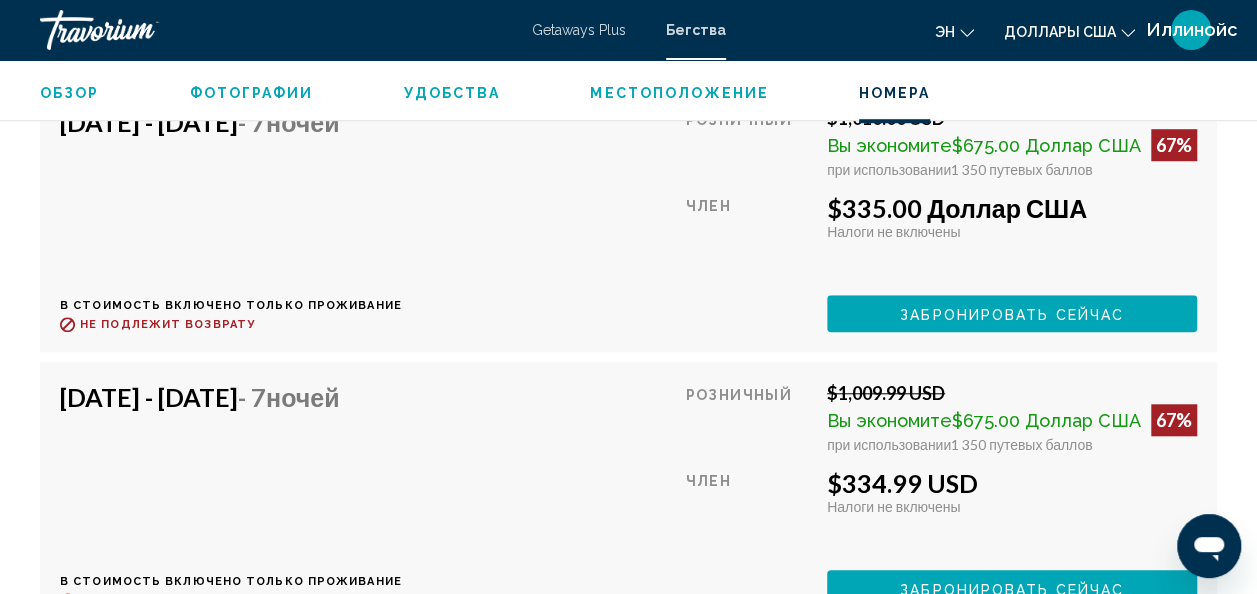 scroll, scrollTop: 4522, scrollLeft: 0, axis: vertical 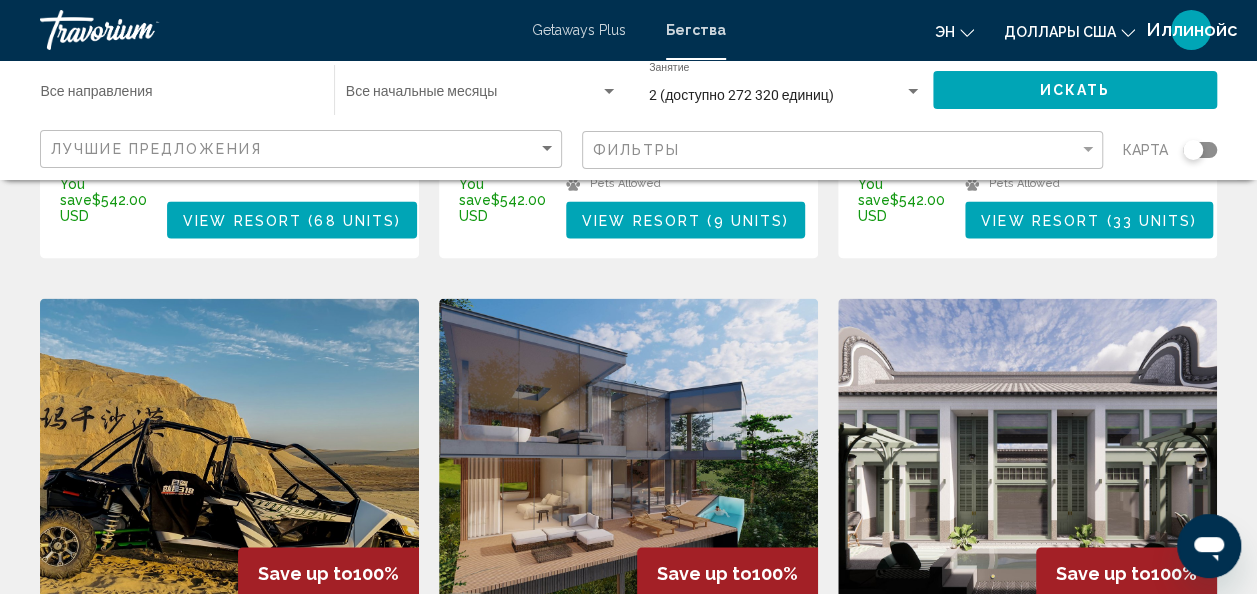 click on "Save up to  100%   Gate Of Desert Vacation Club [GEOGRAPHIC_DATA]  -  This is an adults only resort
[GEOGRAPHIC_DATA], [GEOGRAPHIC_DATA] From $542.00 USD $0.00 USD For 7 nights You save  $542.00 USD   temp
Pets [GEOGRAPHIC_DATA]    ( 38 units )" at bounding box center (229, 658) 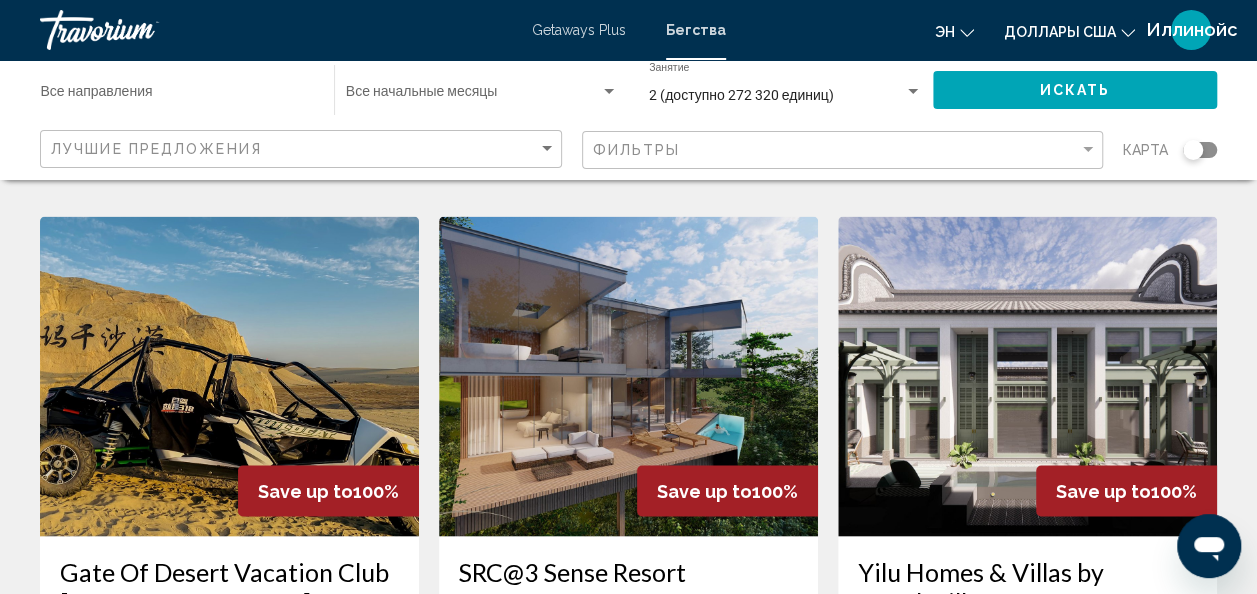 scroll, scrollTop: 1598, scrollLeft: 0, axis: vertical 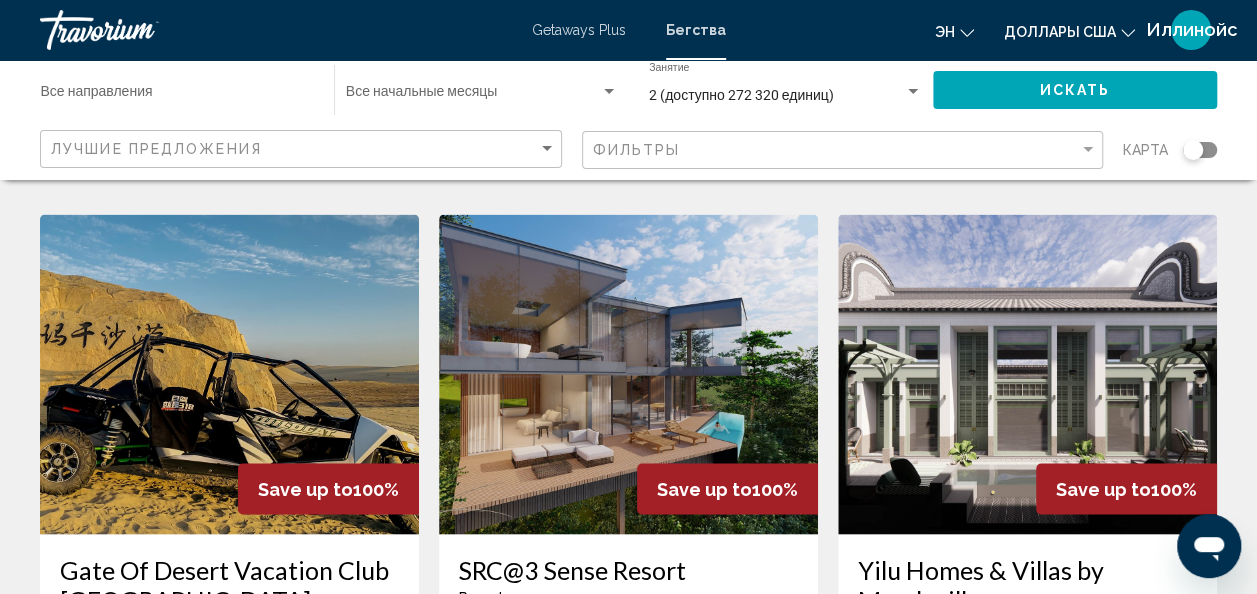 click on "Save up to  100%   SRC@3 [GEOGRAPHIC_DATA]  -  This is an adults only resort
[GEOGRAPHIC_DATA], [GEOGRAPHIC_DATA] From $542.00 USD $0.00 USD For 7 nights You save  $542.00 USD   temp
[GEOGRAPHIC_DATA]
[GEOGRAPHIC_DATA]    ( 100 units )" at bounding box center (628, 574) 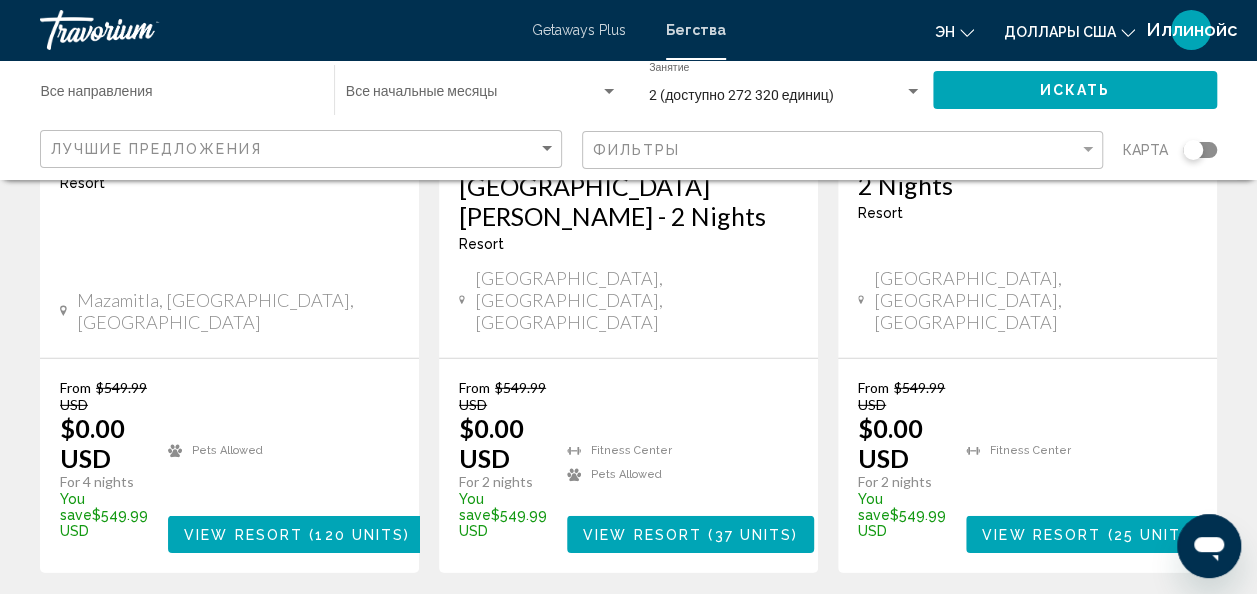 scroll, scrollTop: 2774, scrollLeft: 0, axis: vertical 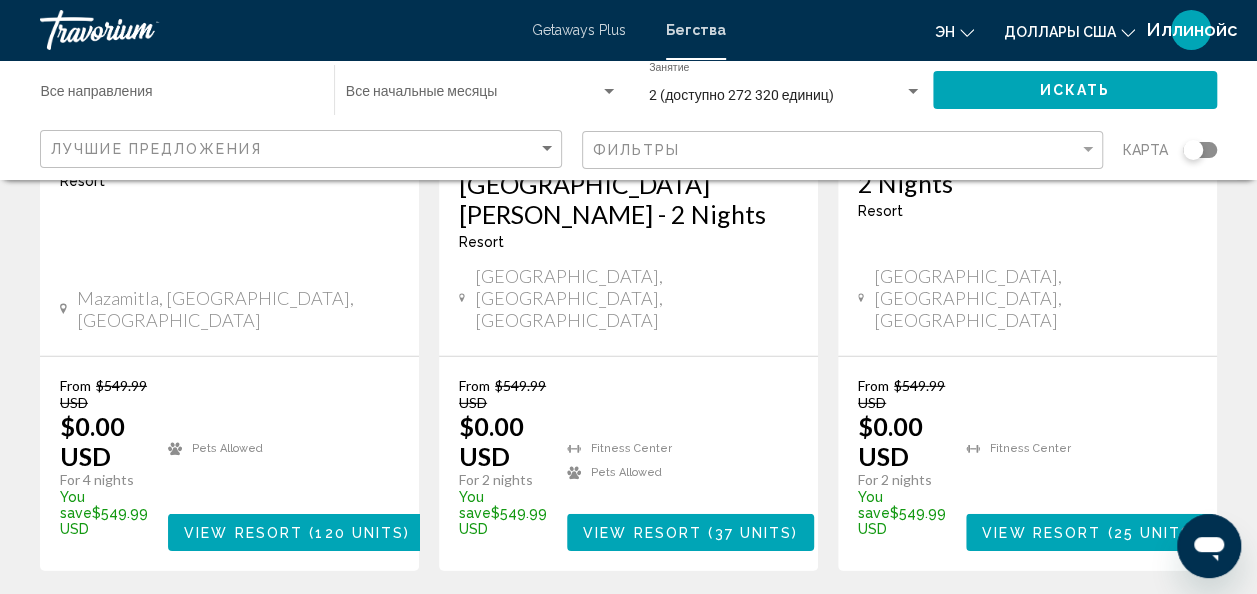 click on "4" at bounding box center (629, 631) 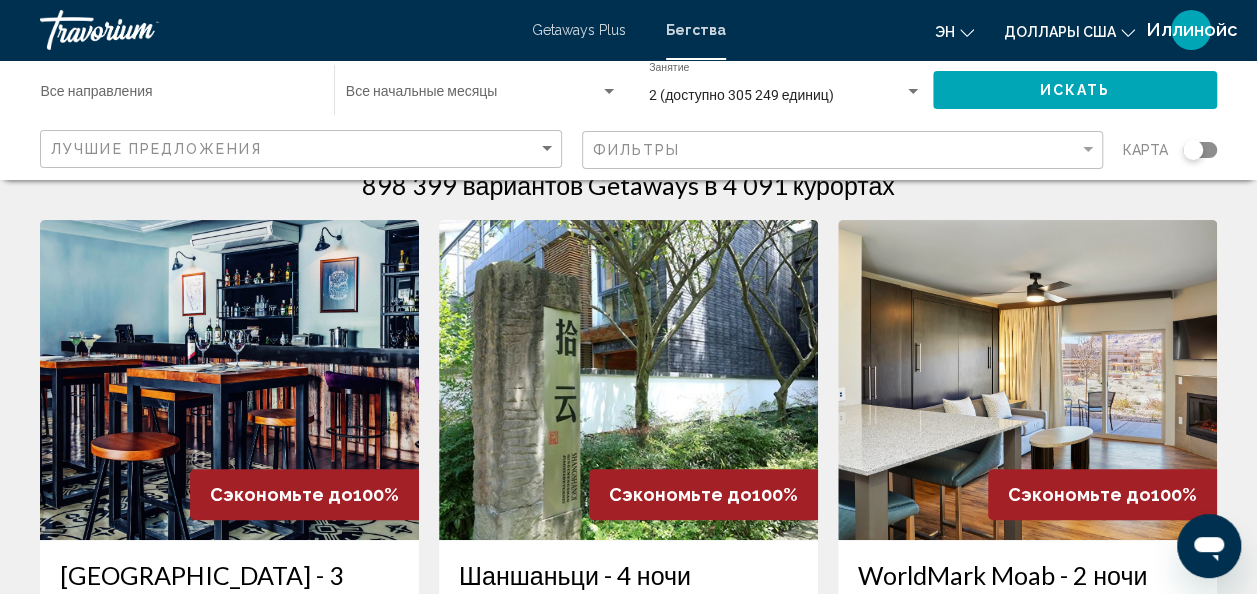 scroll, scrollTop: 0, scrollLeft: 0, axis: both 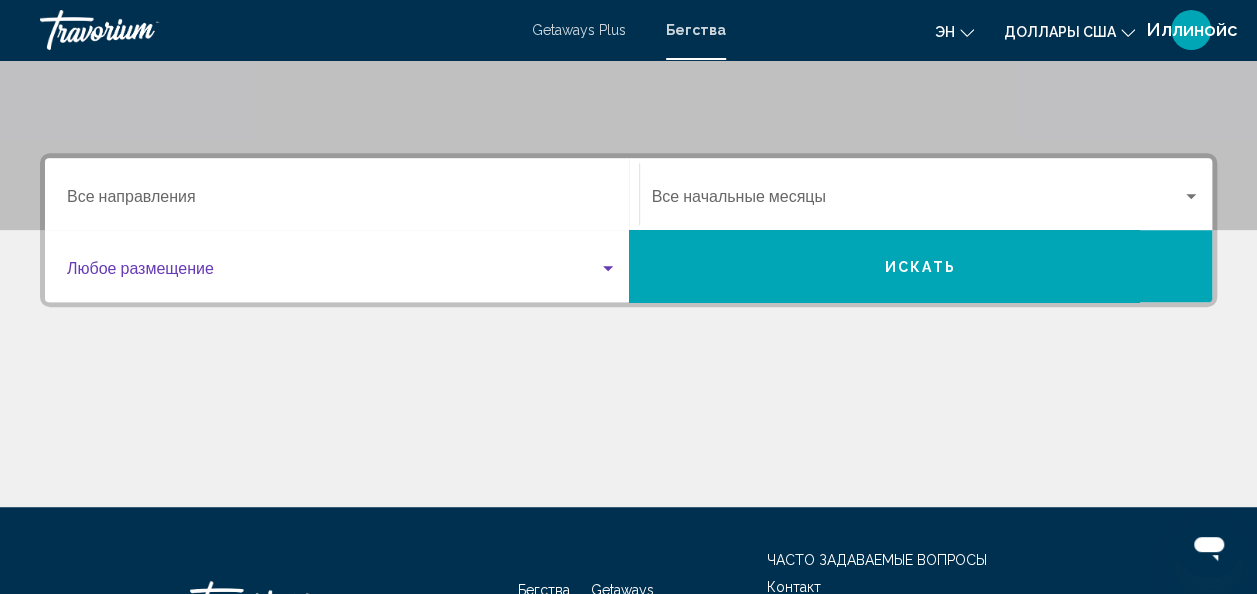 click at bounding box center (333, 273) 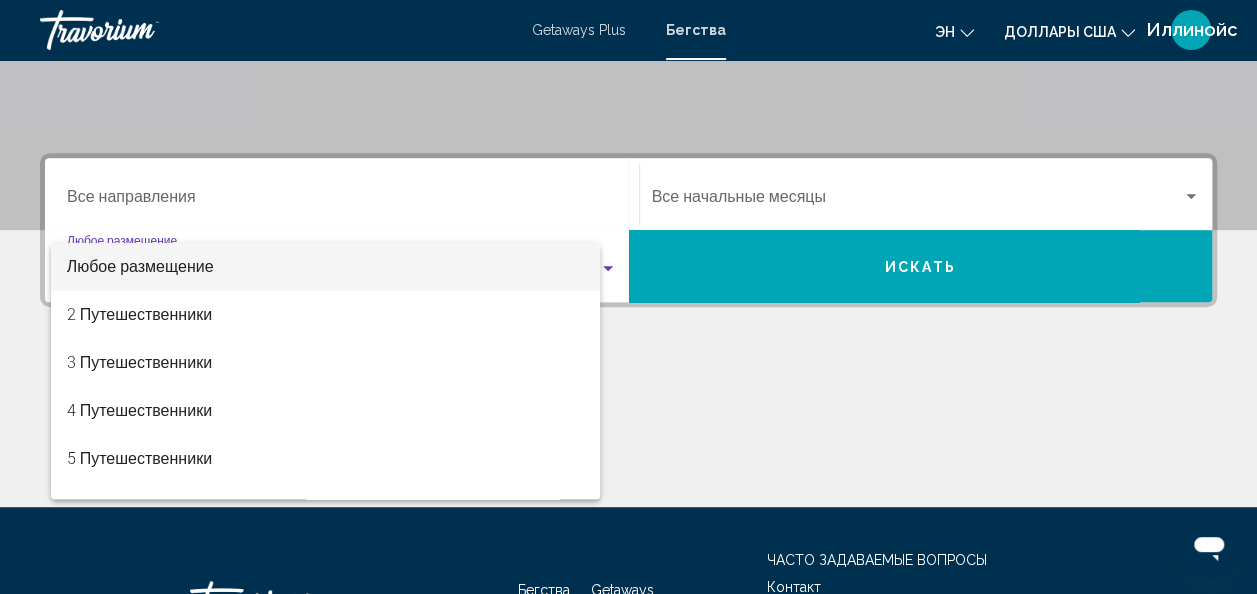 scroll, scrollTop: 458, scrollLeft: 0, axis: vertical 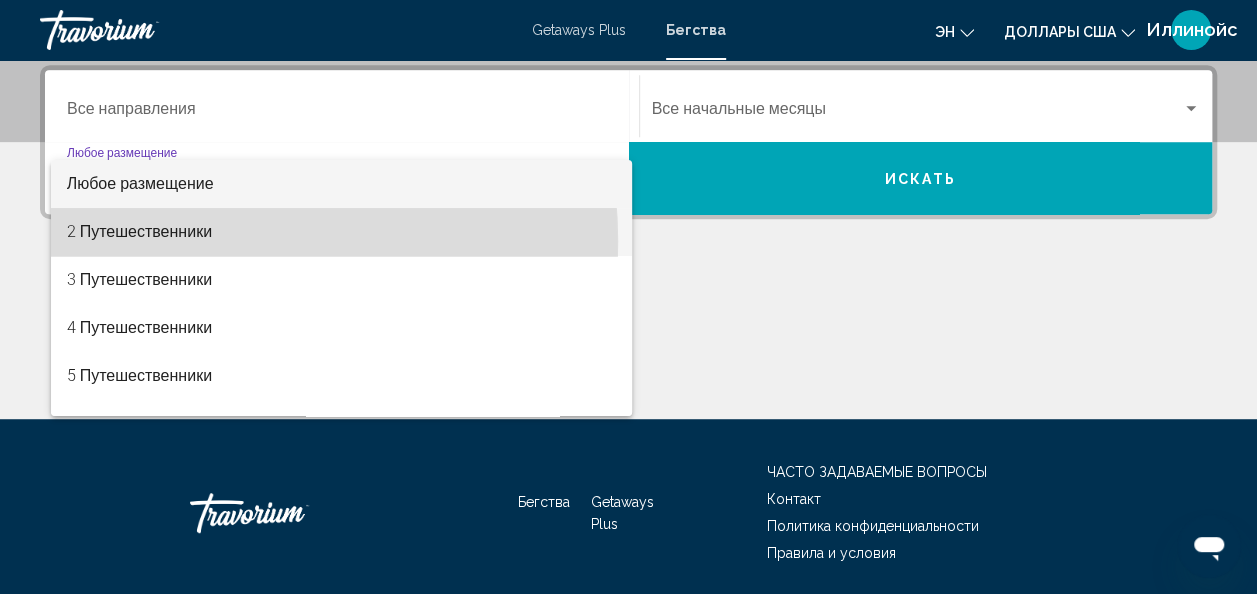 click on "2 Путешественники" at bounding box center (342, 232) 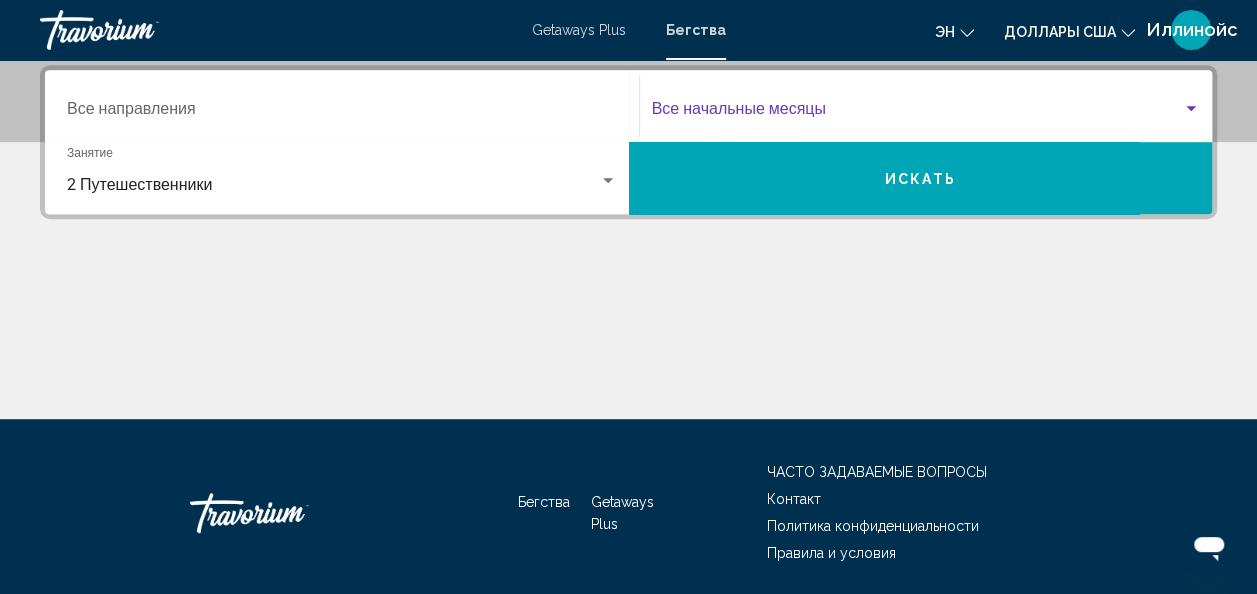 click at bounding box center (917, 113) 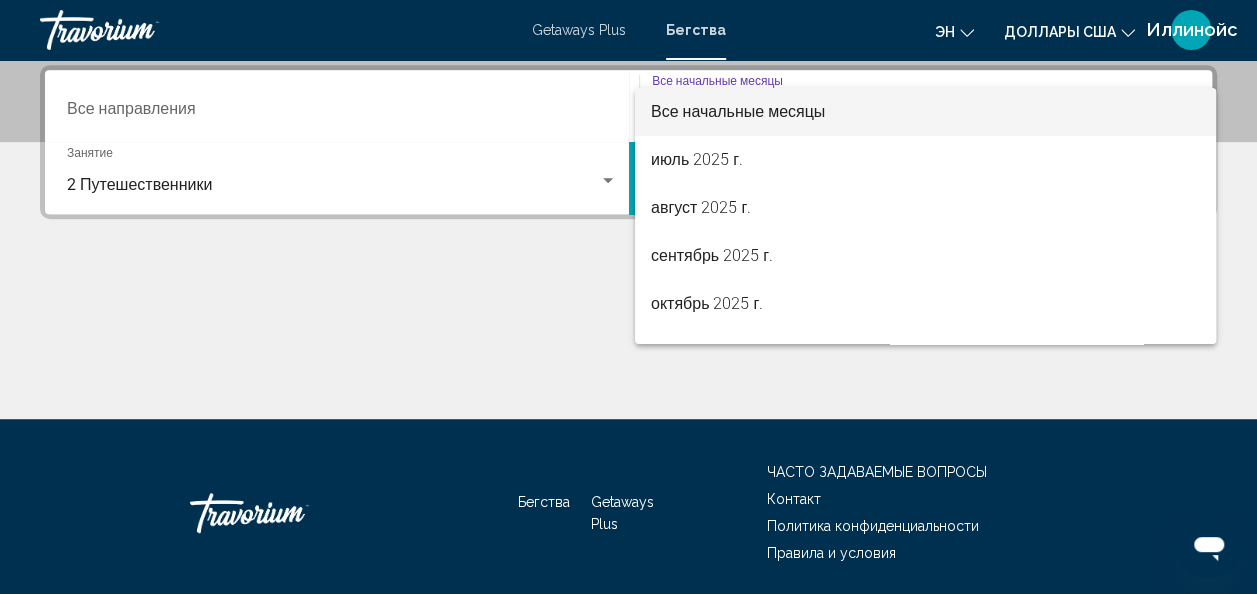 click at bounding box center [628, 297] 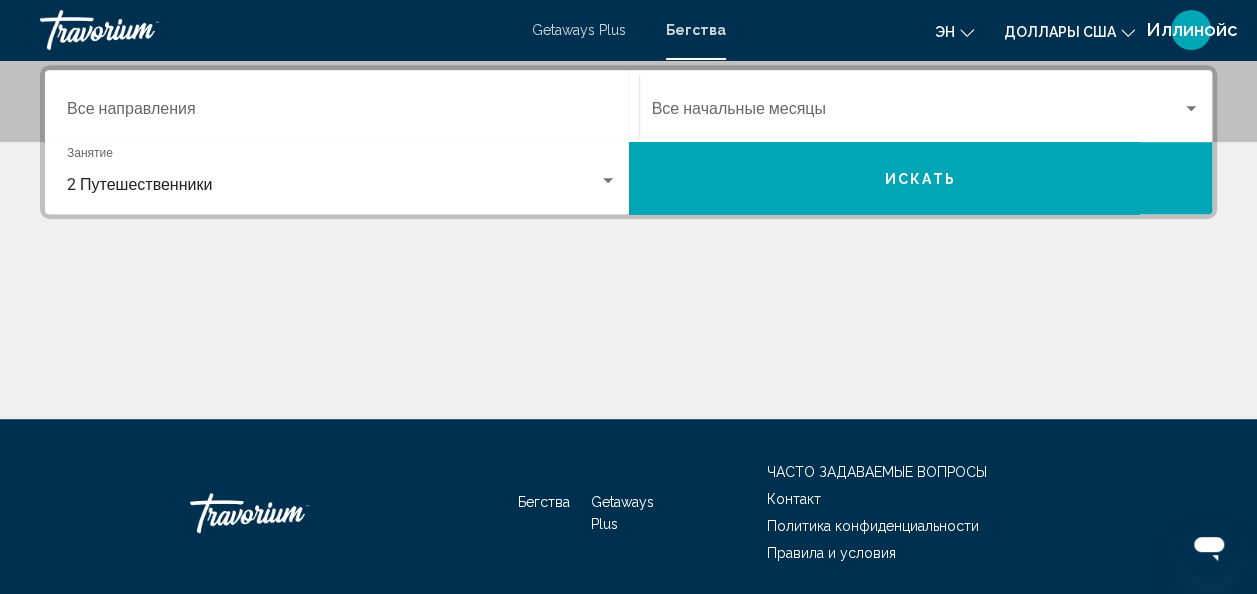 click at bounding box center [608, 181] 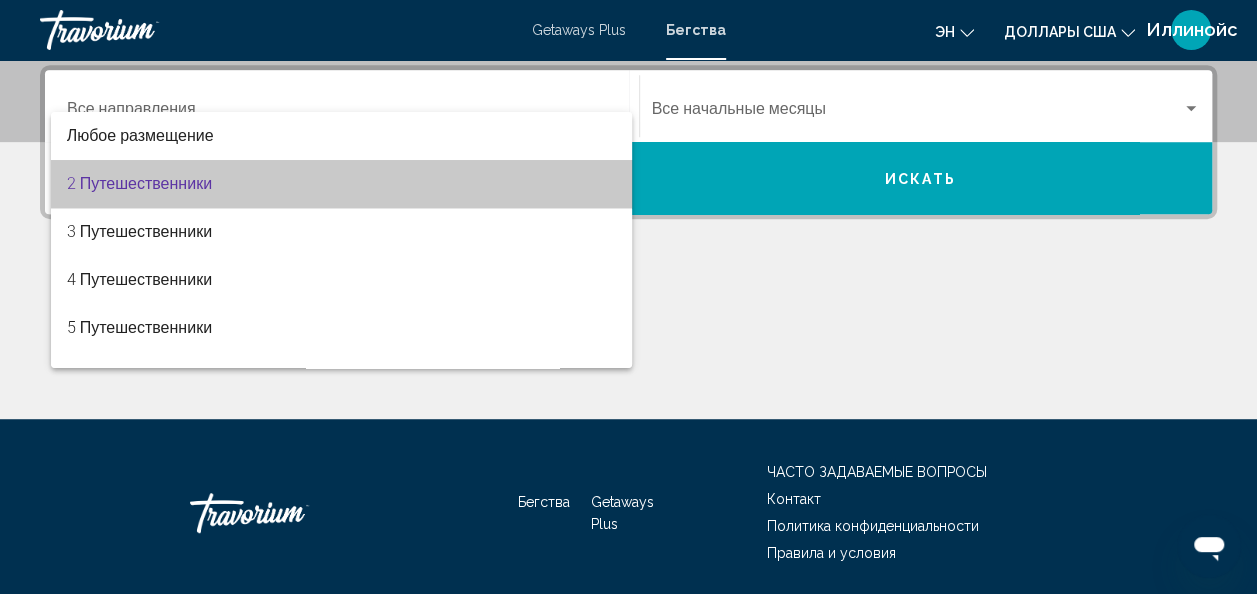 click on "2 Путешественники" at bounding box center [342, 184] 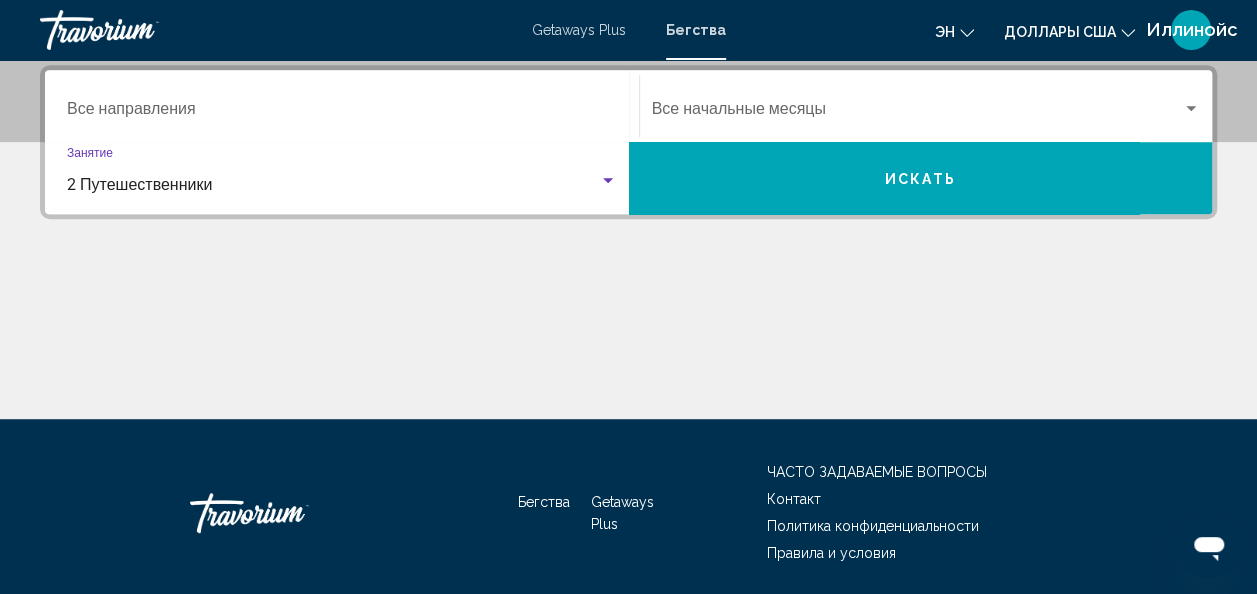 click on "Искать" at bounding box center [921, 178] 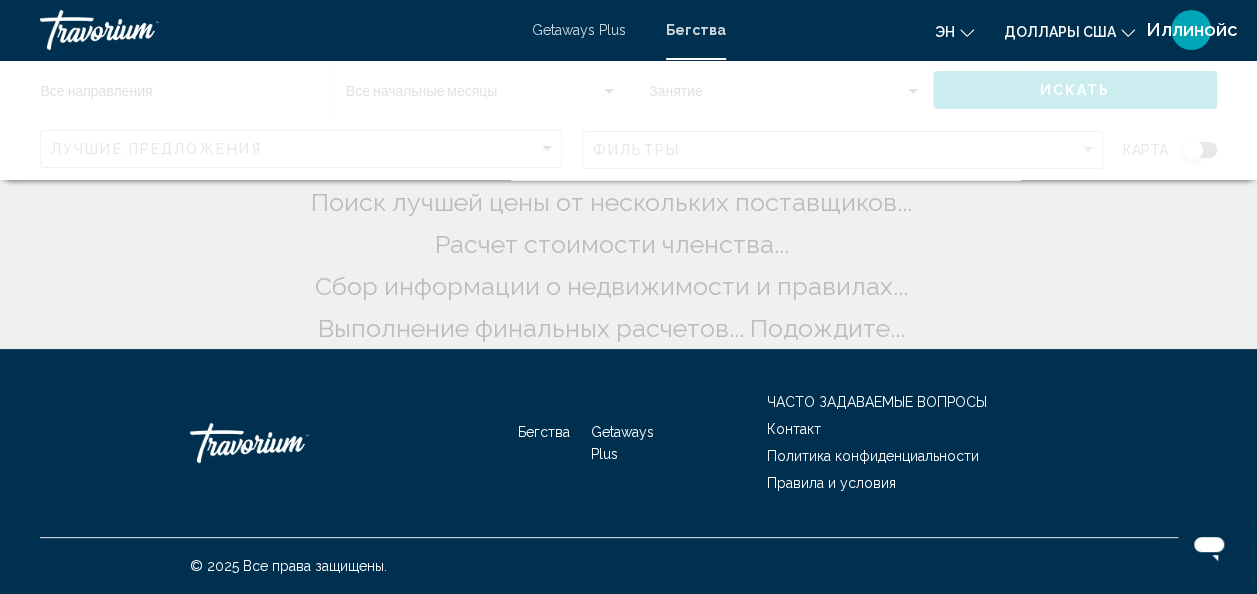 scroll, scrollTop: 0, scrollLeft: 0, axis: both 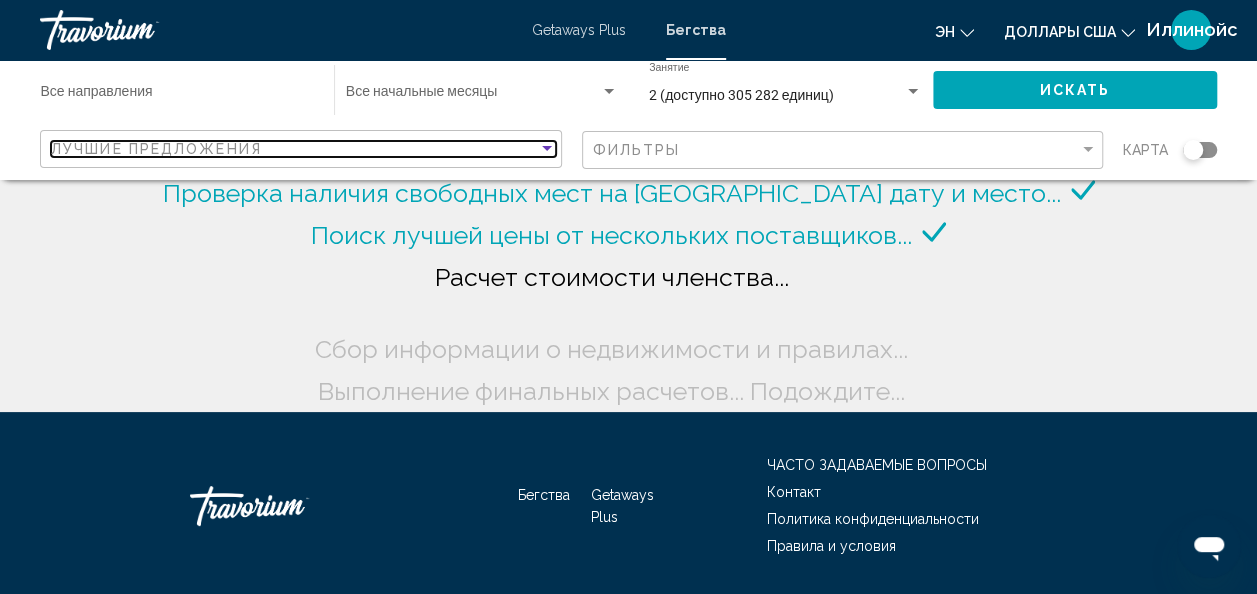 click at bounding box center (547, 148) 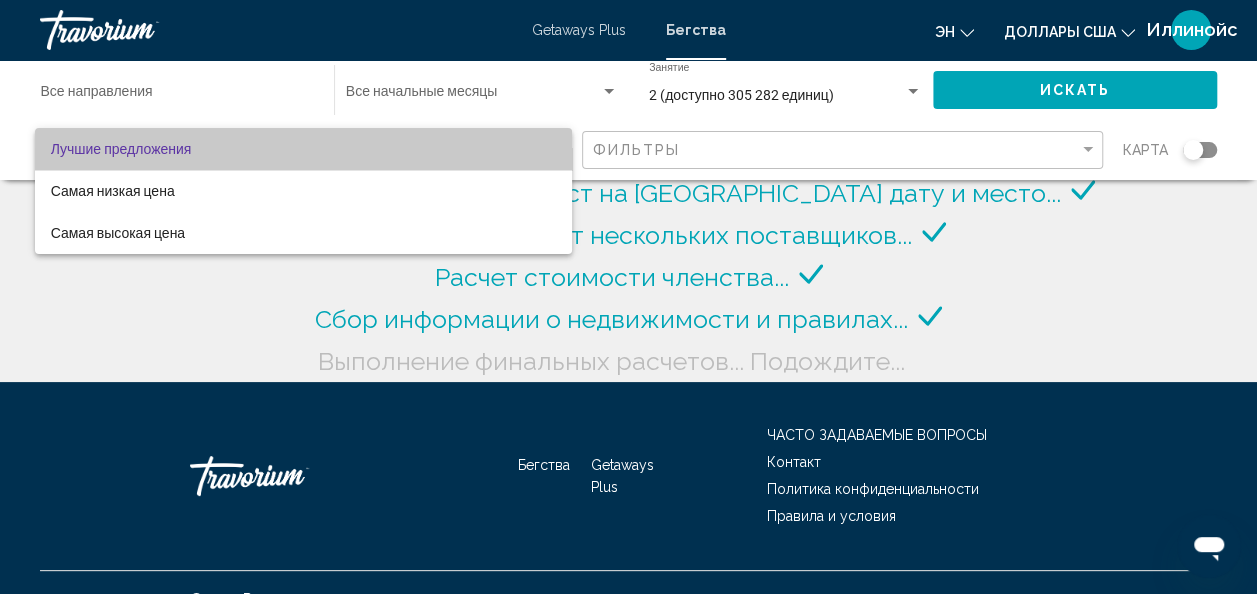 click on "Лучшие предложения" at bounding box center [303, 149] 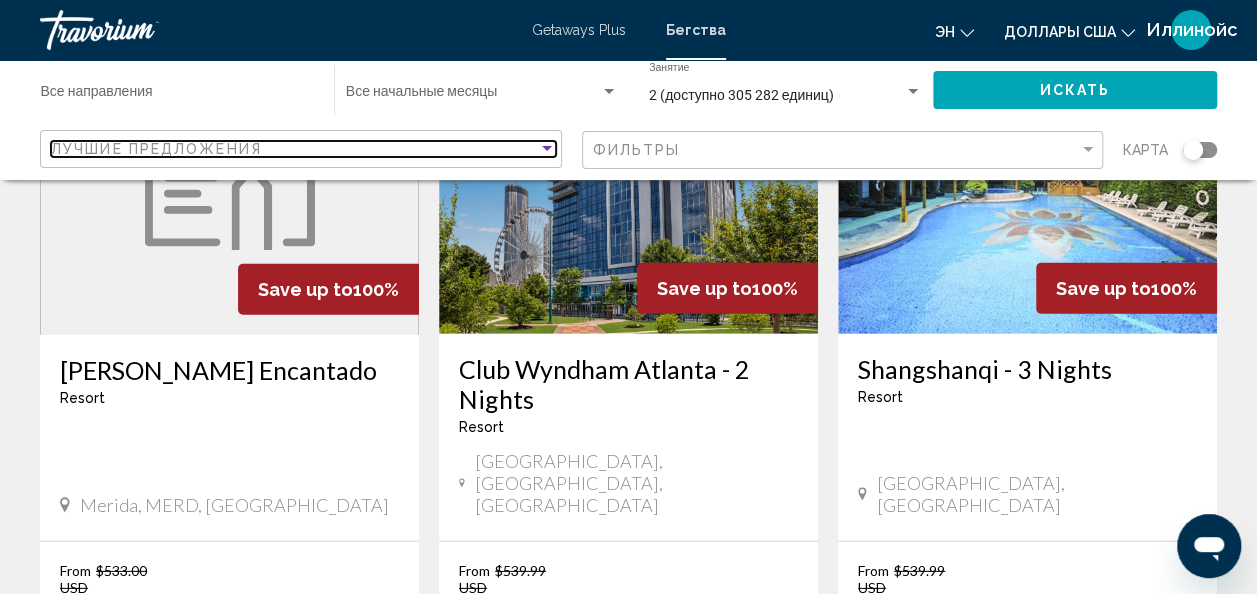 scroll, scrollTop: 2675, scrollLeft: 0, axis: vertical 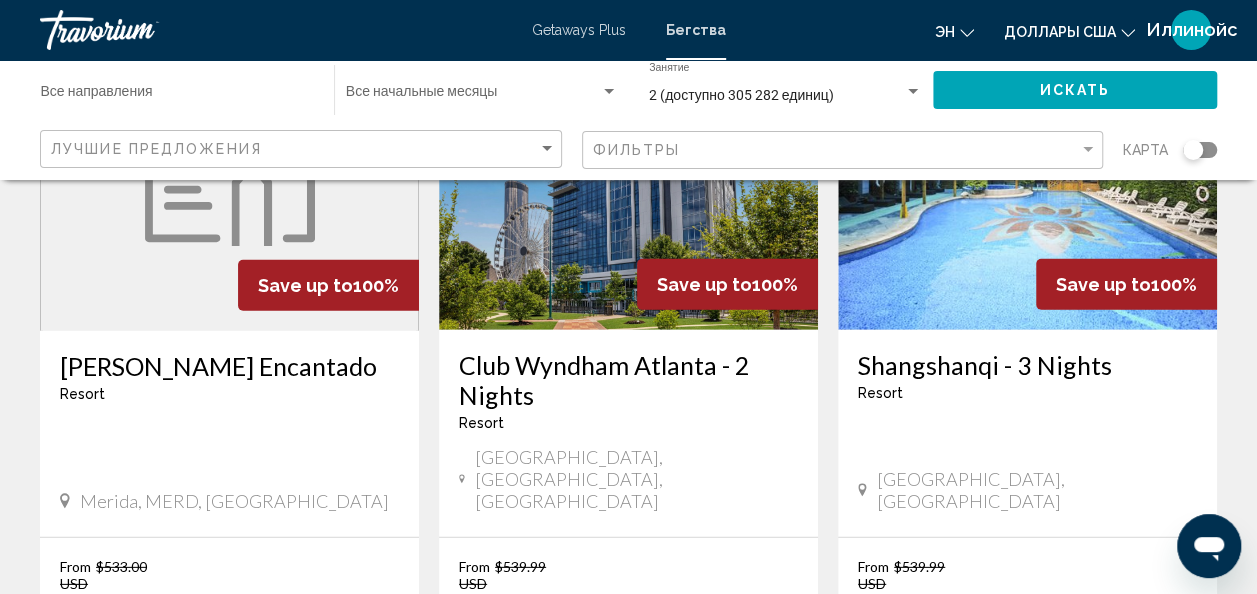 click on "page  2" at bounding box center [488, 812] 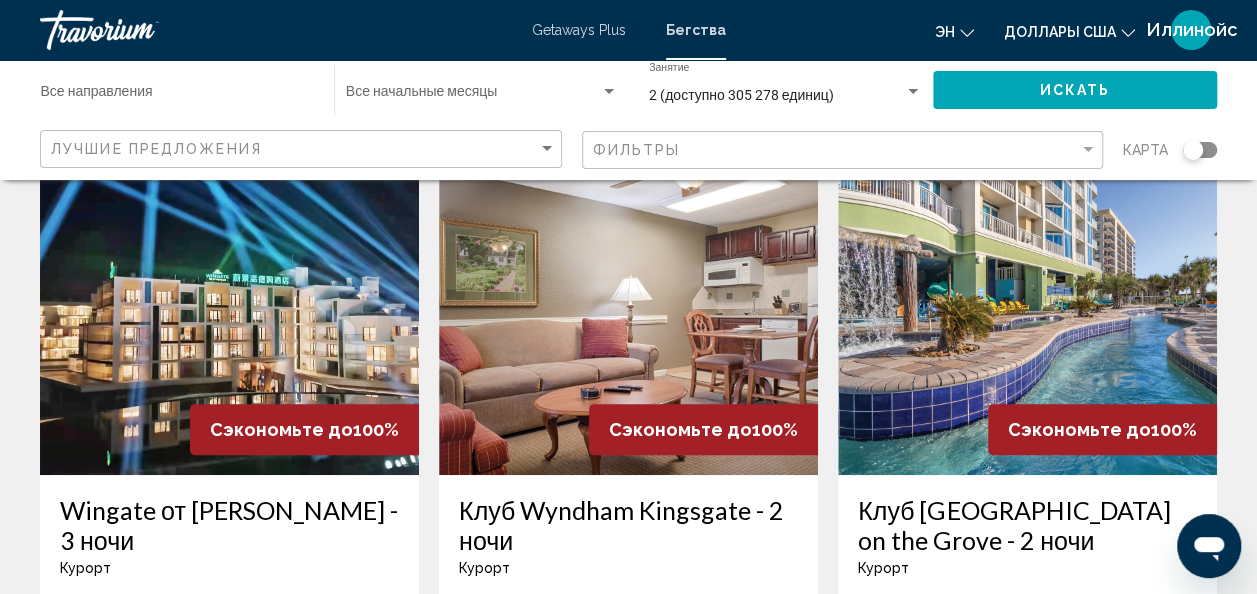 scroll, scrollTop: 116, scrollLeft: 0, axis: vertical 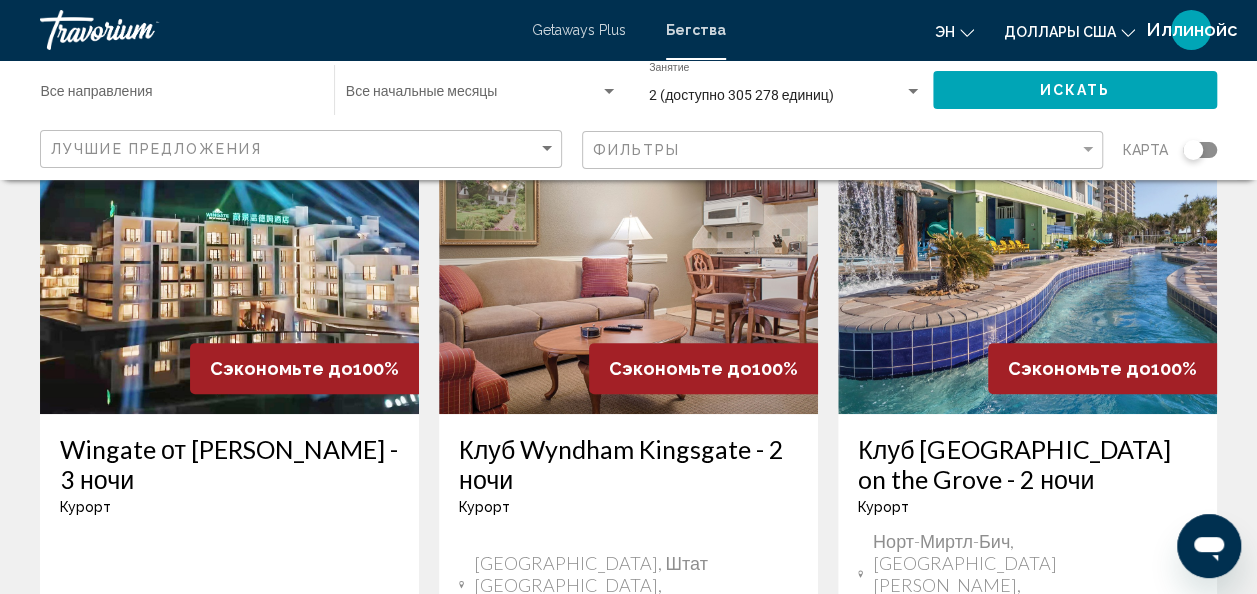 drag, startPoint x: 486, startPoint y: 513, endPoint x: 429, endPoint y: 538, distance: 62.241467 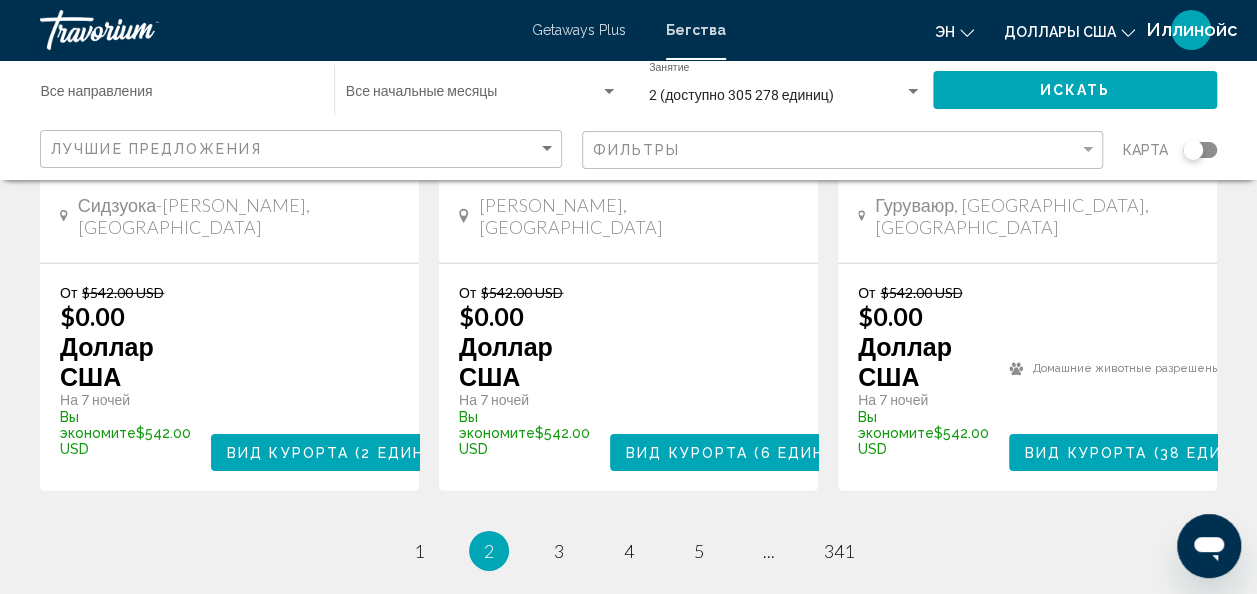 scroll, scrollTop: 2877, scrollLeft: 0, axis: vertical 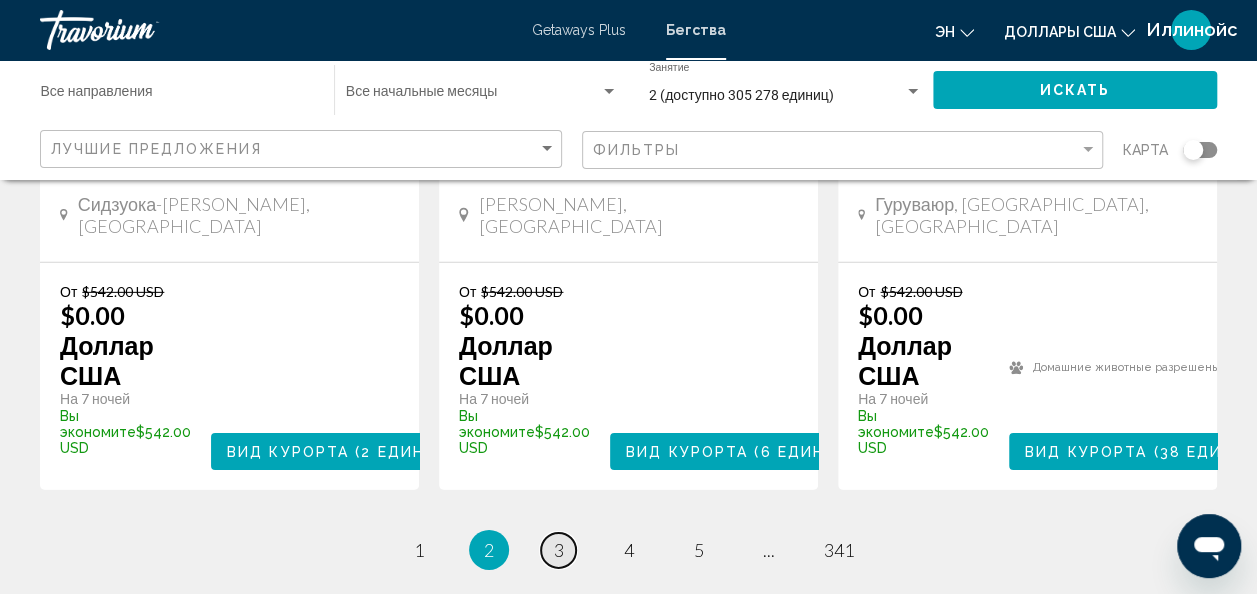 click on "страница  3" at bounding box center (558, 550) 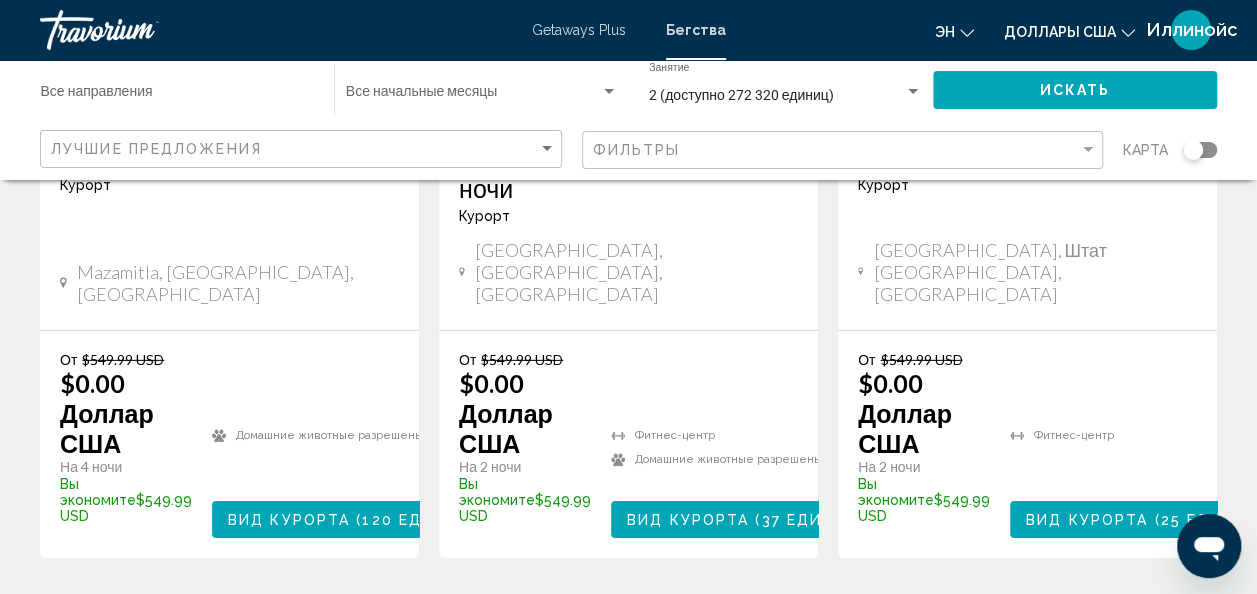scroll, scrollTop: 2840, scrollLeft: 0, axis: vertical 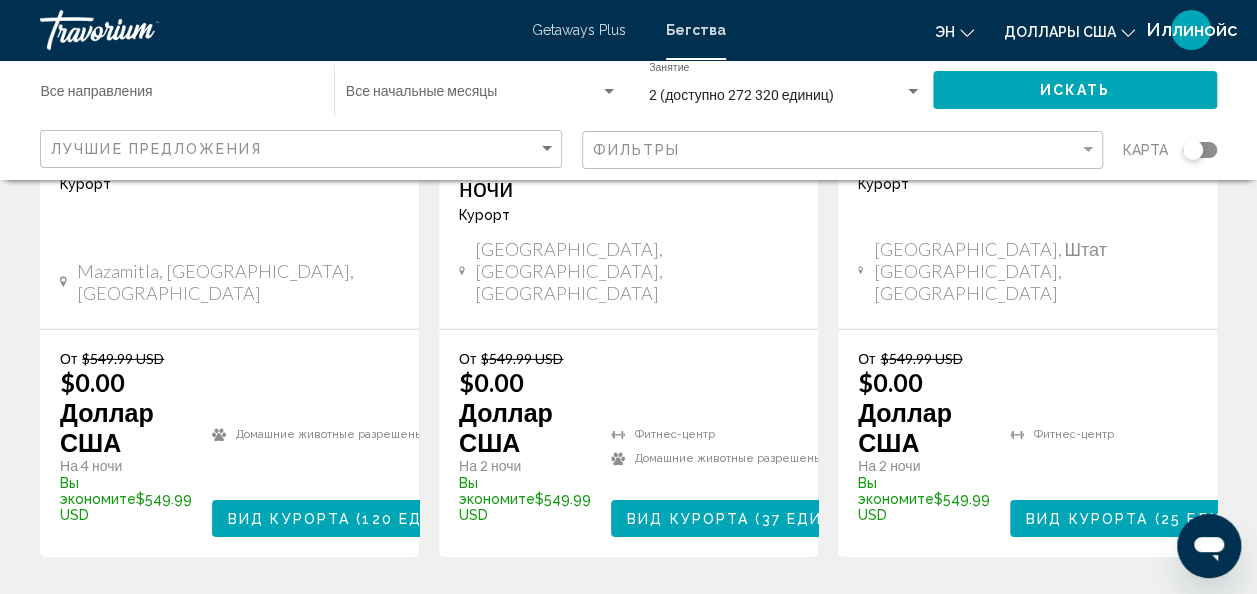 click on "4" at bounding box center (629, 617) 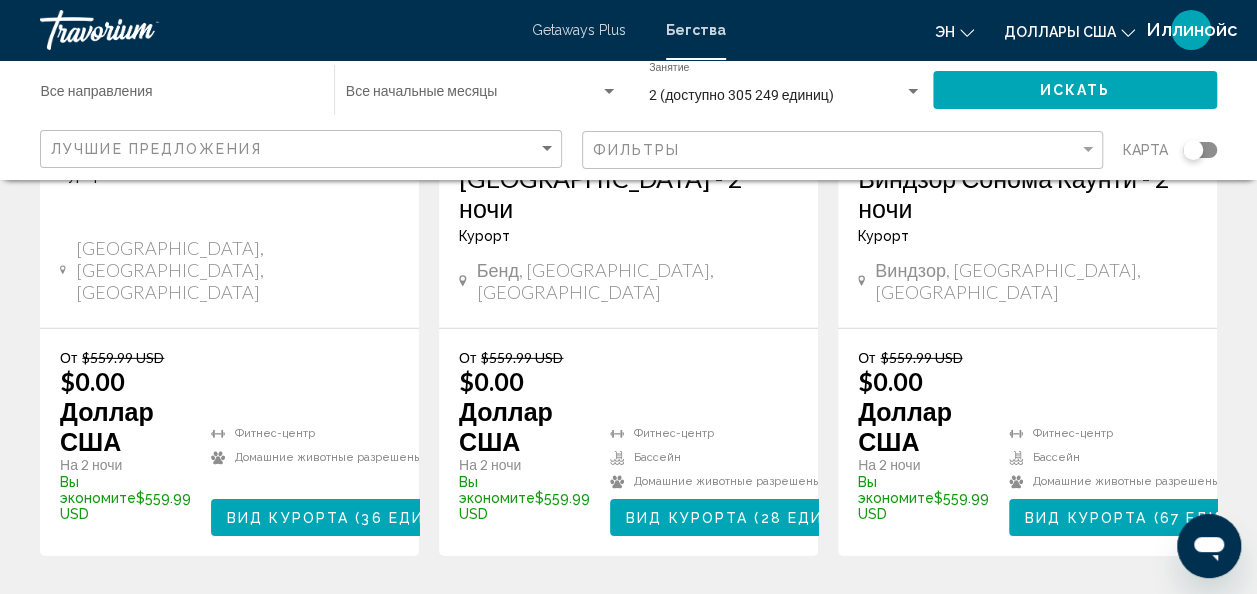 scroll, scrollTop: 2852, scrollLeft: 0, axis: vertical 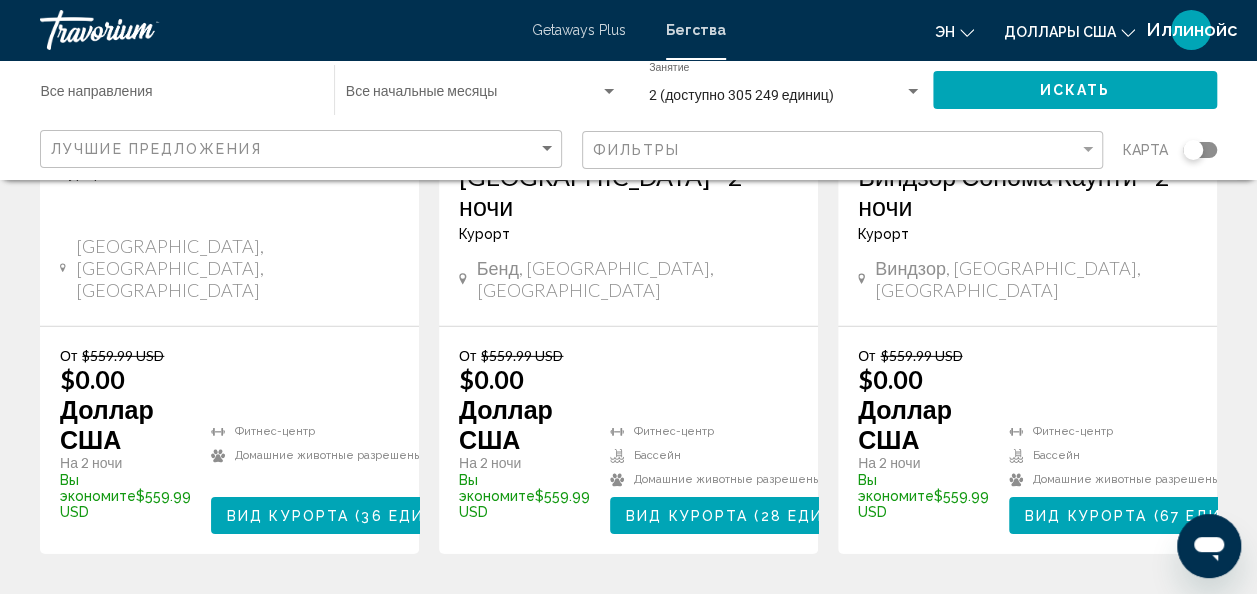 click on "5" at bounding box center (699, 614) 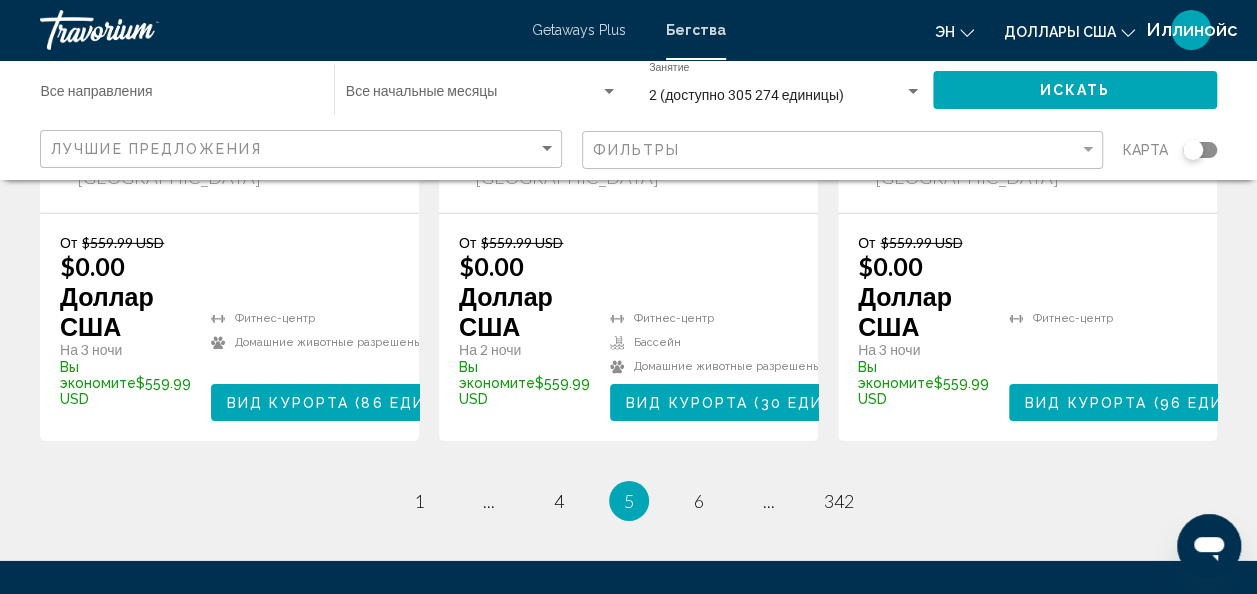 scroll, scrollTop: 2948, scrollLeft: 0, axis: vertical 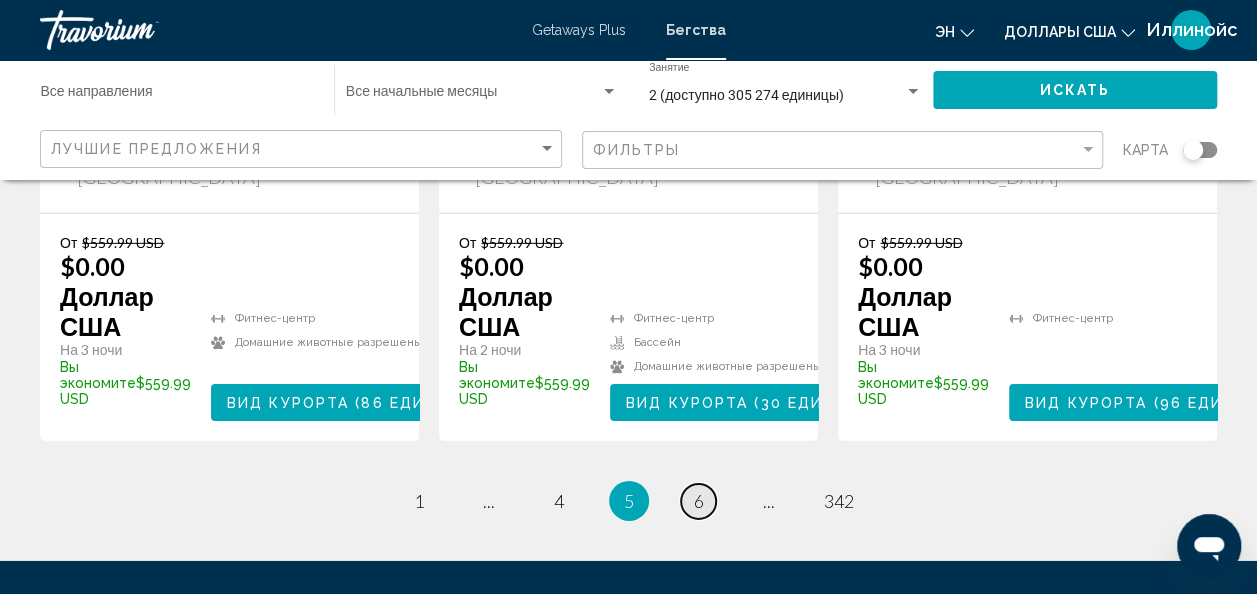 click on "6" at bounding box center (699, 501) 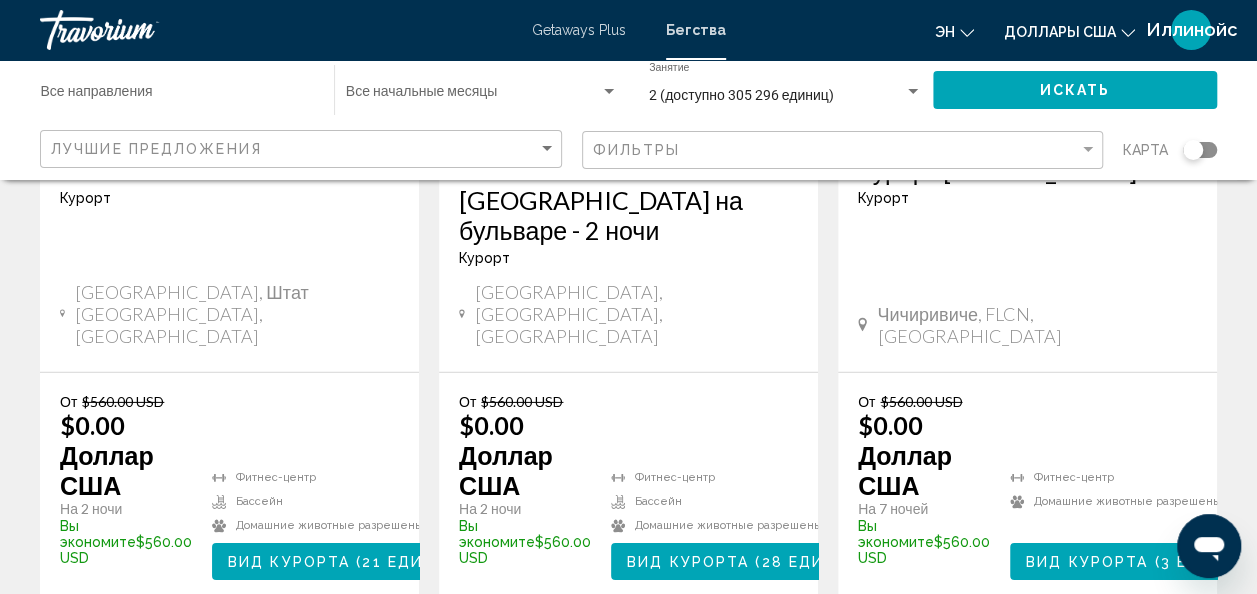 scroll, scrollTop: 2924, scrollLeft: 0, axis: vertical 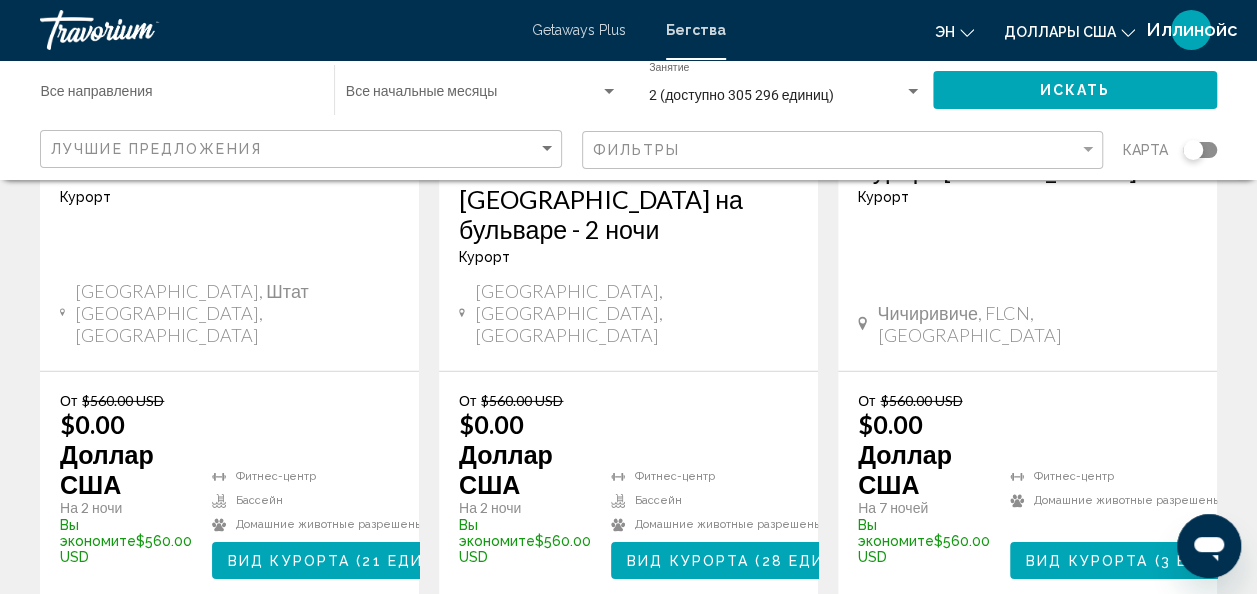 click on "7" at bounding box center (699, 659) 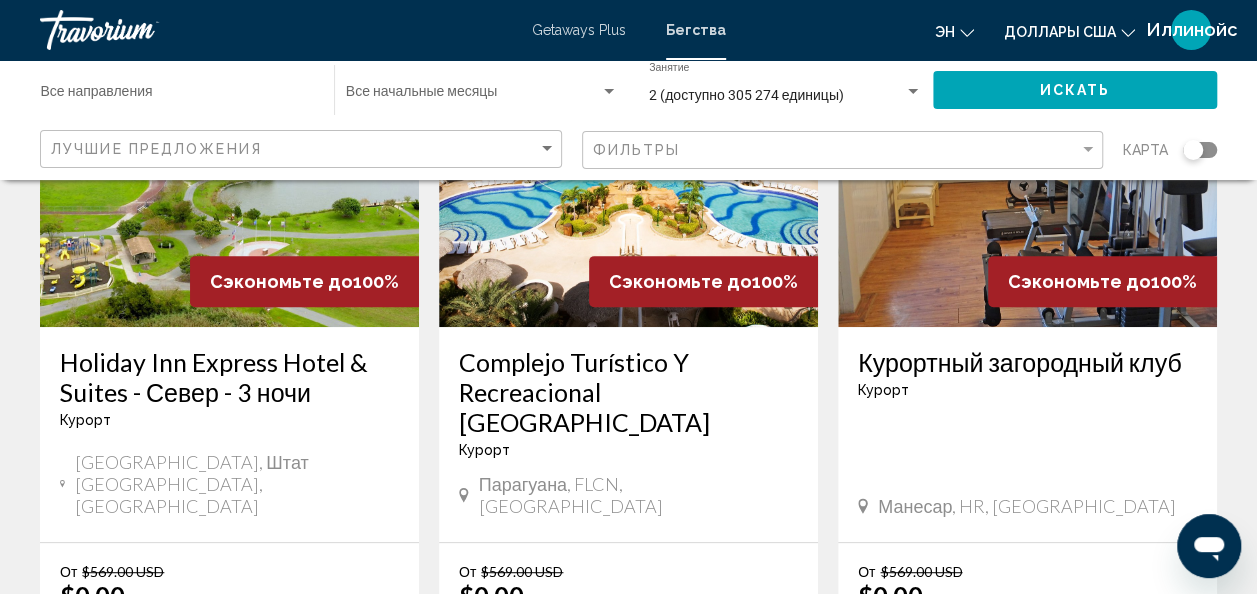 scroll, scrollTop: 264, scrollLeft: 0, axis: vertical 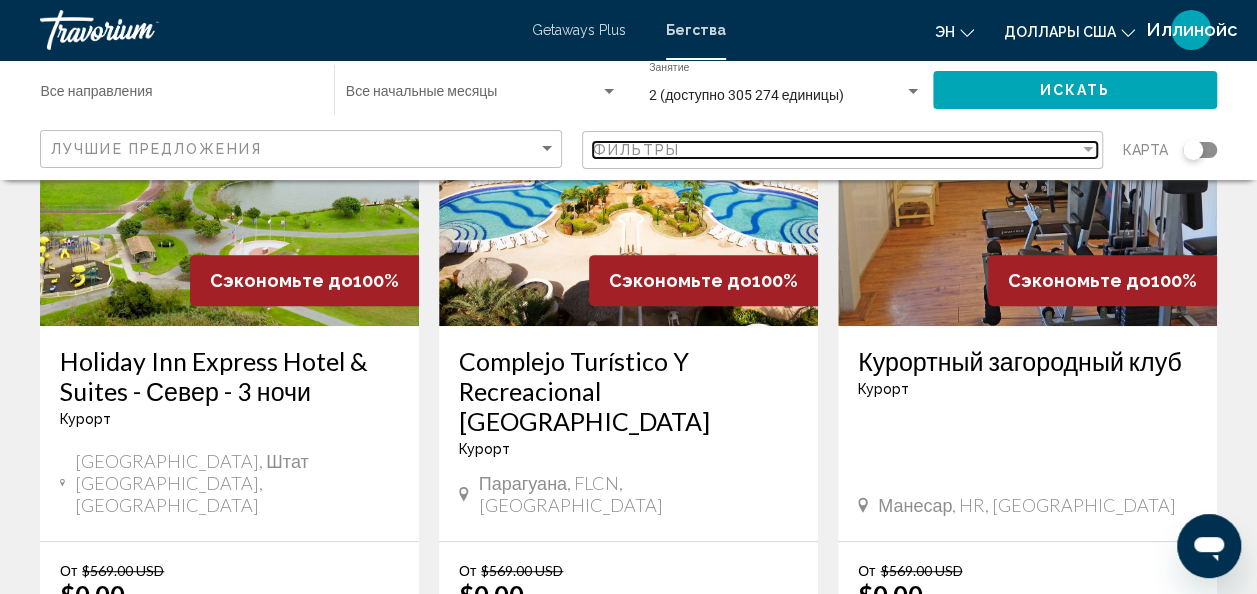click at bounding box center (1088, 149) 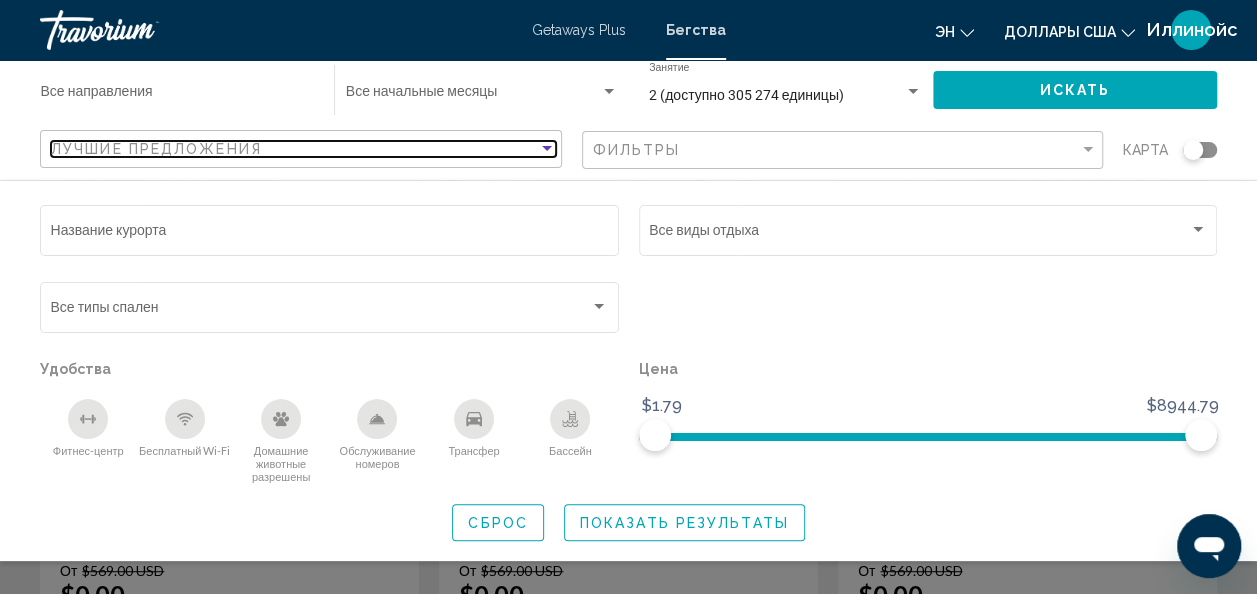 click at bounding box center [547, 148] 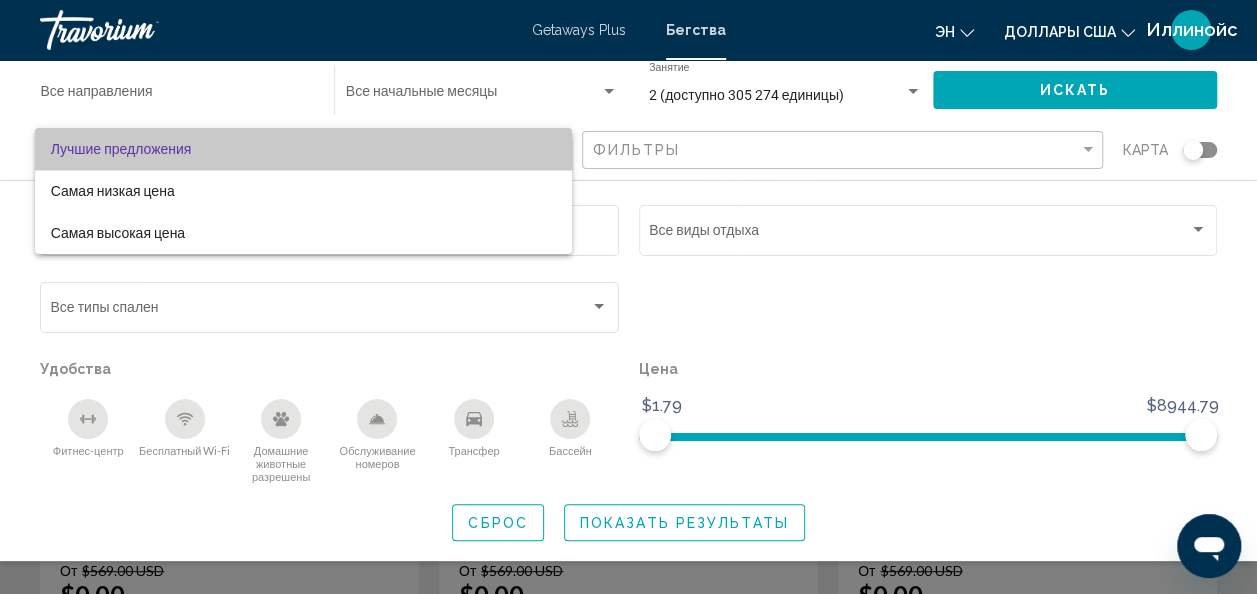 click on "Лучшие предложения" at bounding box center [303, 149] 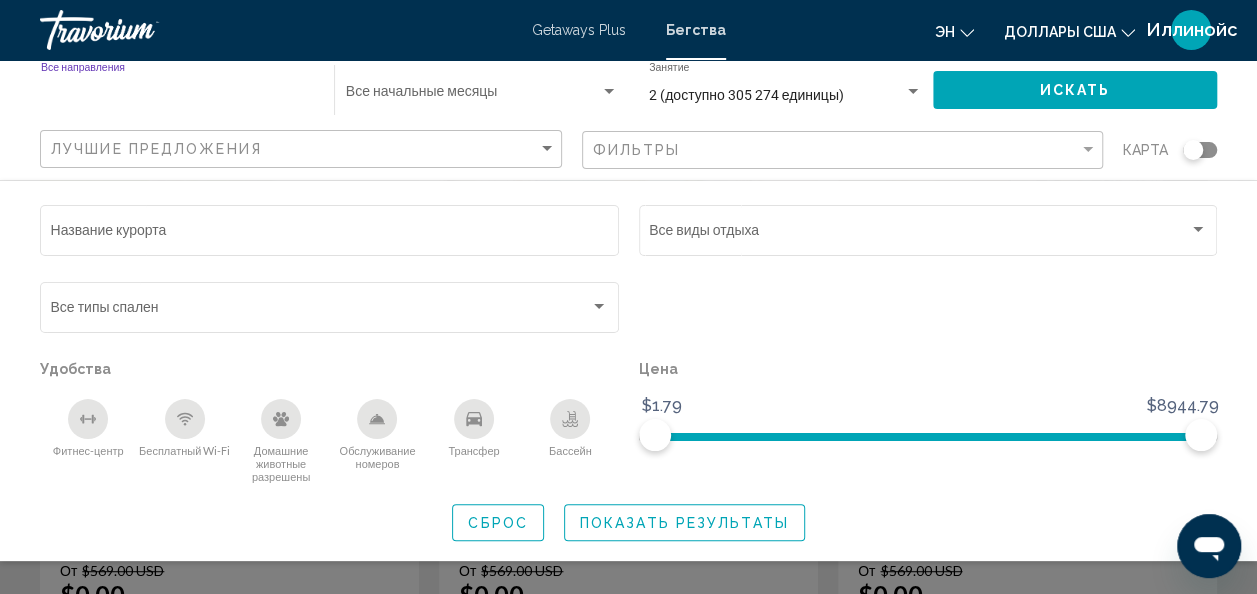 click on "Destination Все направления" at bounding box center [177, 96] 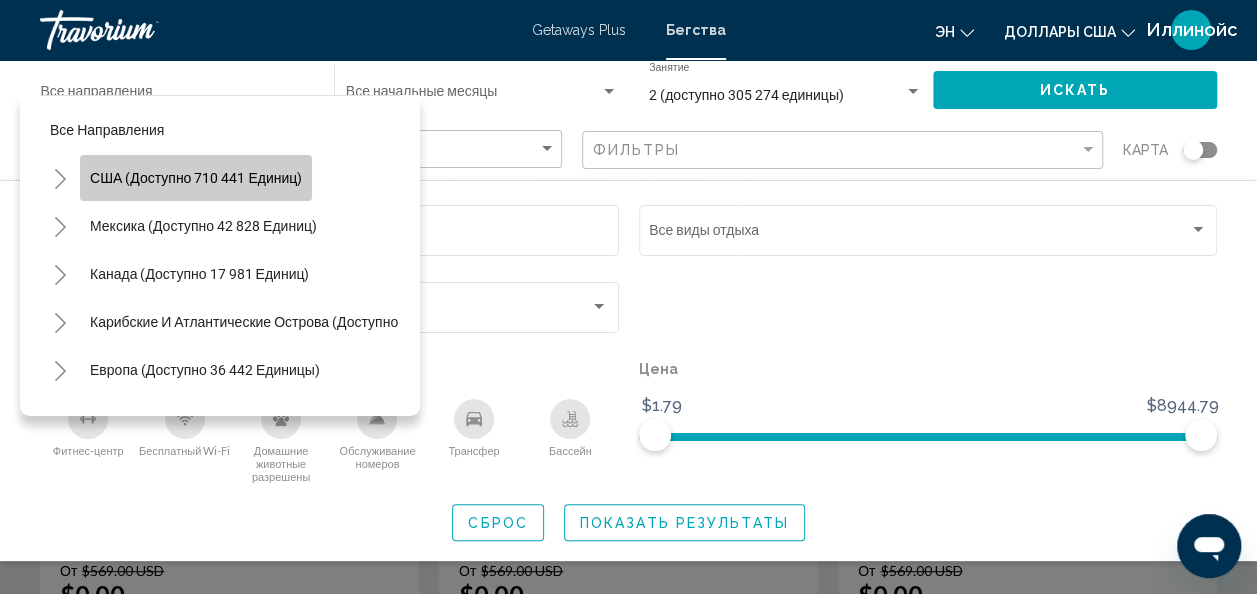 click on "США (доступно 710 441 единиц)" 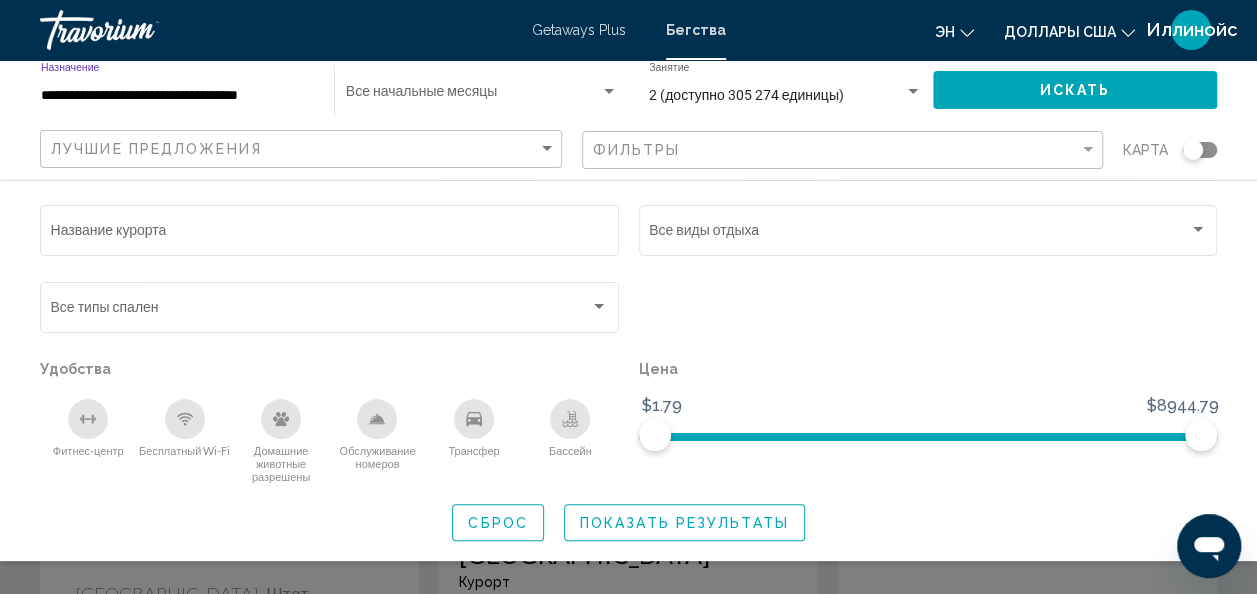 scroll, scrollTop: 130, scrollLeft: 0, axis: vertical 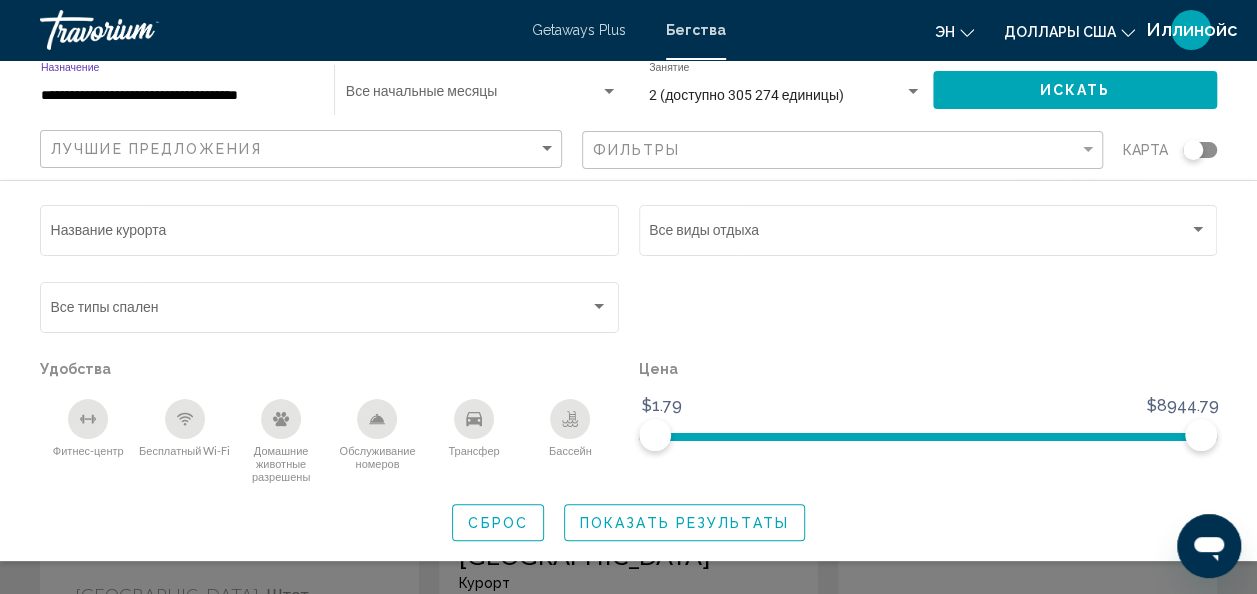click on "**********" at bounding box center [177, 96] 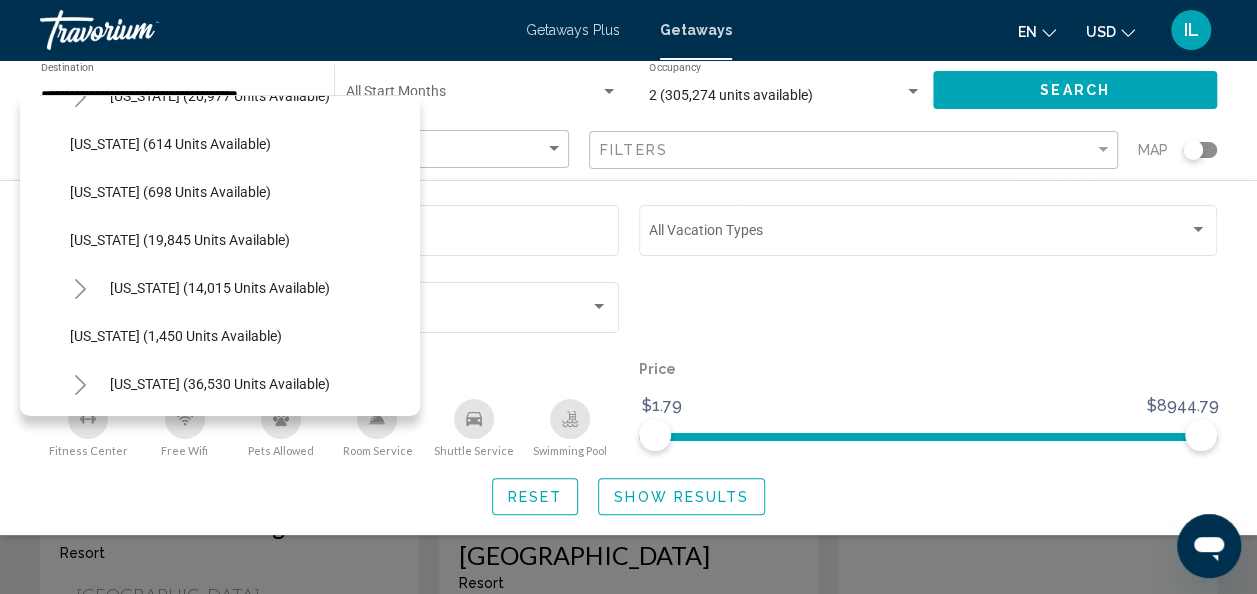 scroll, scrollTop: 1475, scrollLeft: 0, axis: vertical 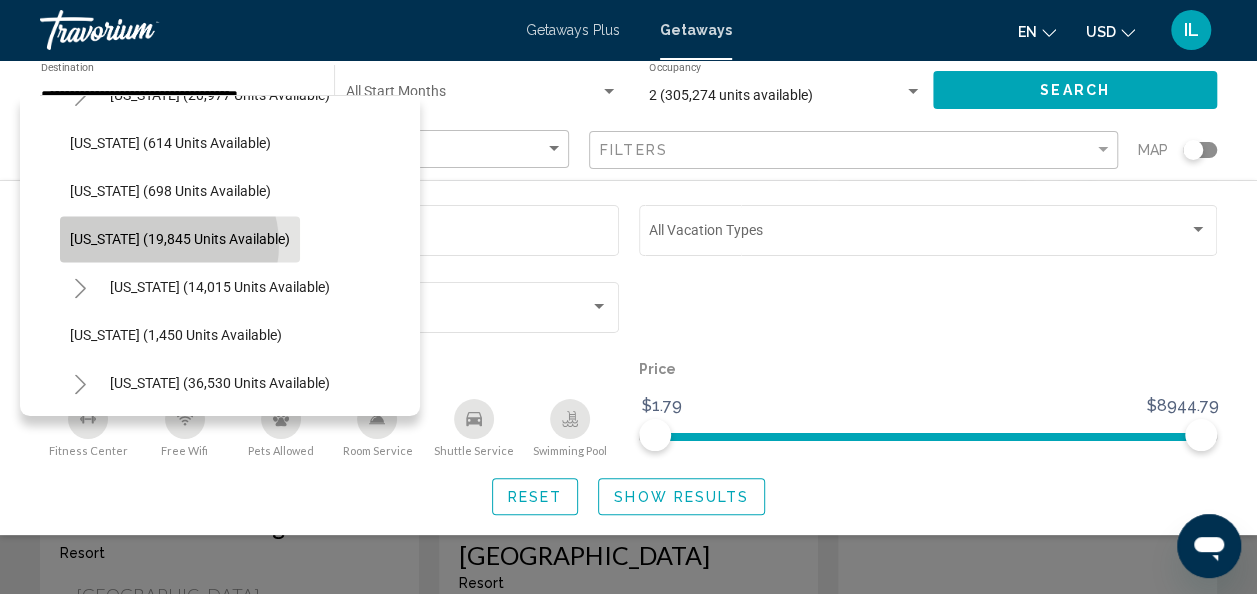 click on "[US_STATE] (19,845 units available)" 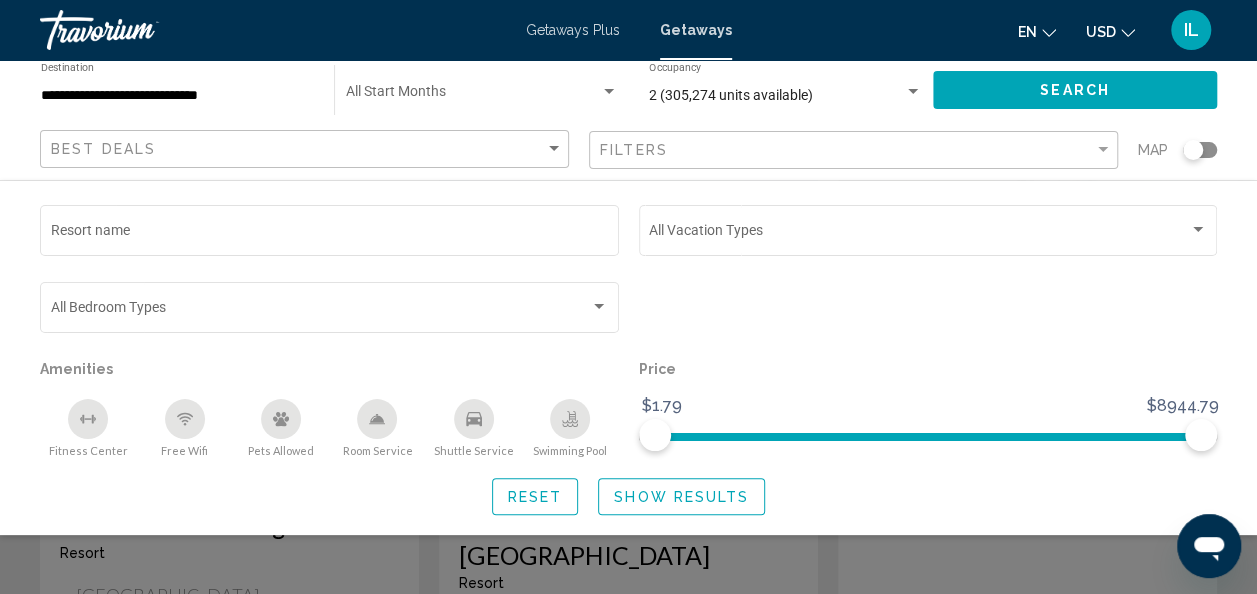 click 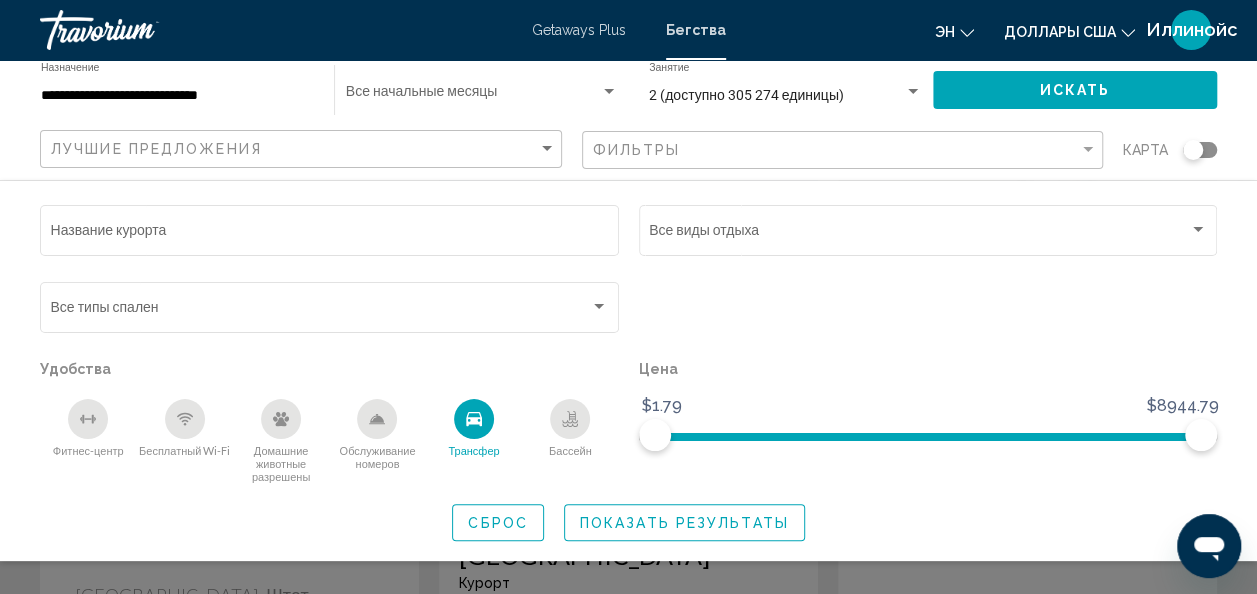 click 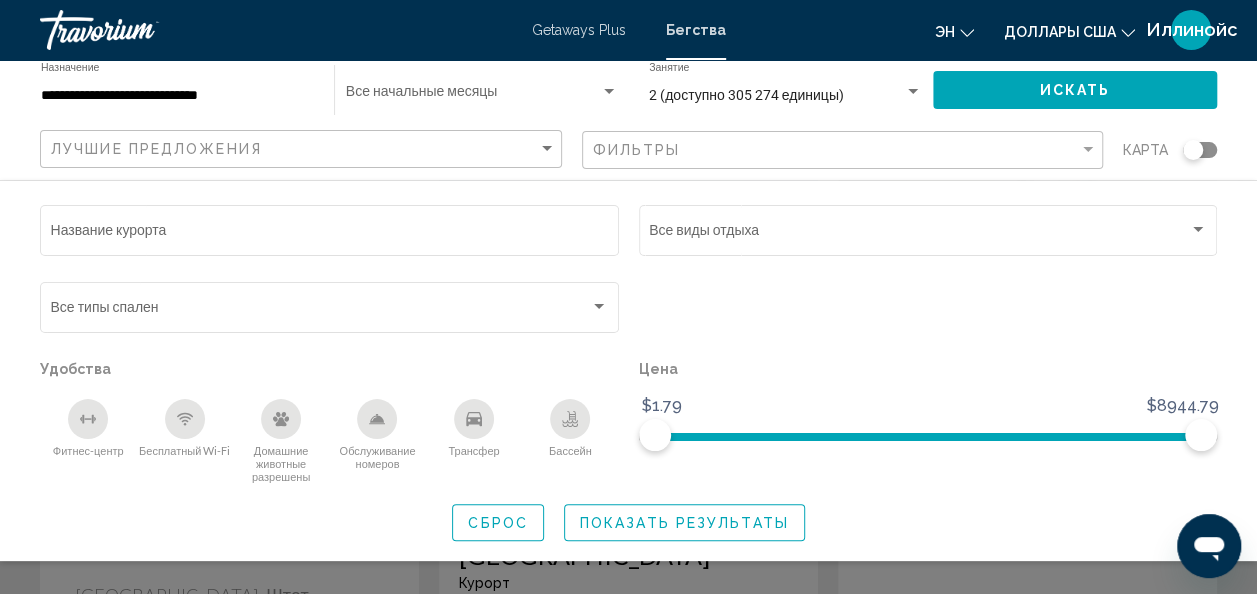 click 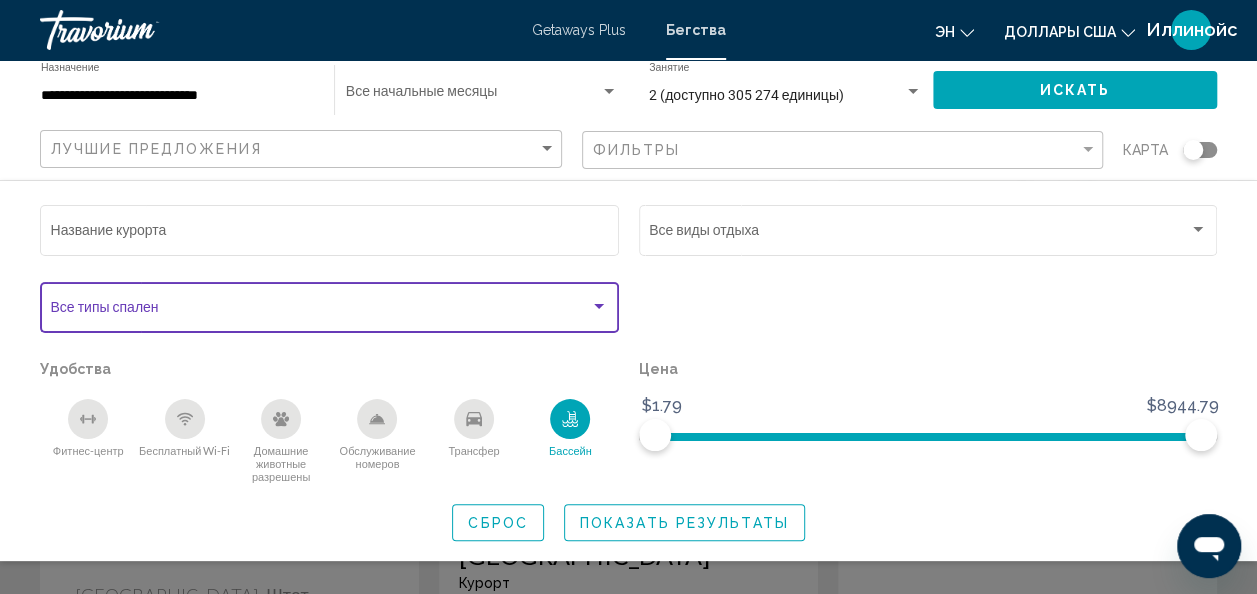 click at bounding box center (599, 306) 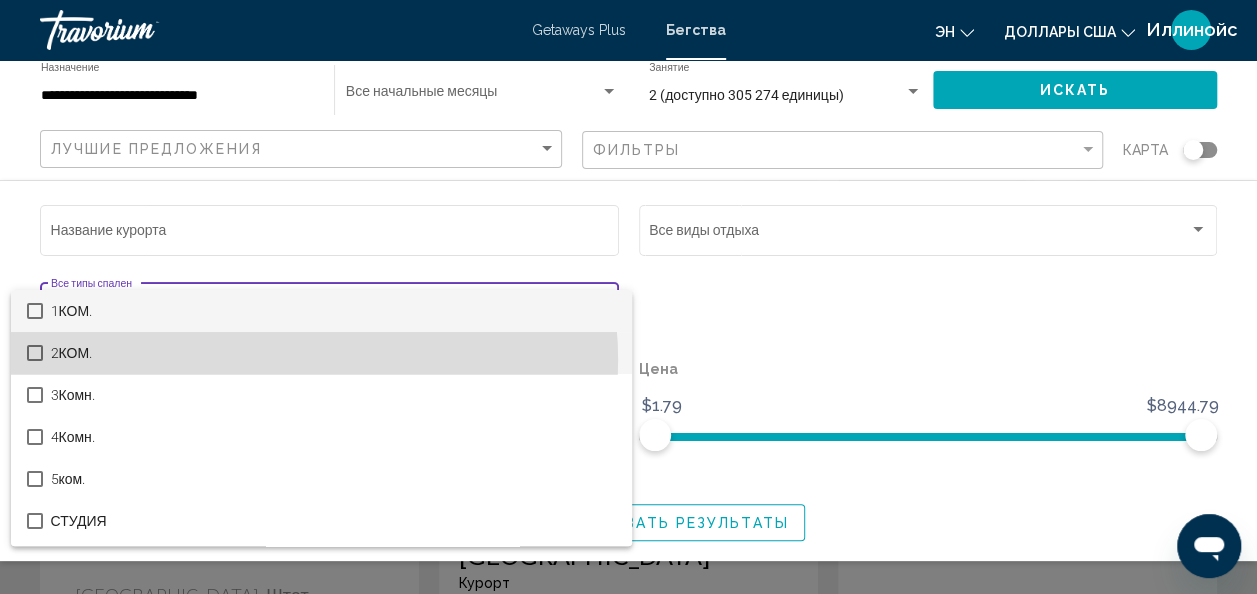 click on "2КОМ." at bounding box center [333, 353] 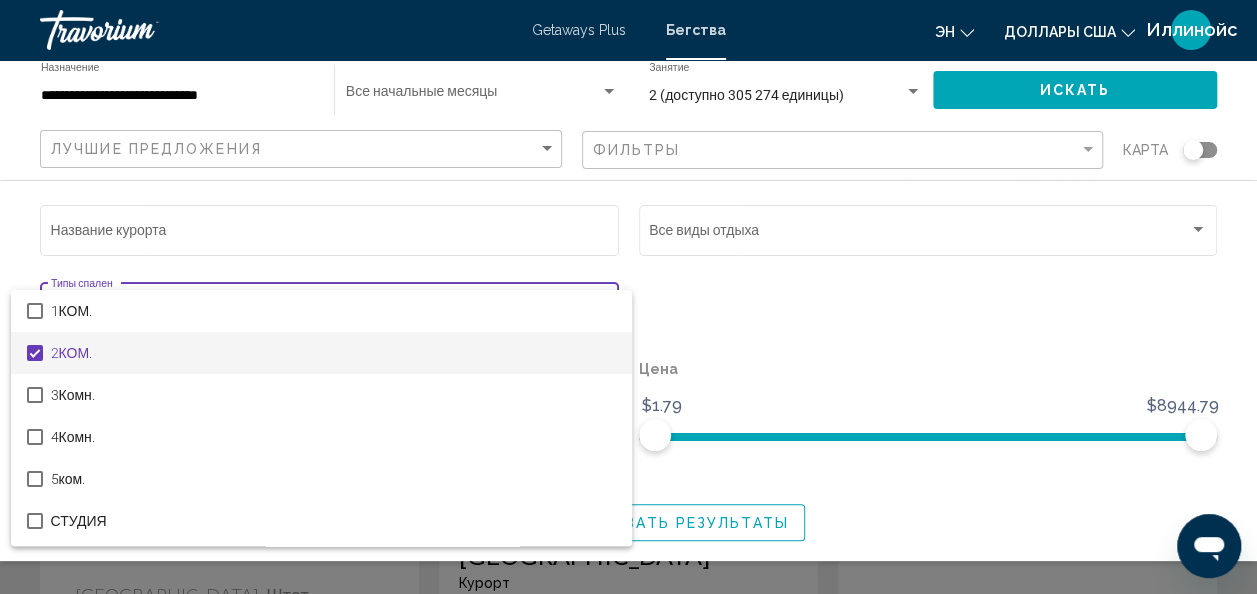 click at bounding box center [628, 297] 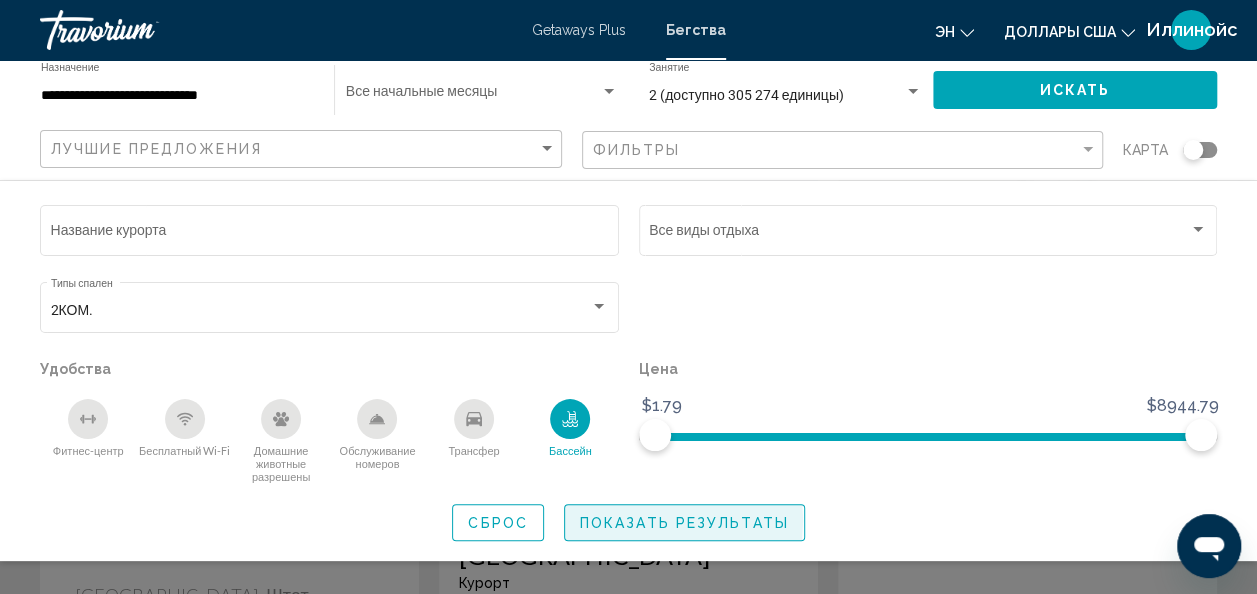 click on "Показать результаты" 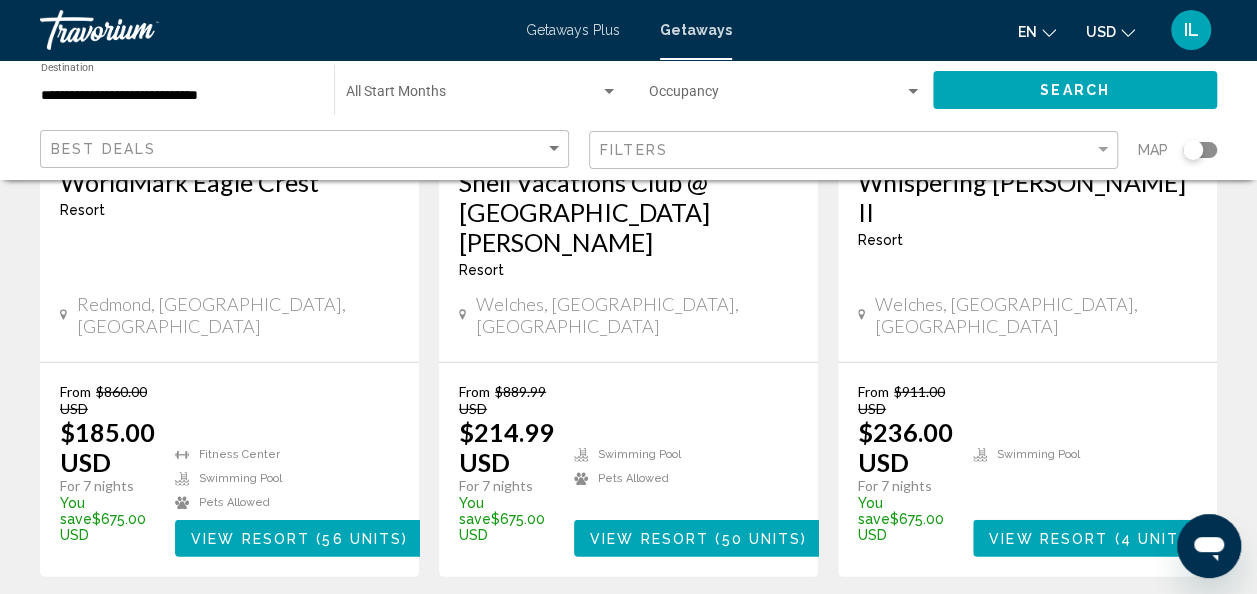 scroll, scrollTop: 2698, scrollLeft: 0, axis: vertical 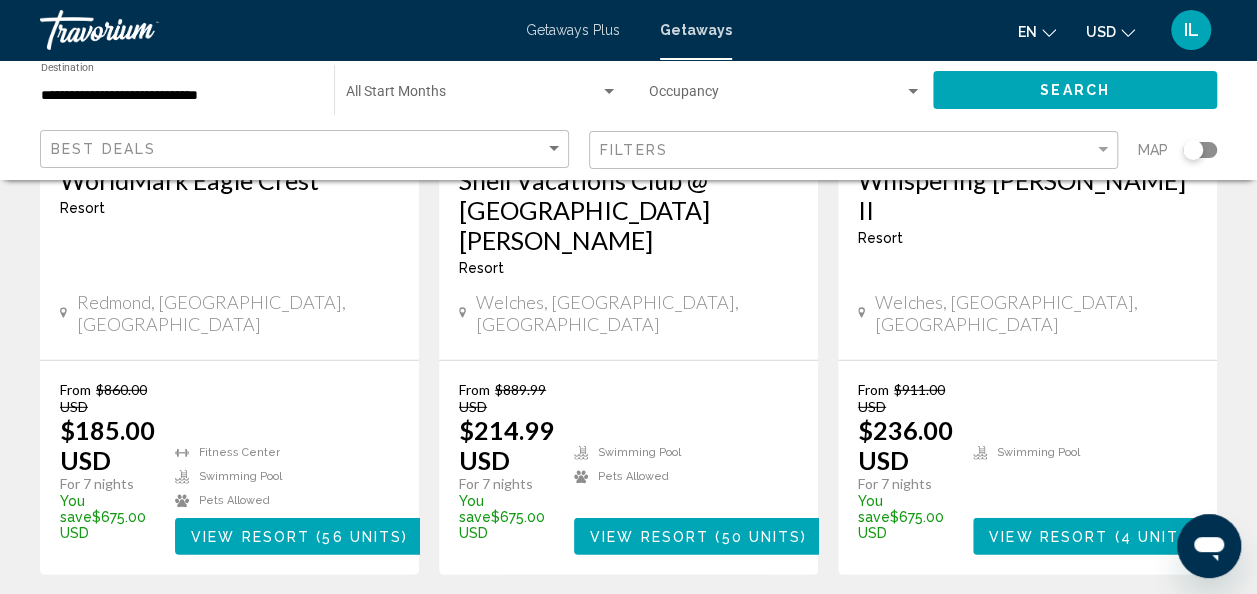 click on "2" at bounding box center (664, 635) 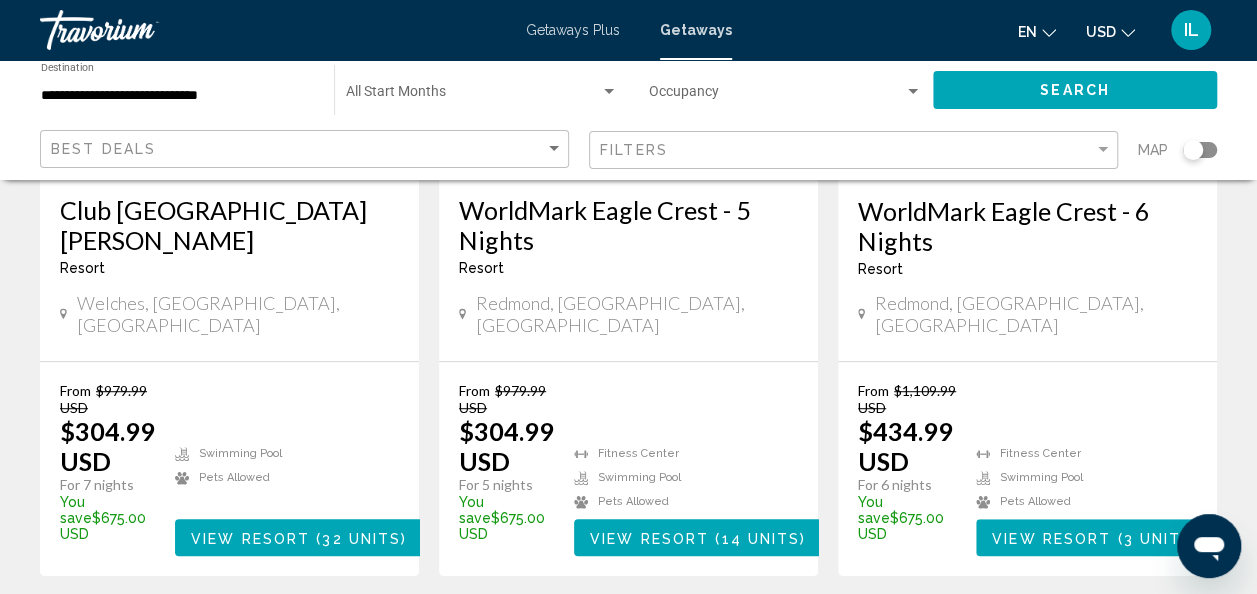 scroll, scrollTop: 416, scrollLeft: 0, axis: vertical 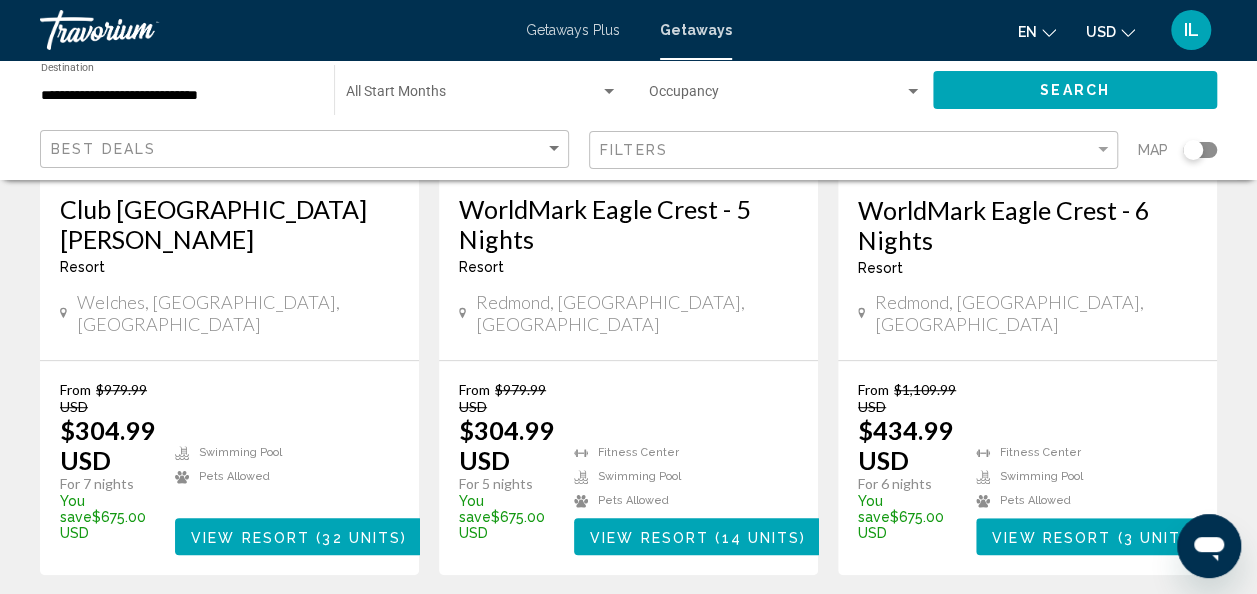 click on "Save up to  69%   WorldMark Eagle Crest - 5 Nights  Resort  -  This is an adults only resort
[GEOGRAPHIC_DATA], [GEOGRAPHIC_DATA], [GEOGRAPHIC_DATA] From $979.99 USD $304.99 USD For 5 nights You save  $675.00 USD   temp
[GEOGRAPHIC_DATA]
Swimming Pool
Pets [GEOGRAPHIC_DATA]    ( 14 units )" at bounding box center (628, 214) 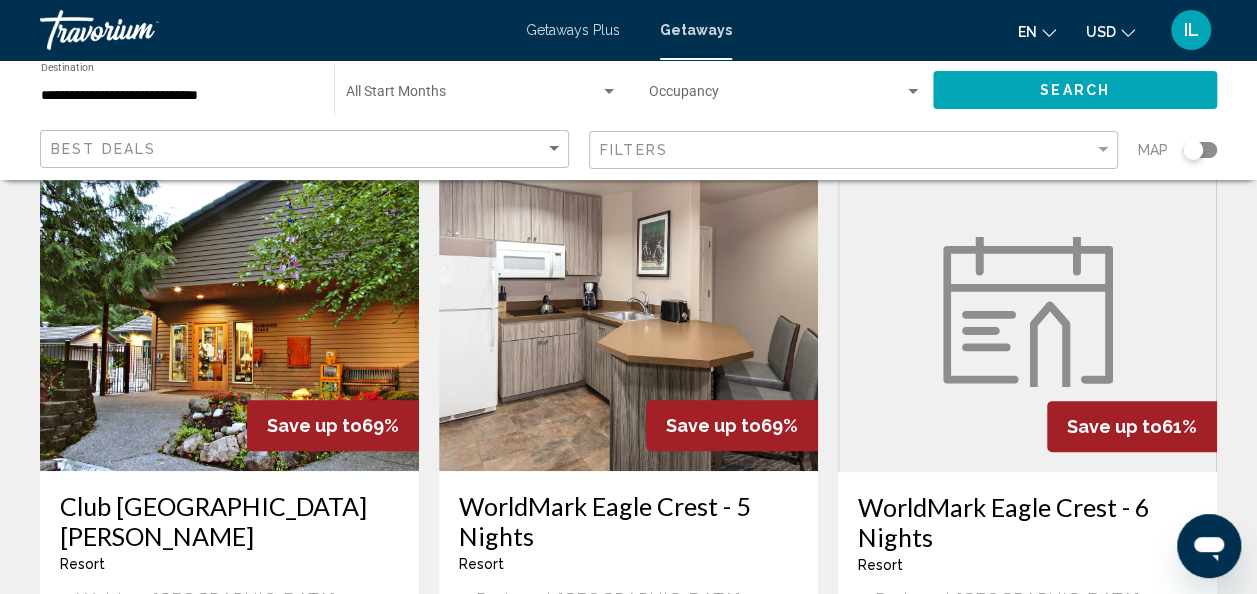 scroll, scrollTop: 91, scrollLeft: 0, axis: vertical 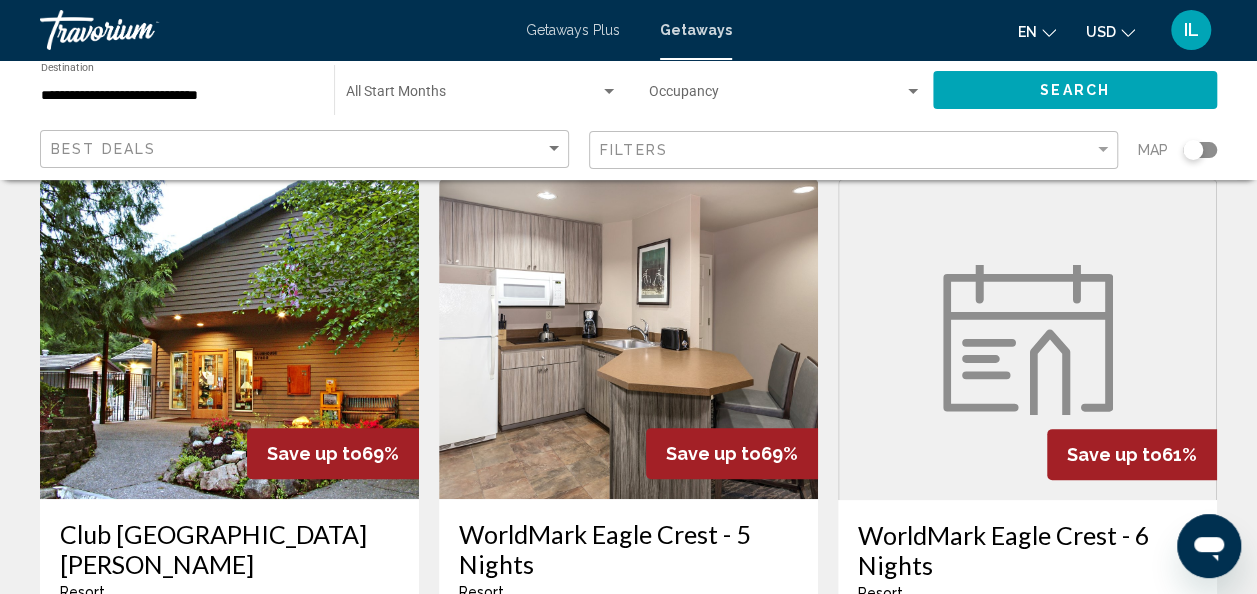 click at bounding box center [229, 339] 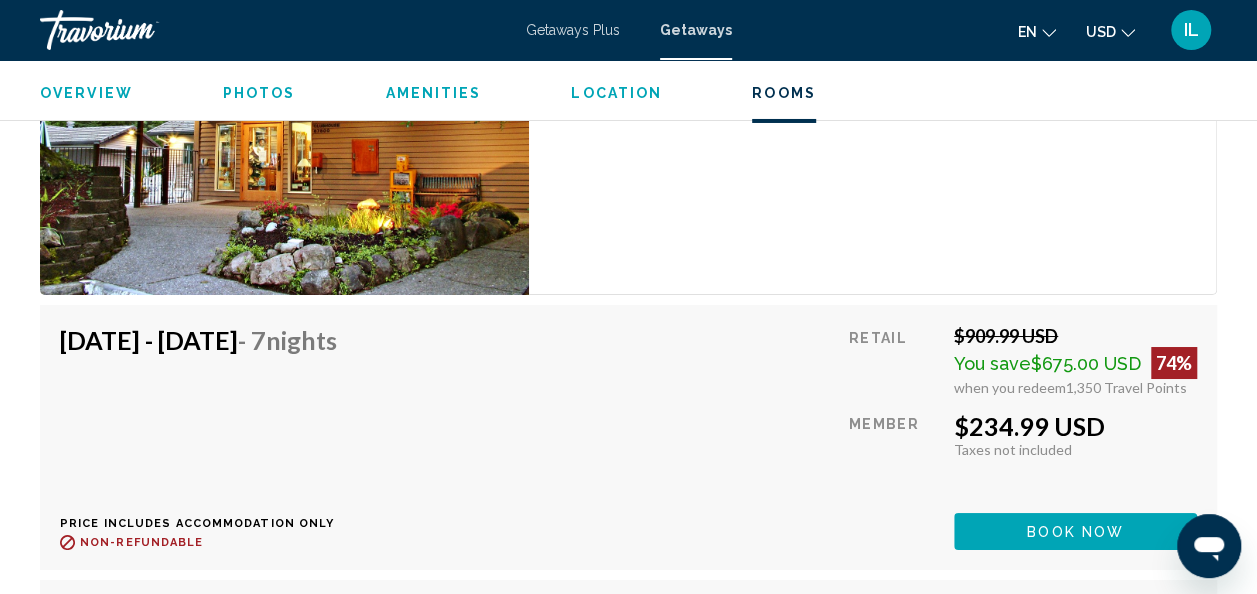 scroll, scrollTop: 3528, scrollLeft: 0, axis: vertical 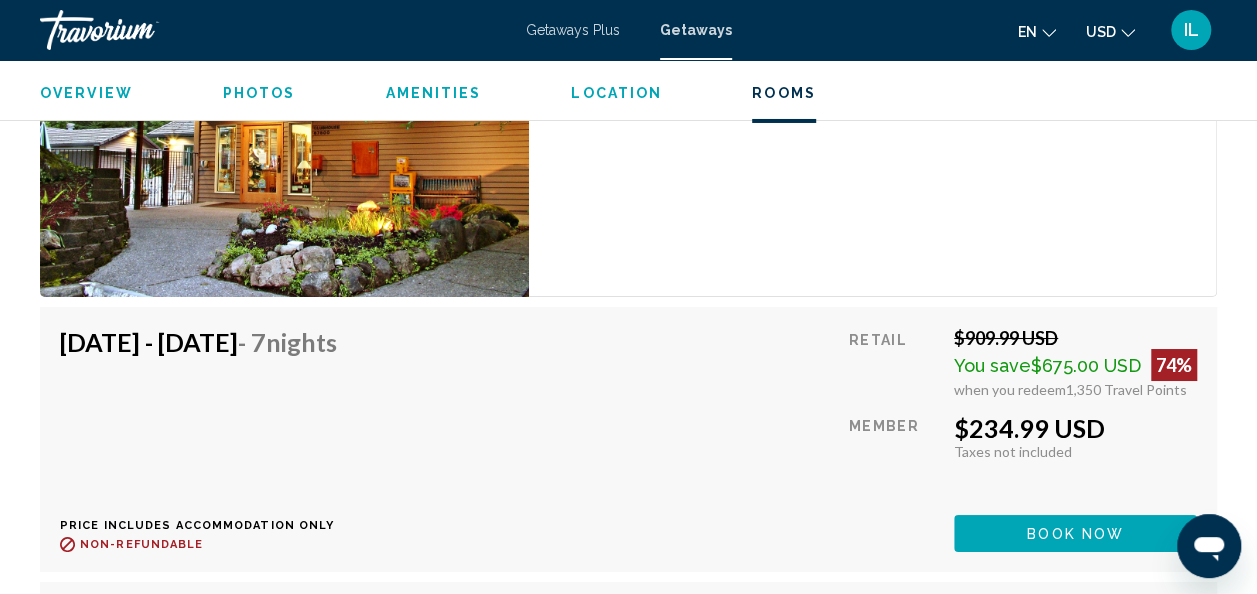 click on "1 Bedroom Unit (Full Kitchen) Bedrooms 1 Max Occupancy 4 Kitchen
Full Kitchen" at bounding box center [873, 111] 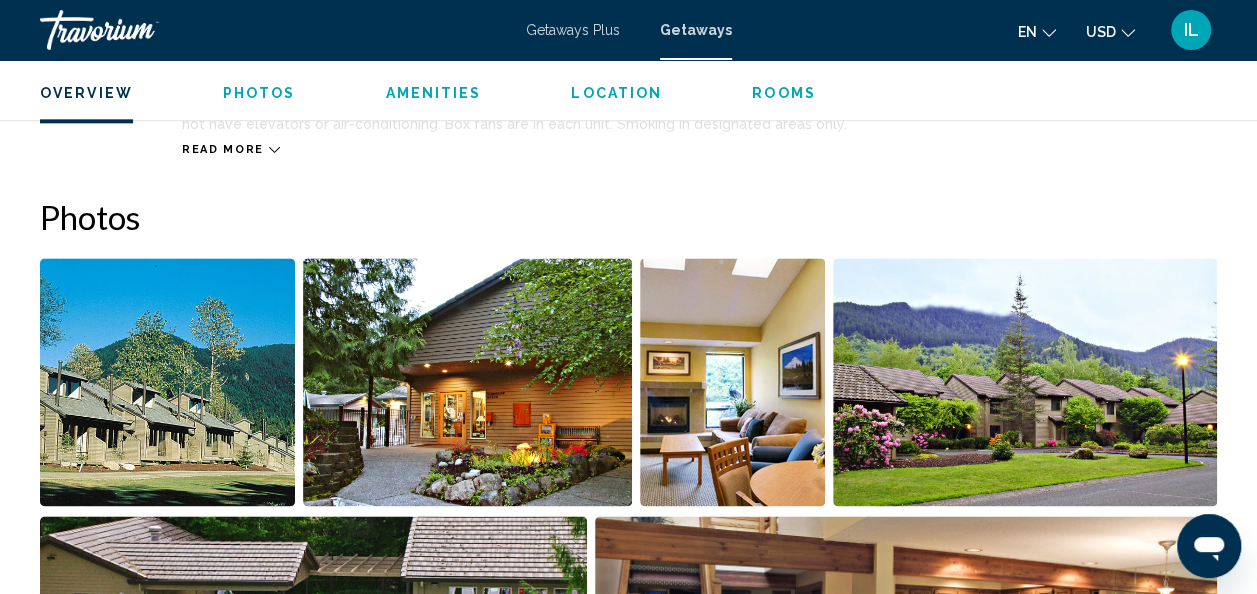 scroll, scrollTop: 1198, scrollLeft: 0, axis: vertical 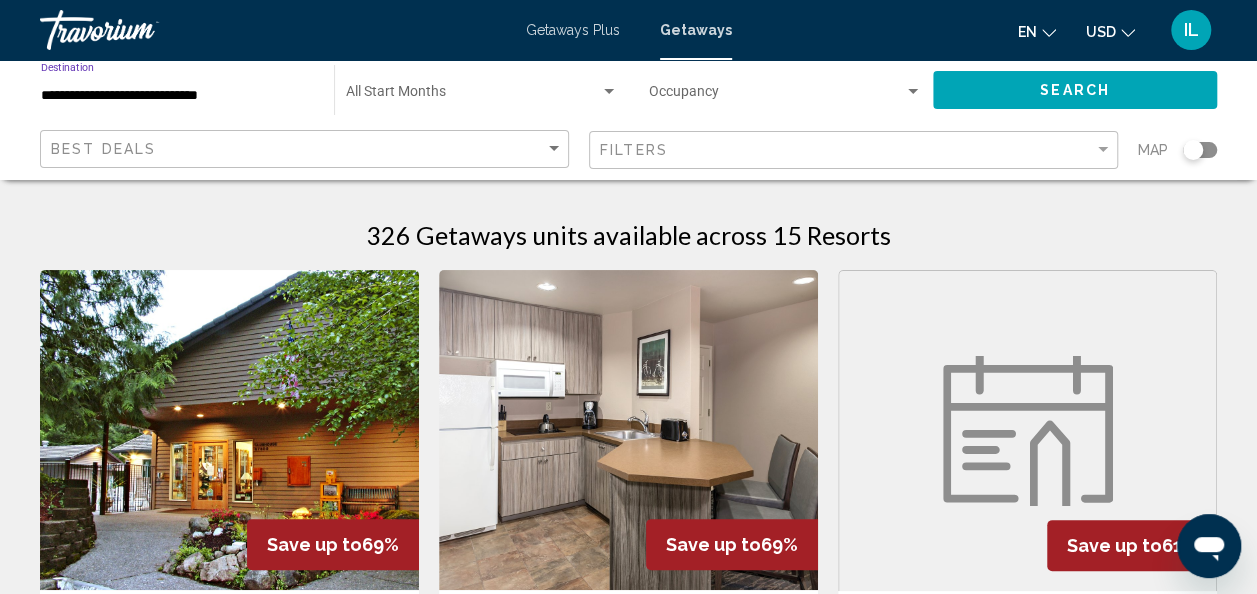 click on "**********" at bounding box center [177, 96] 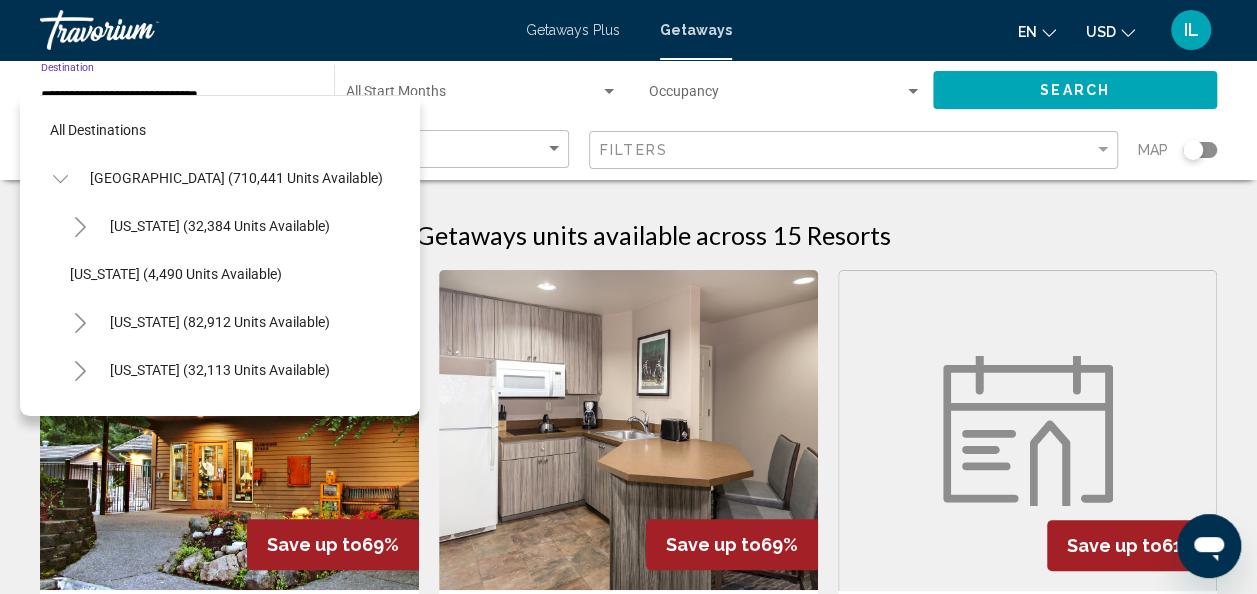 scroll, scrollTop: 1470, scrollLeft: 0, axis: vertical 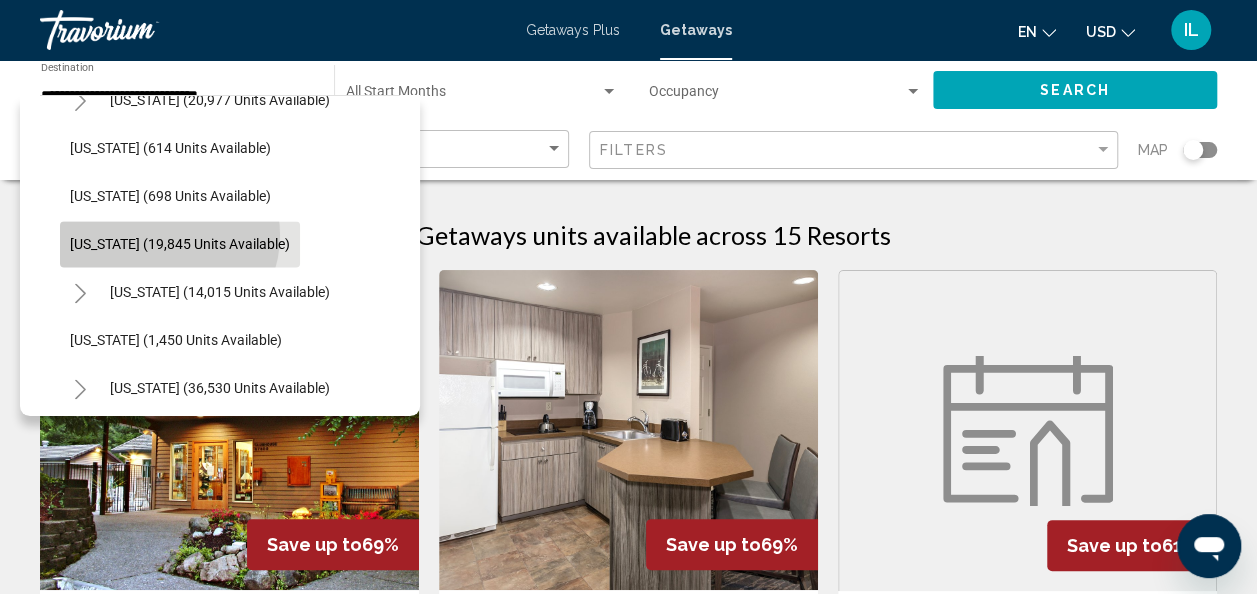 click on "[US_STATE] (19,845 units available)" 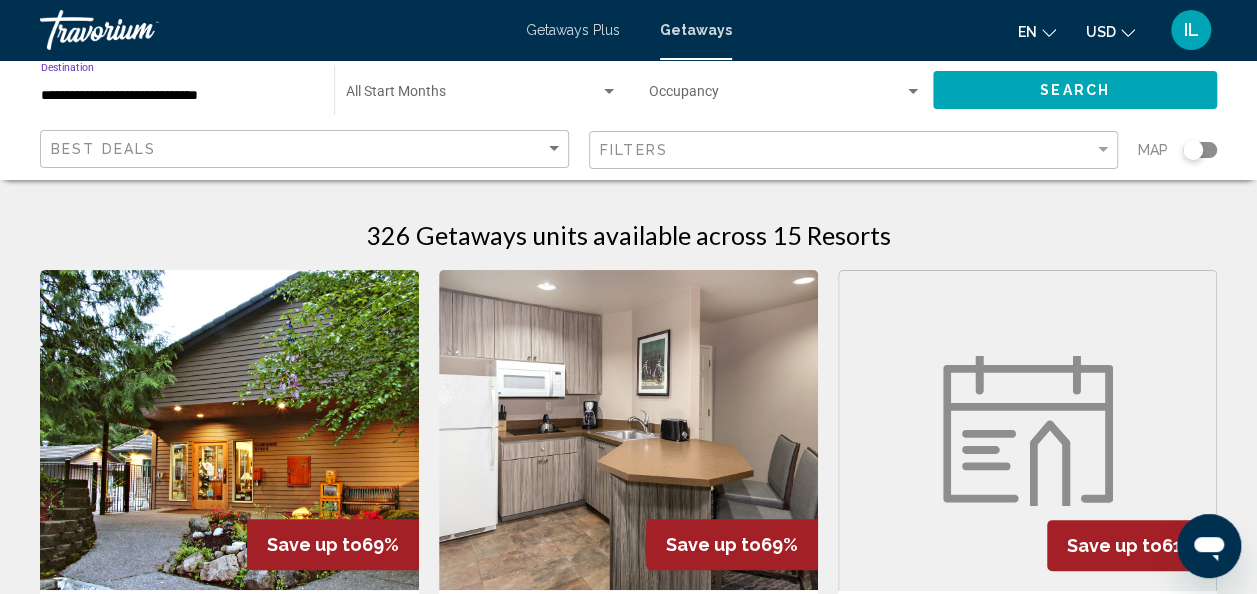 click on "**********" at bounding box center [177, 96] 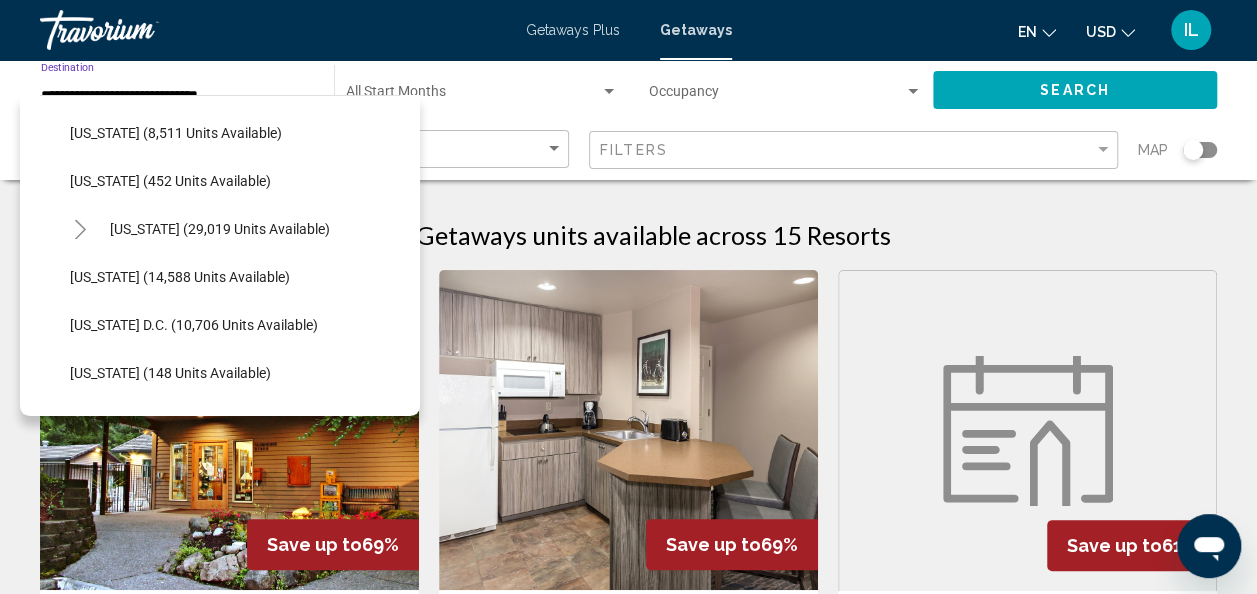 scroll, scrollTop: 1872, scrollLeft: 0, axis: vertical 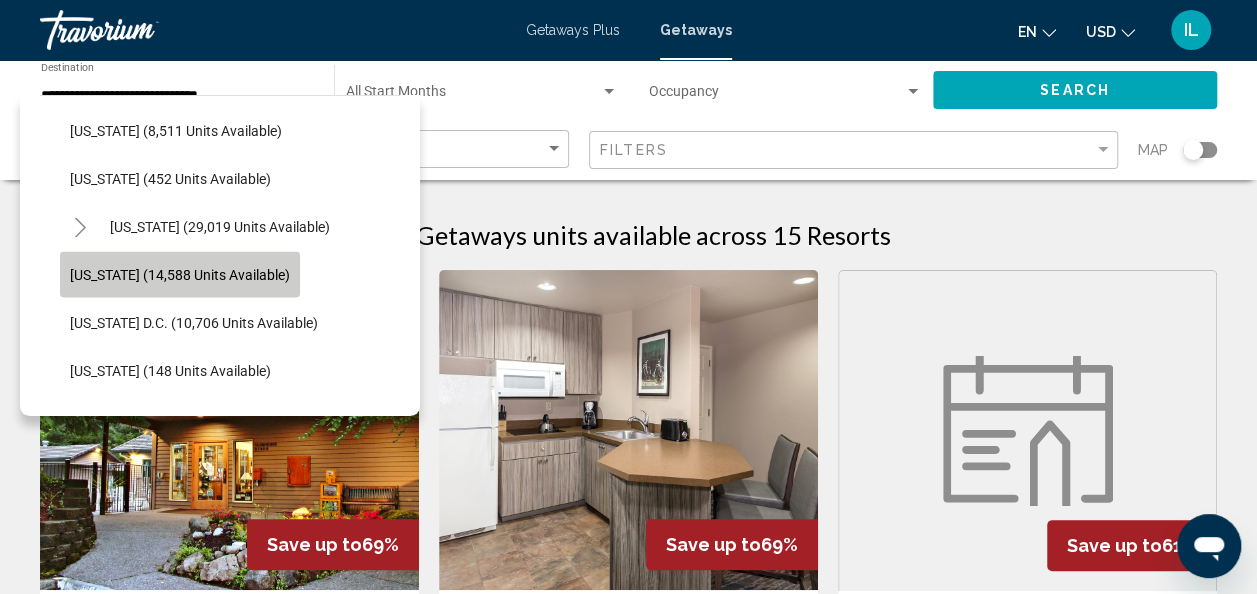 click on "[US_STATE] (14,588 units available)" 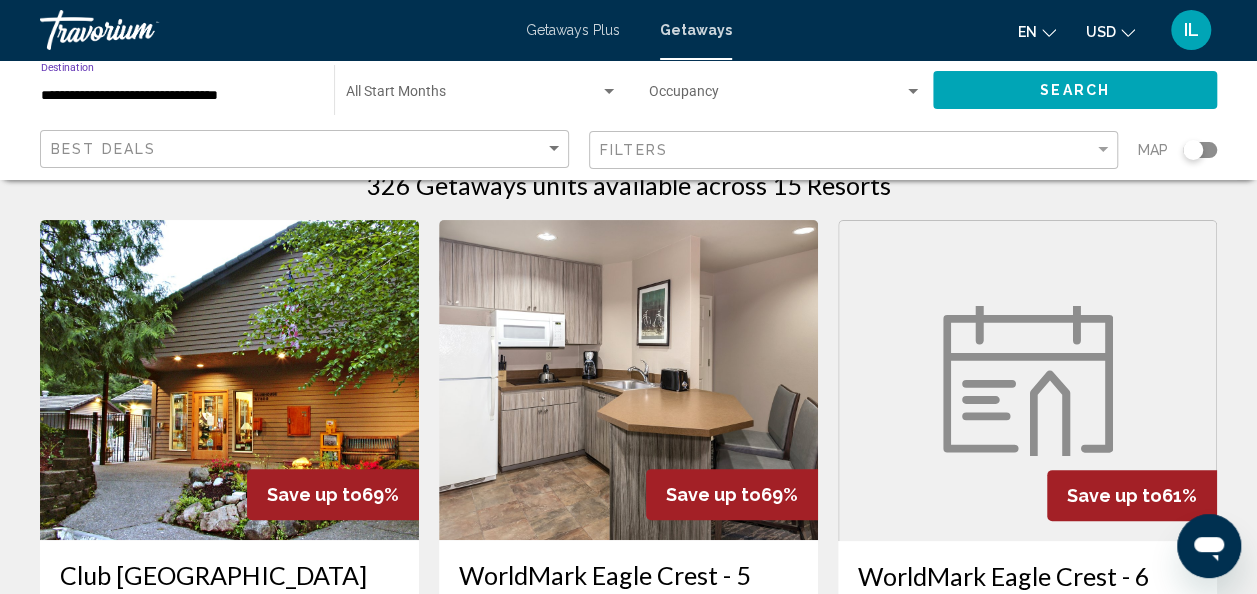 scroll, scrollTop: 0, scrollLeft: 0, axis: both 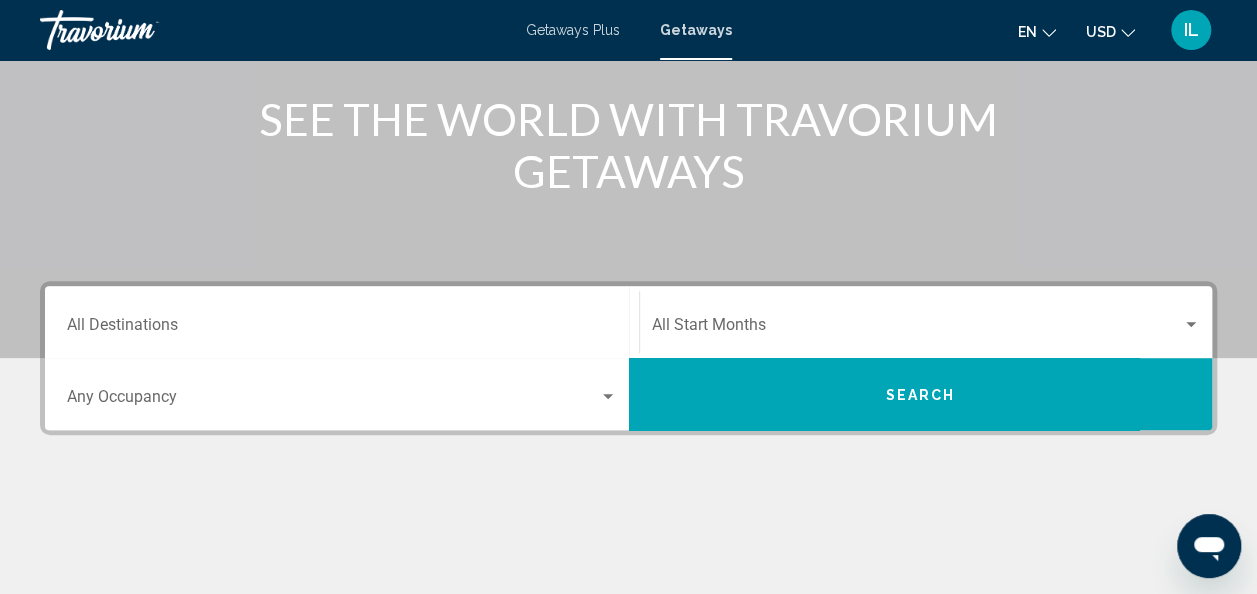 click on "Destination All Destinations" at bounding box center [342, 329] 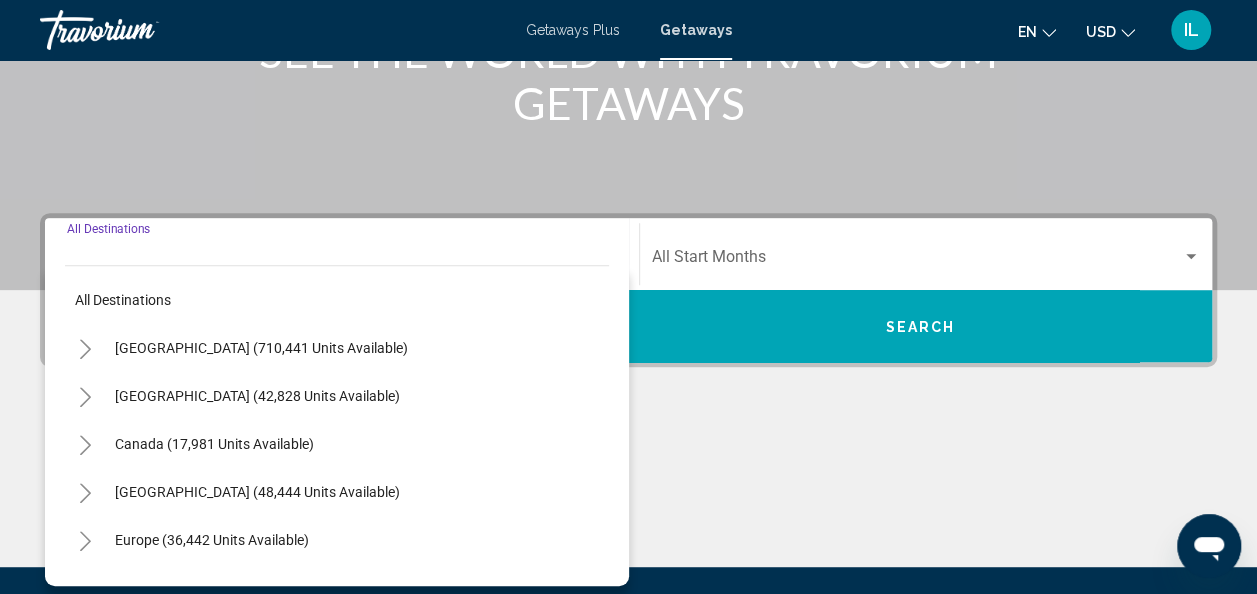 scroll, scrollTop: 458, scrollLeft: 0, axis: vertical 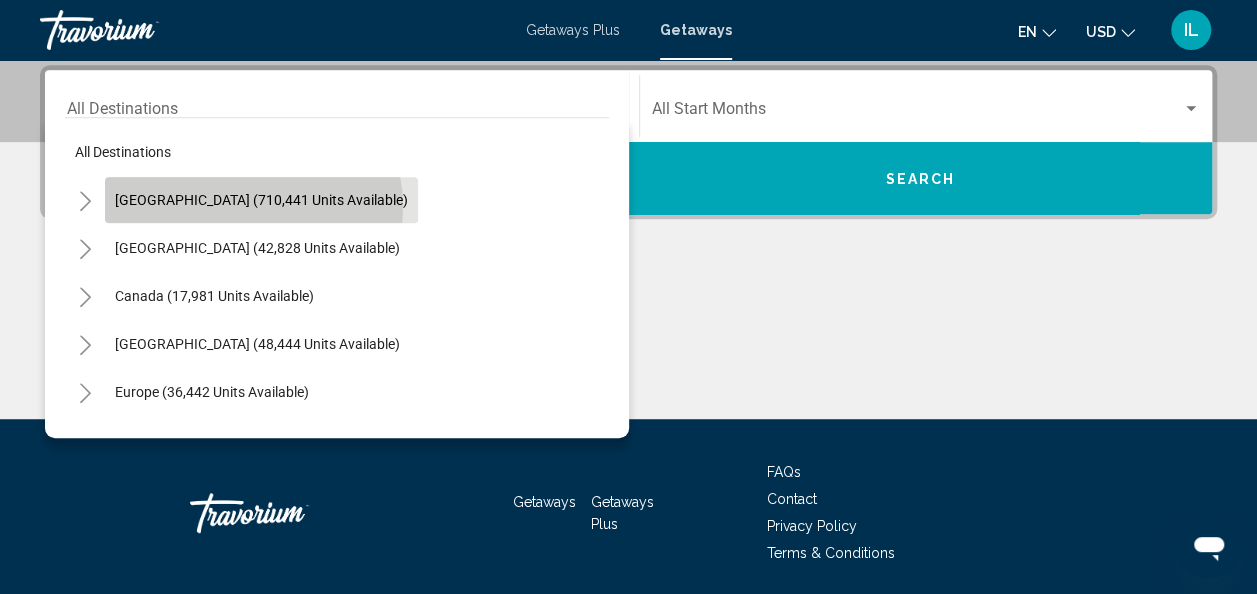 click on "[GEOGRAPHIC_DATA] (710,441 units available)" 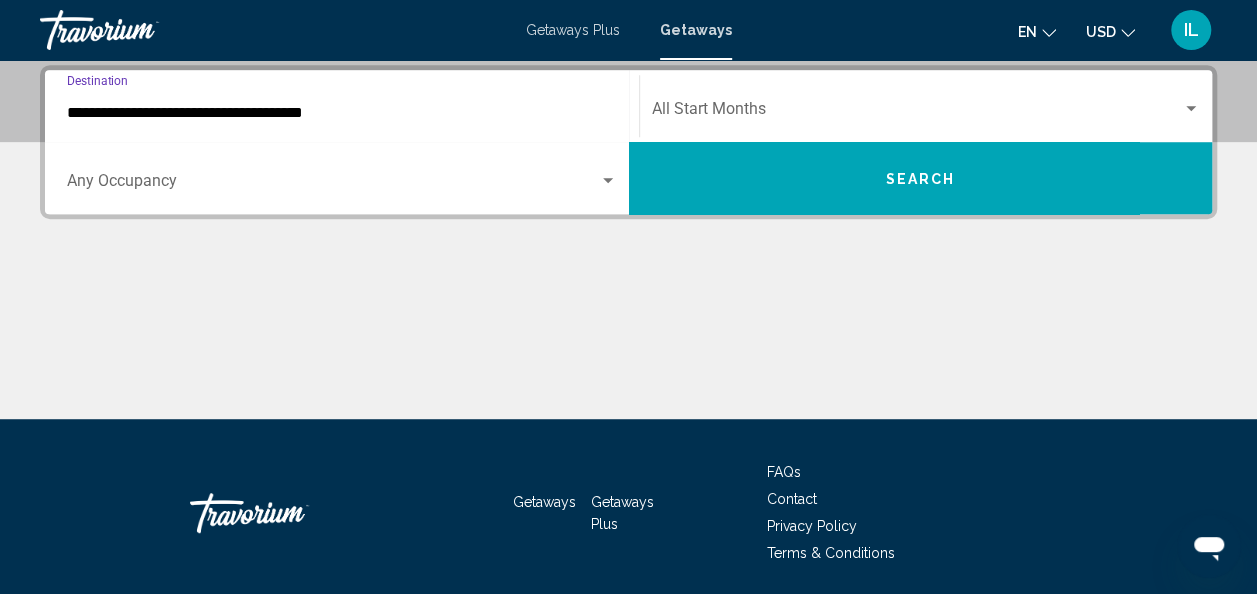 click on "**********" at bounding box center [342, 113] 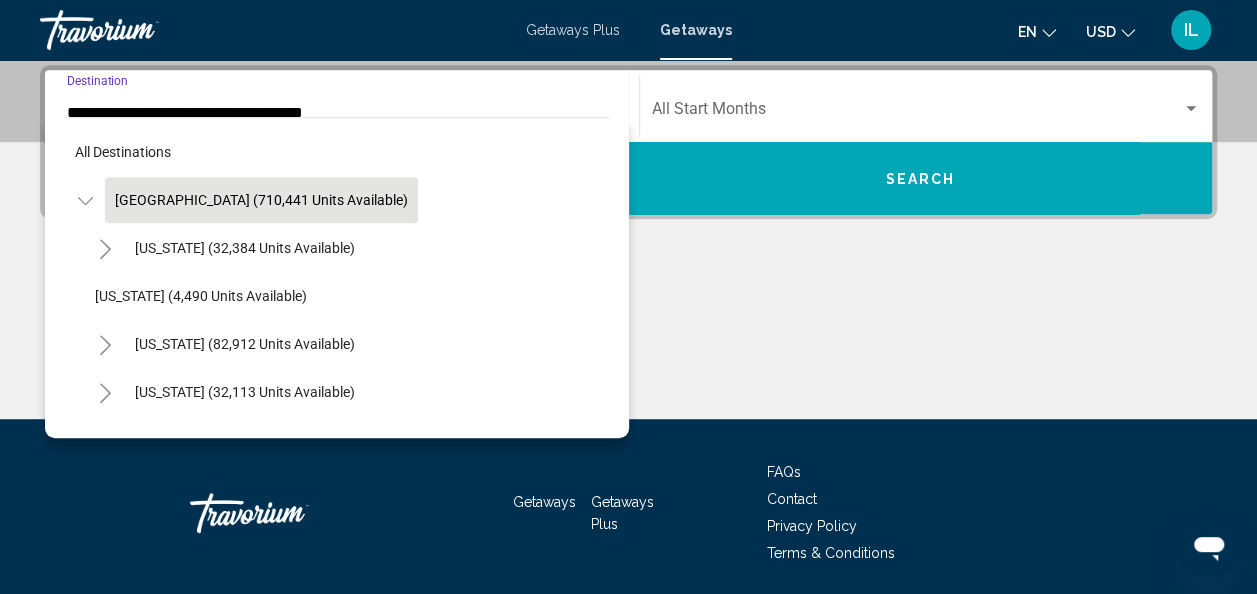 scroll, scrollTop: 360, scrollLeft: 0, axis: vertical 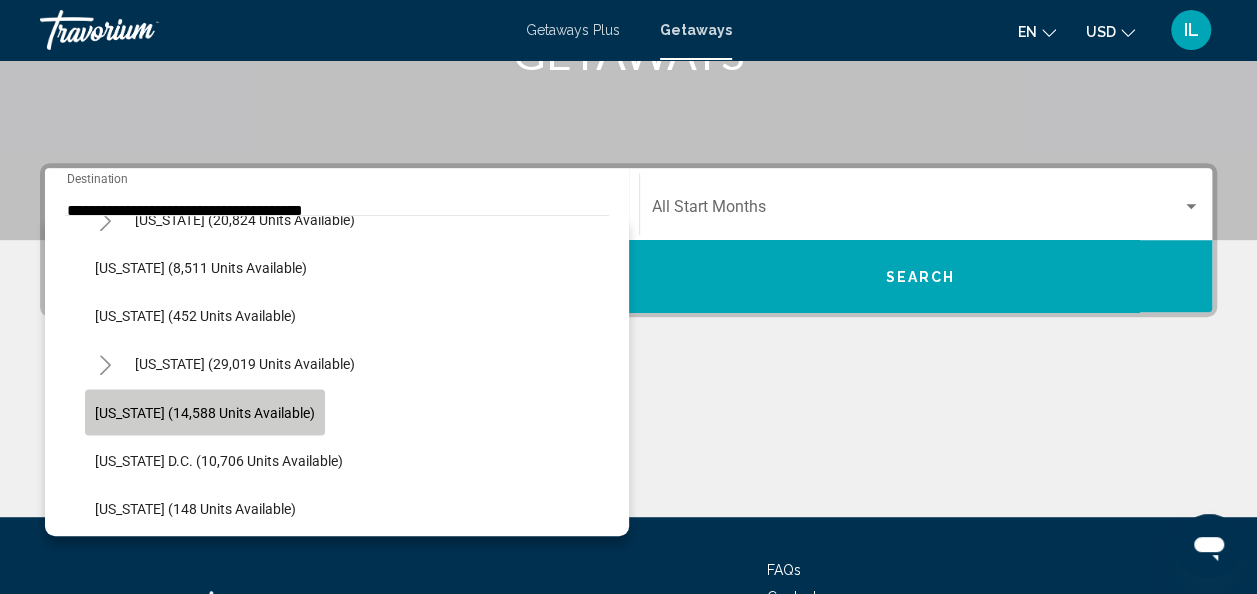 click on "[US_STATE] (14,588 units available)" 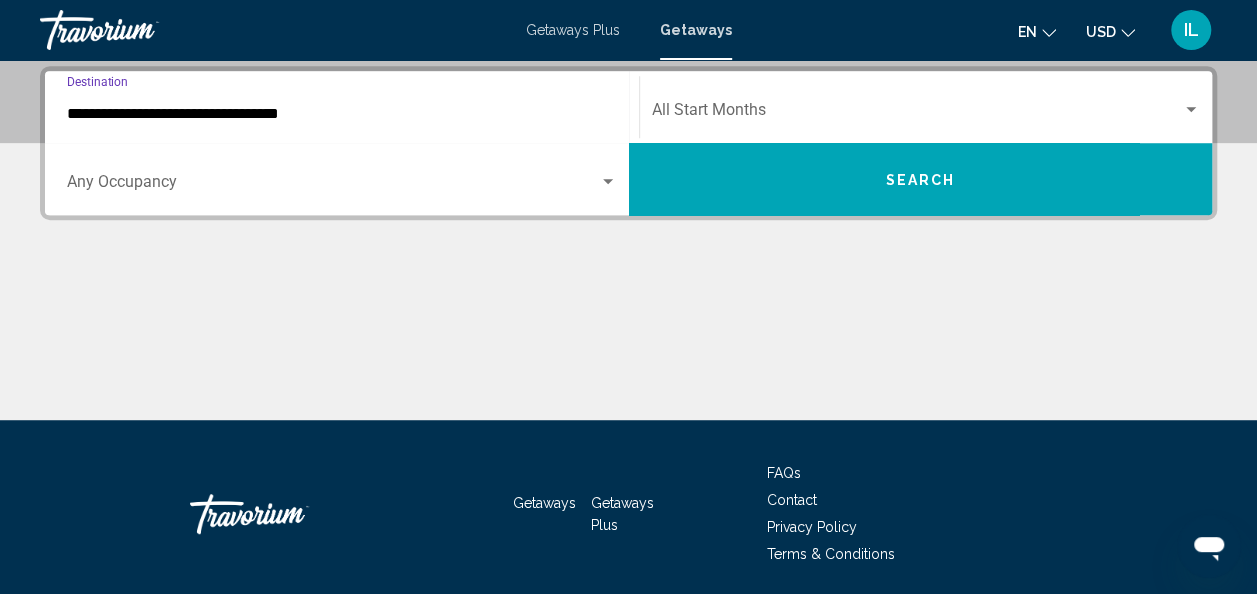 scroll, scrollTop: 458, scrollLeft: 0, axis: vertical 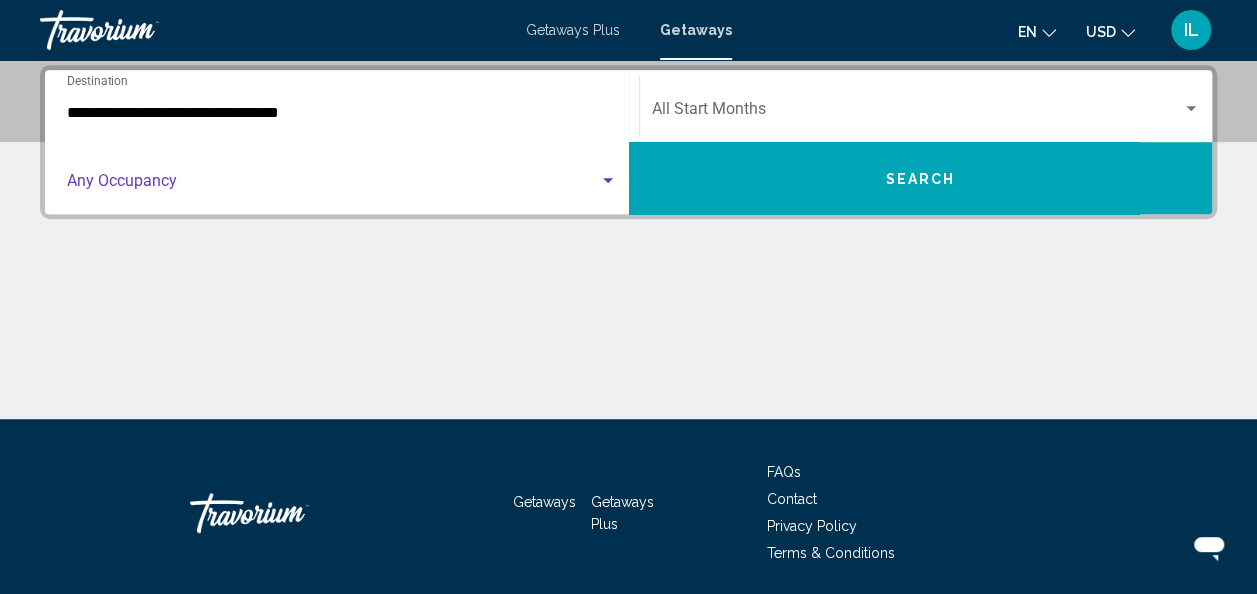 click at bounding box center [608, 181] 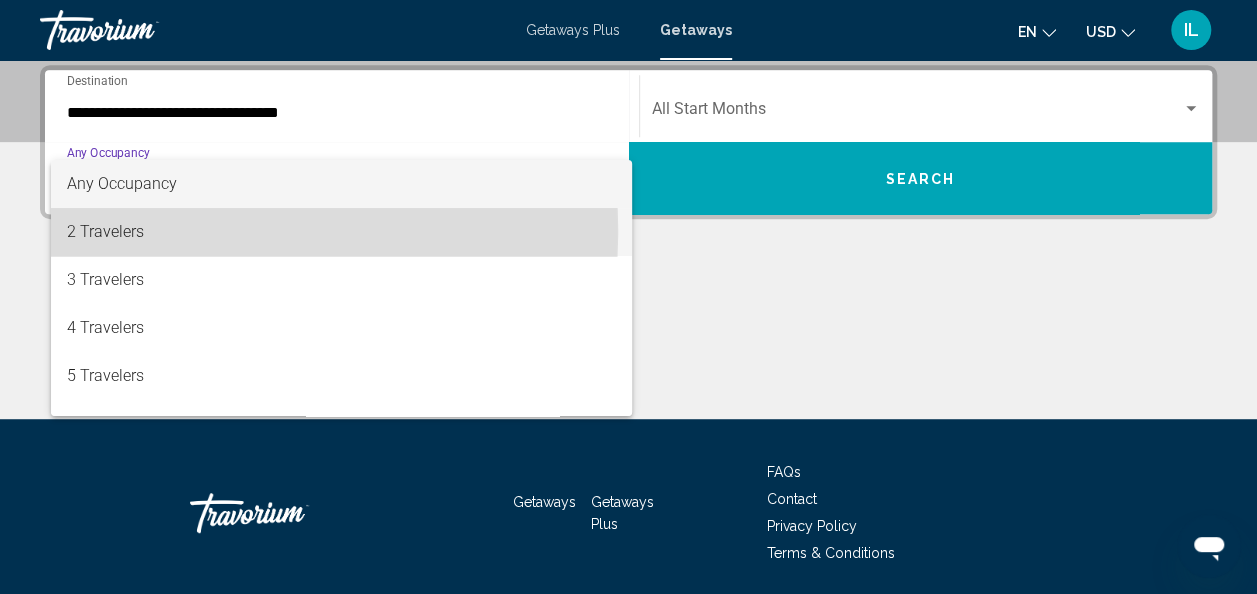 click on "2 Travelers" at bounding box center (342, 232) 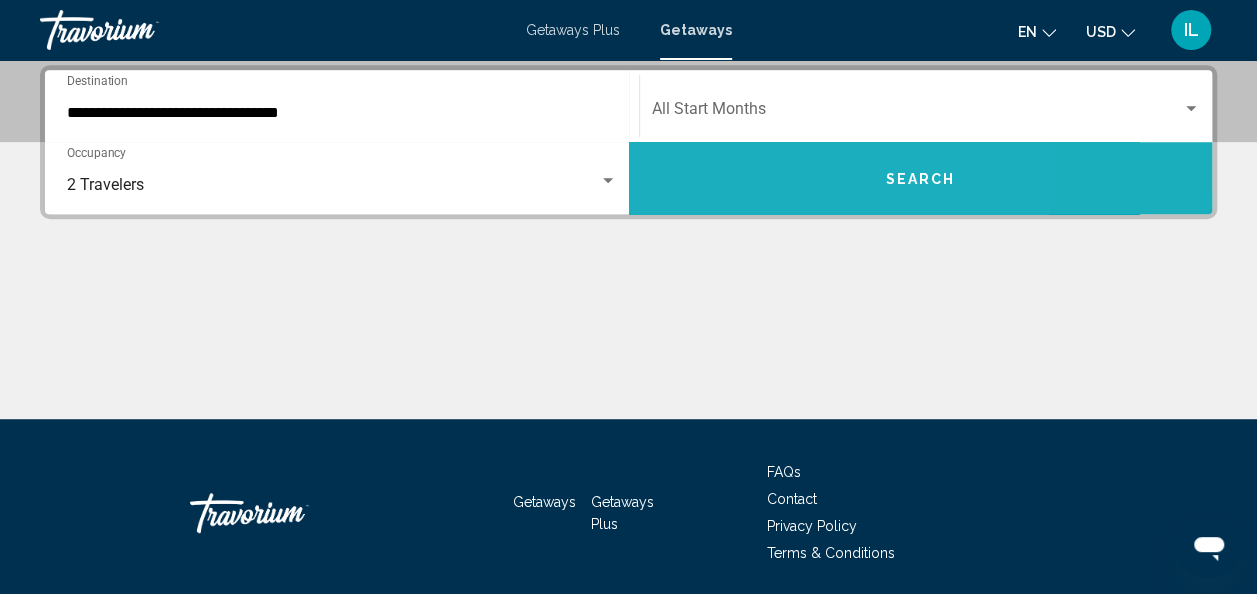 click on "Search" at bounding box center [921, 178] 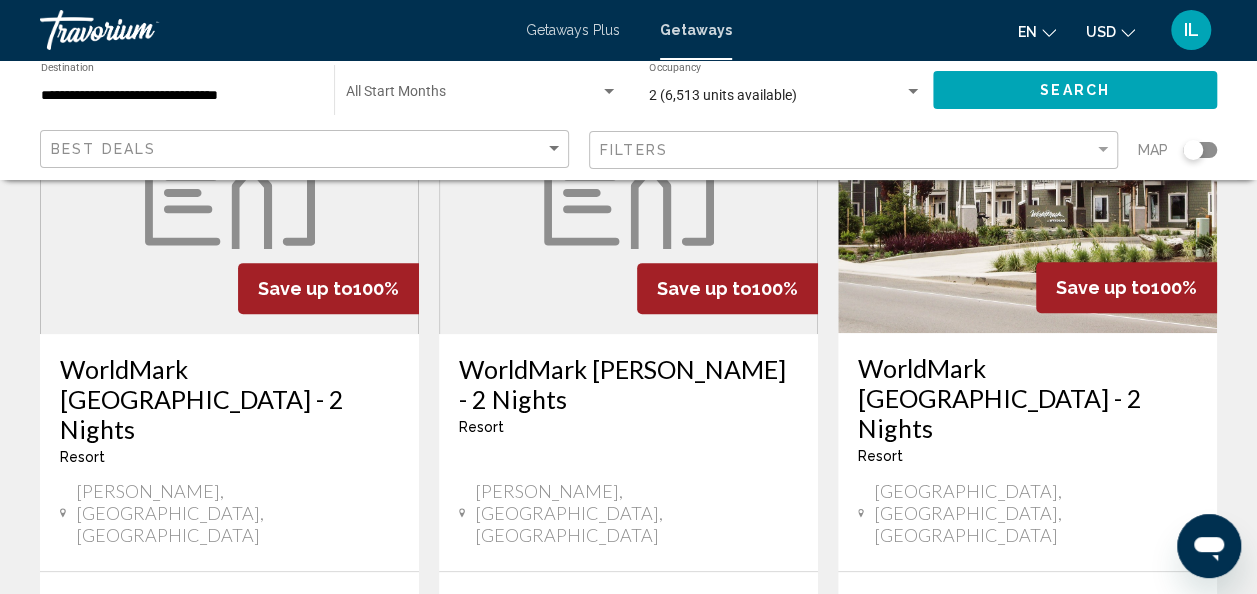 scroll, scrollTop: 262, scrollLeft: 0, axis: vertical 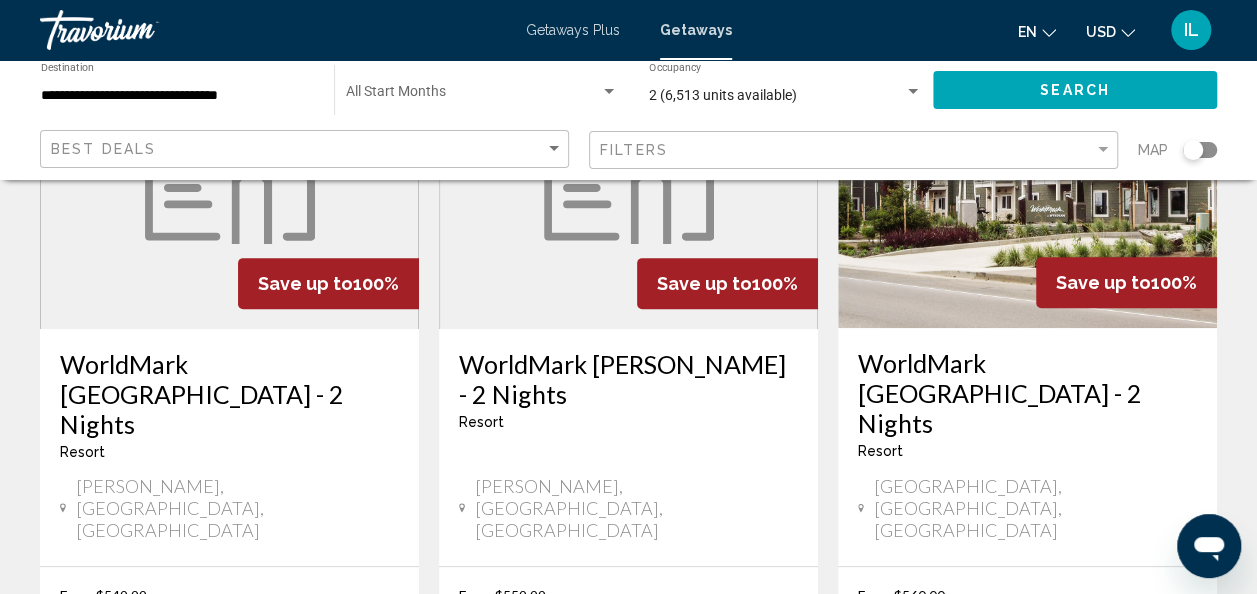 click at bounding box center (1027, 168) 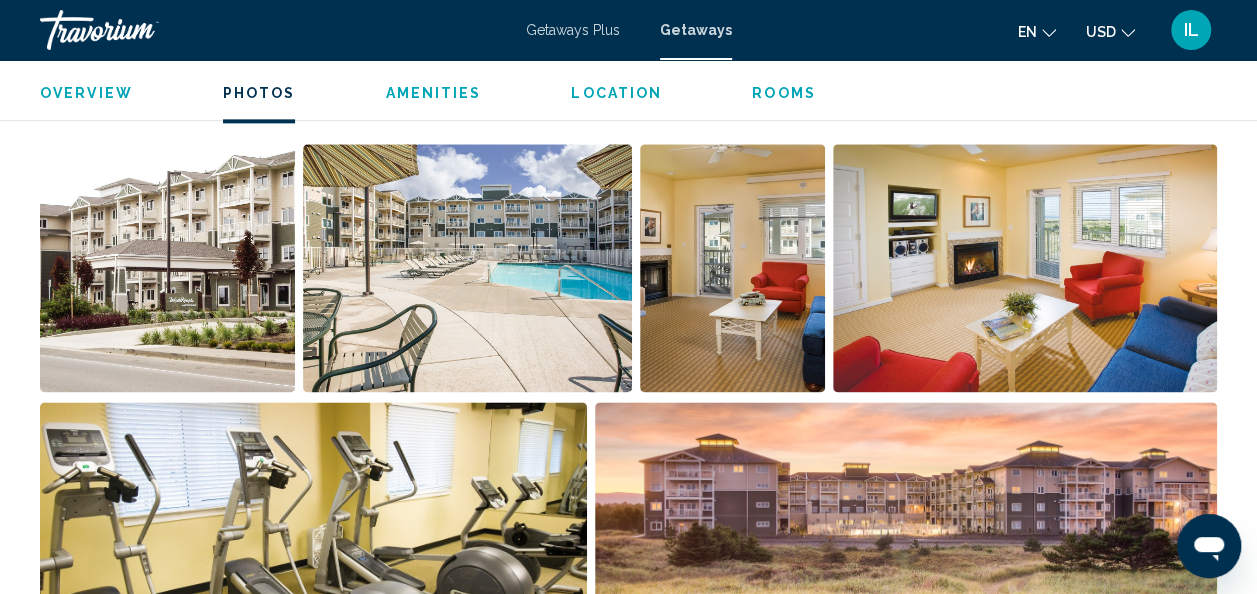 scroll, scrollTop: 1262, scrollLeft: 0, axis: vertical 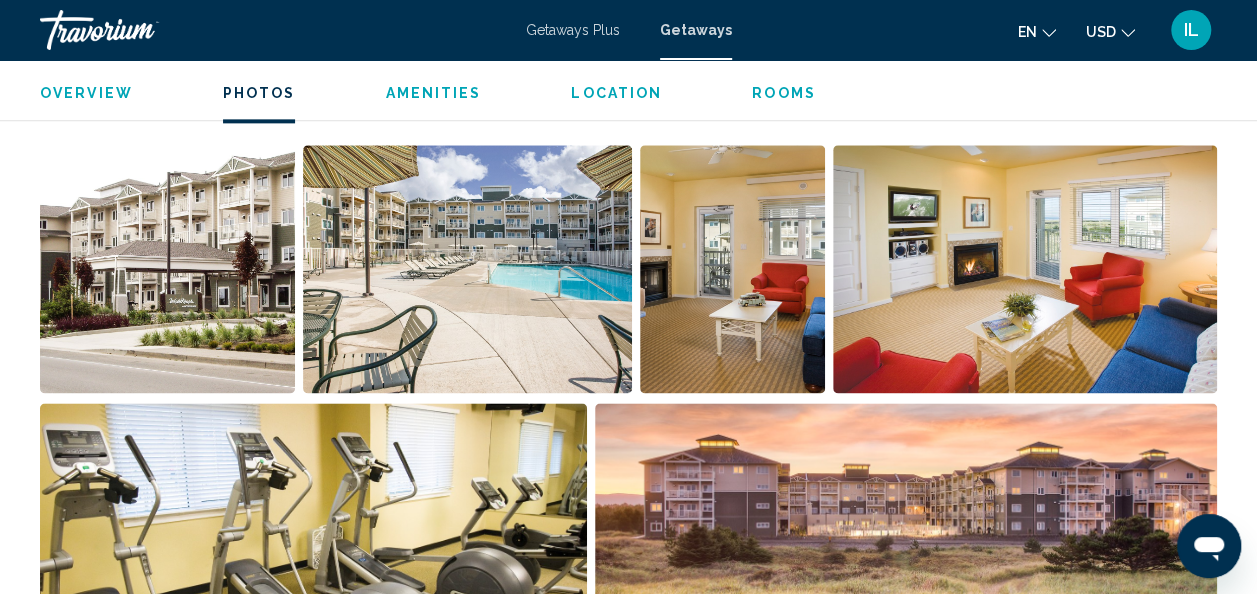 click at bounding box center (1025, 269) 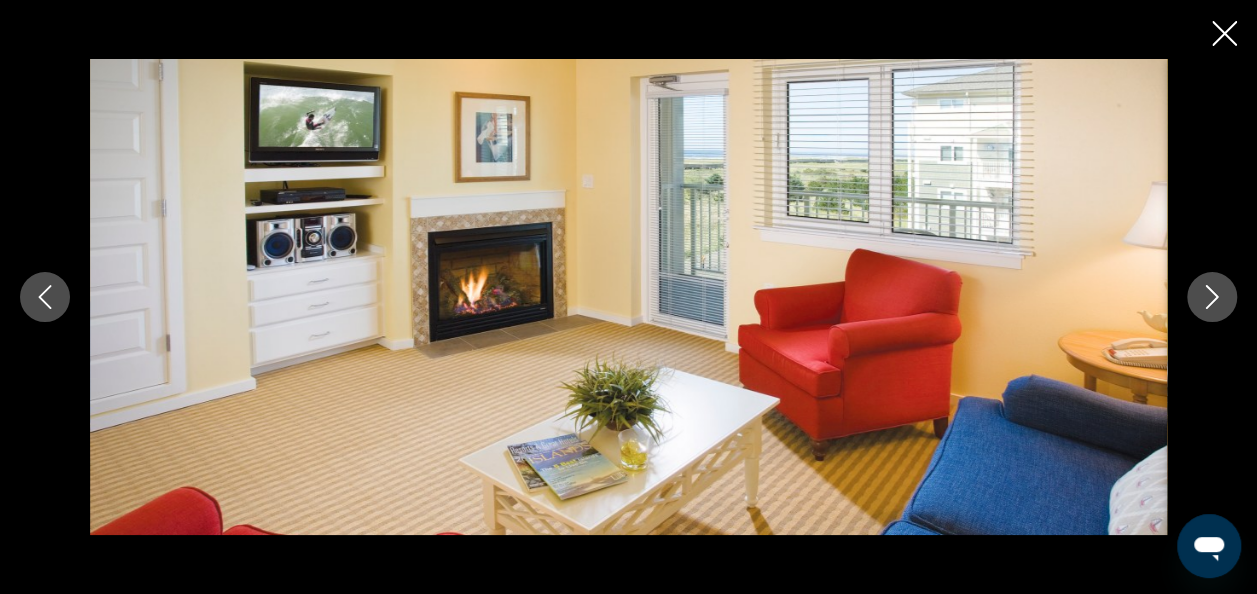 click 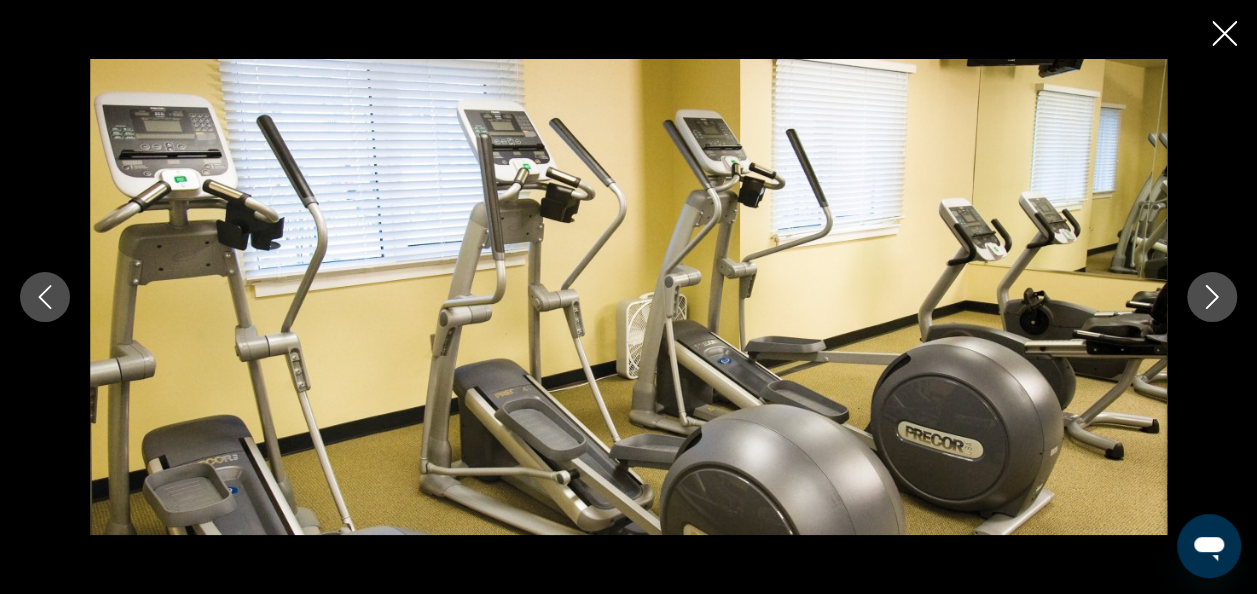 click 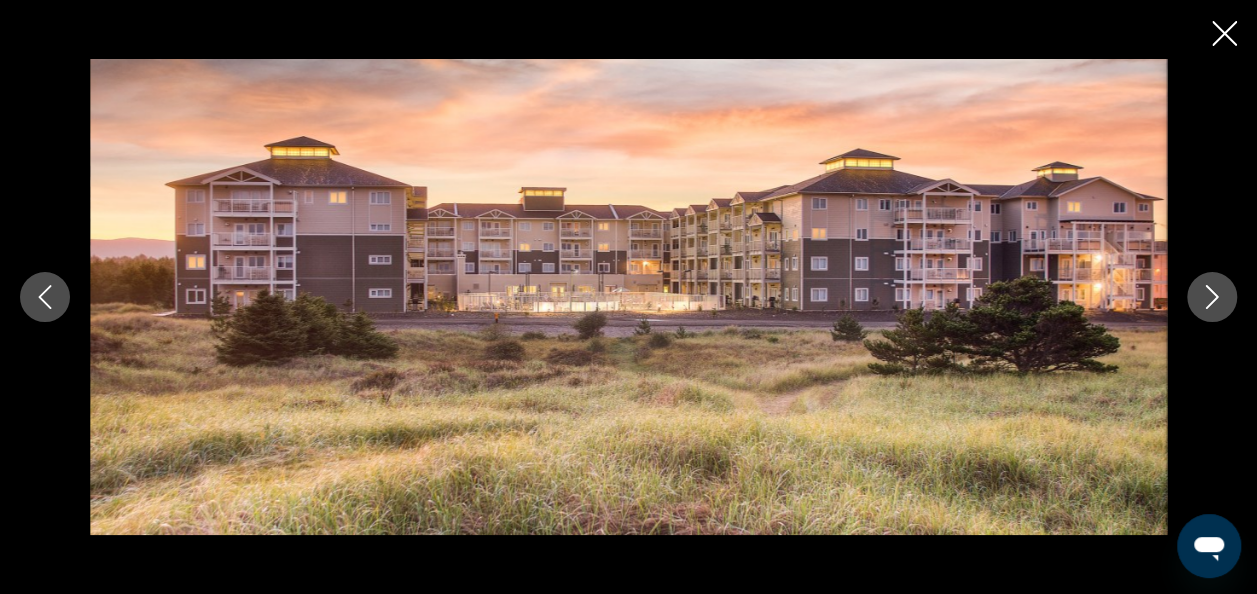 click 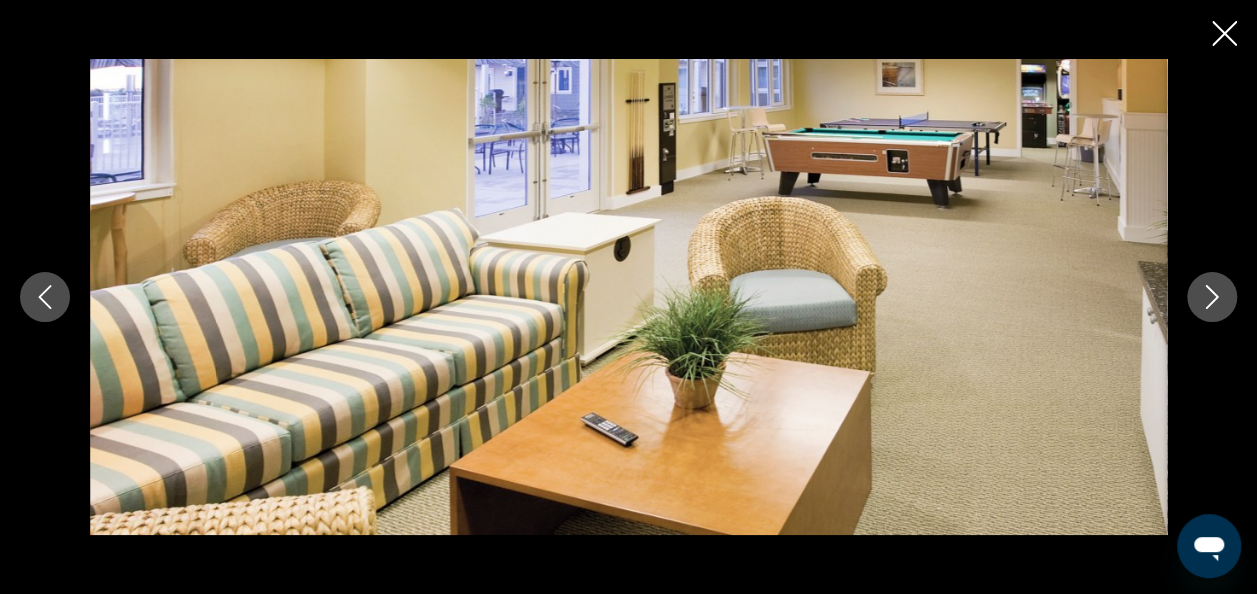 click 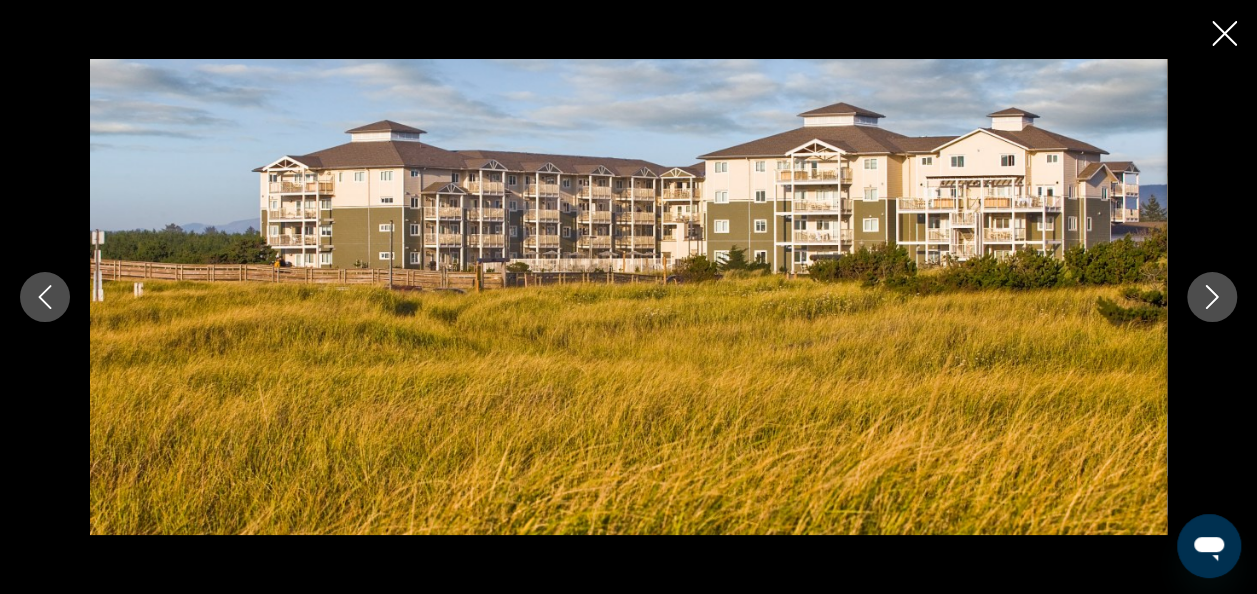 click 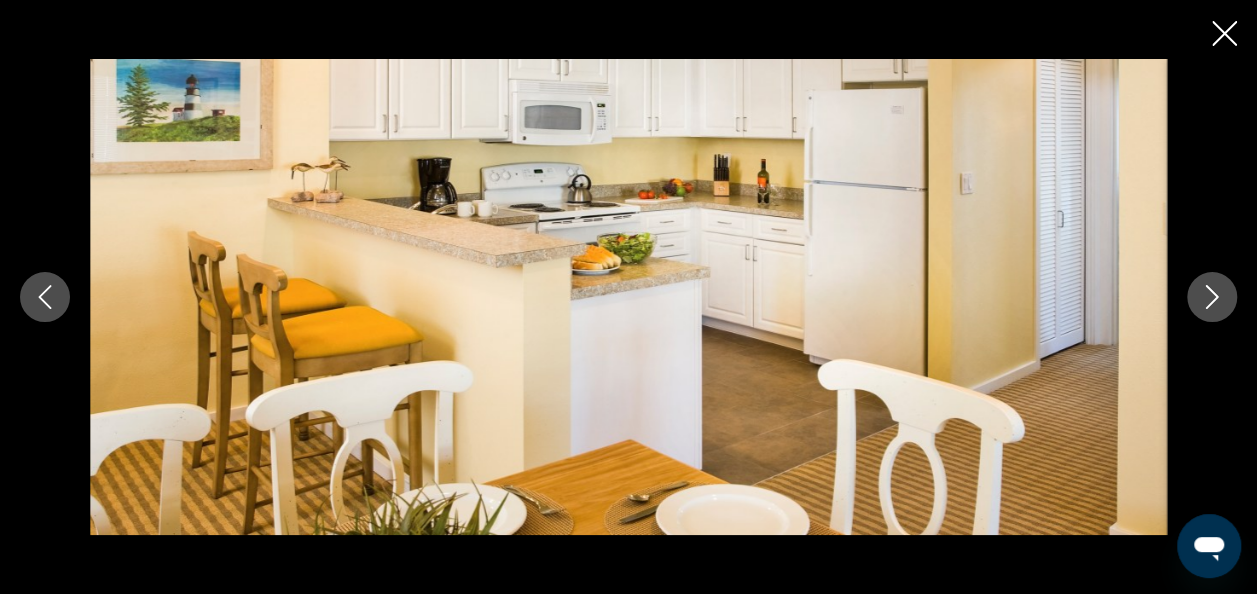 click 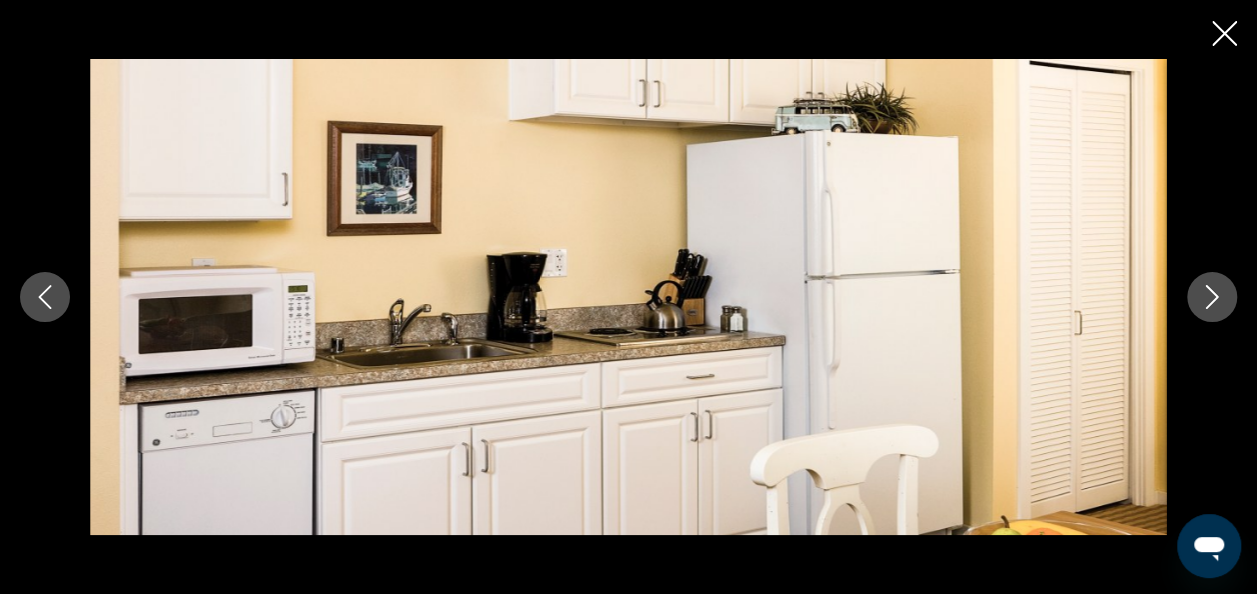 click 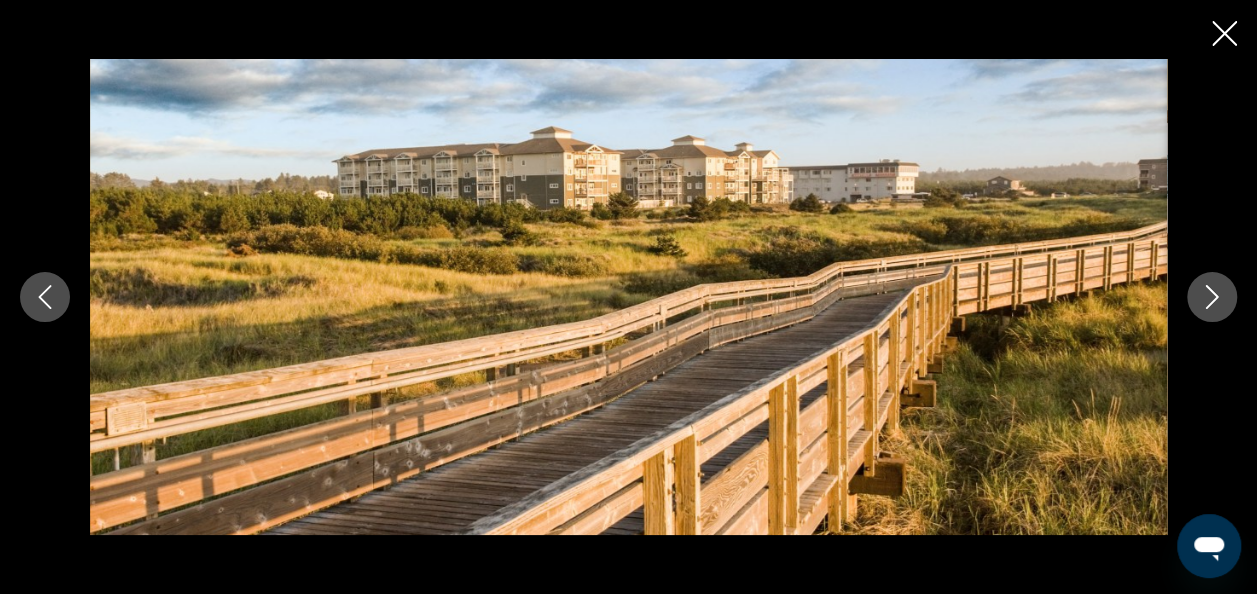 click 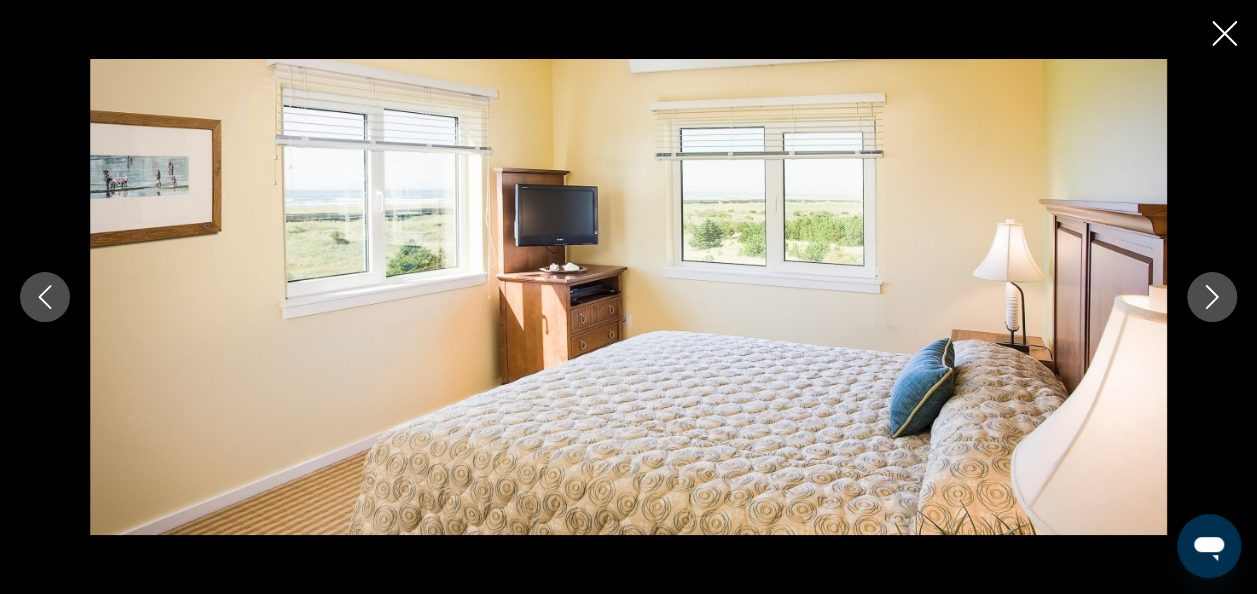 click 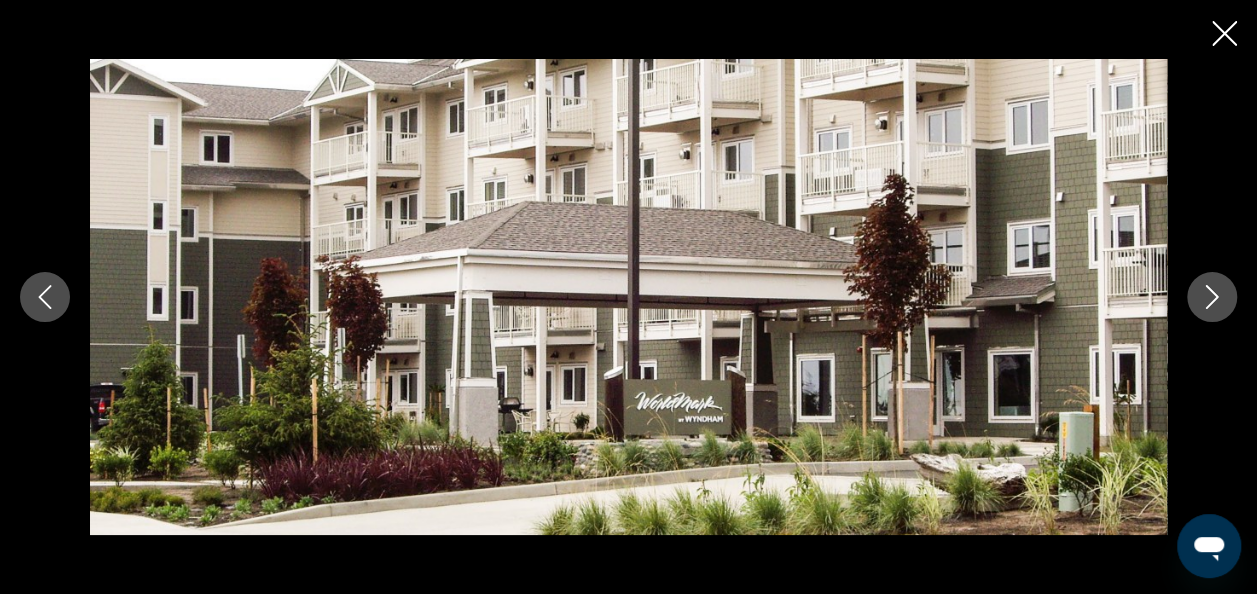 click 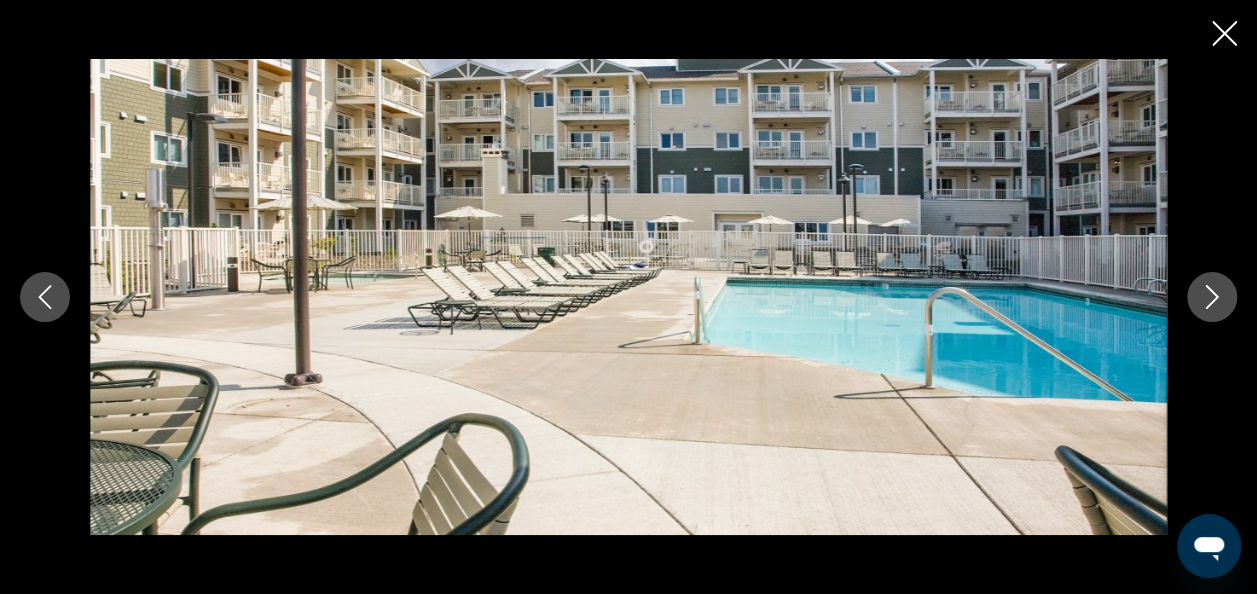 click 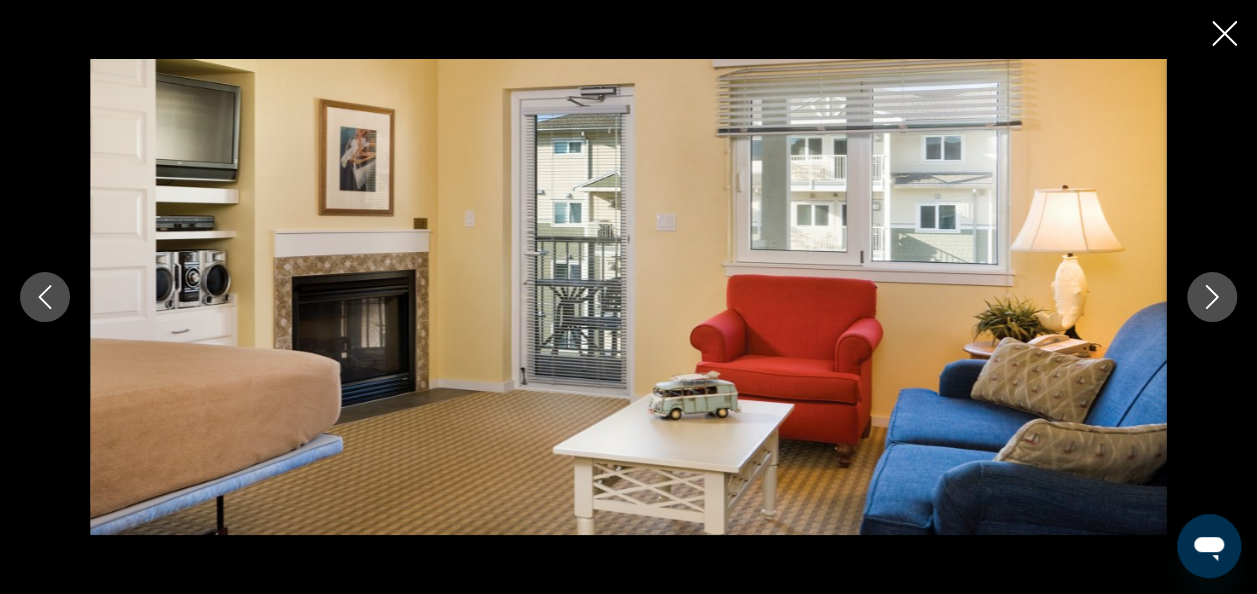 click 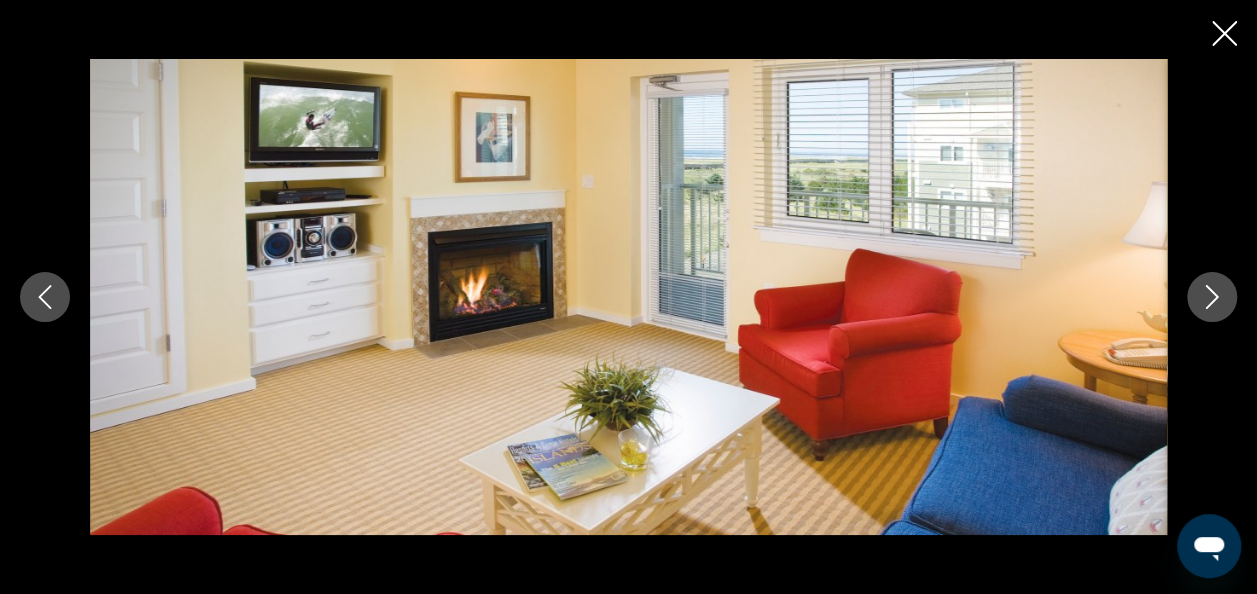 click 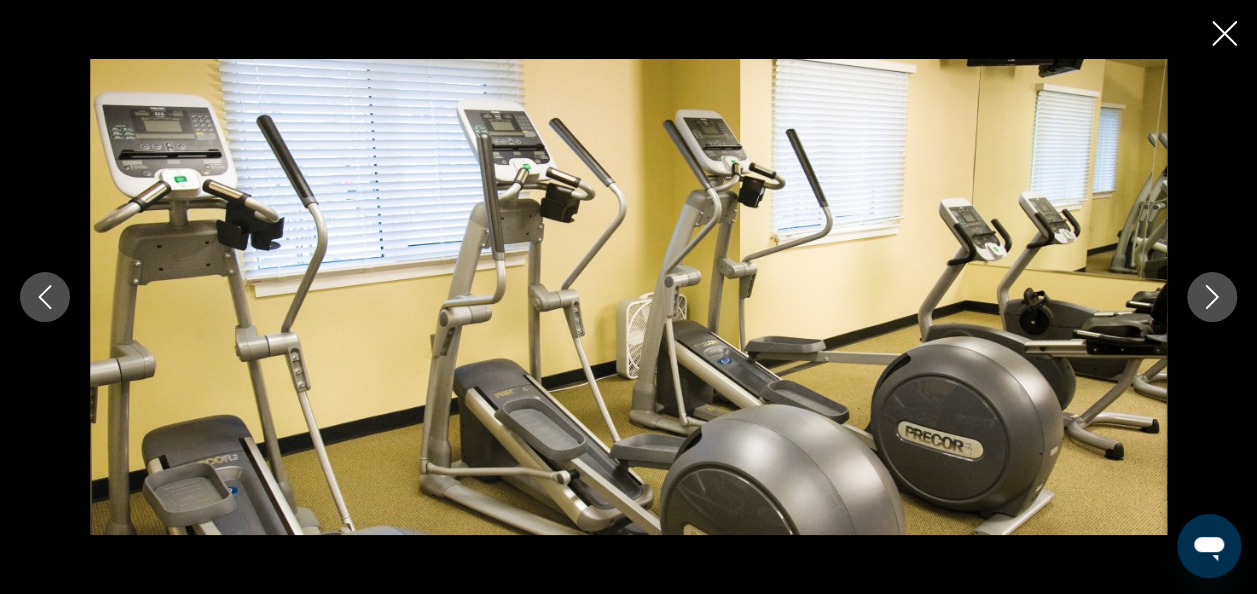click 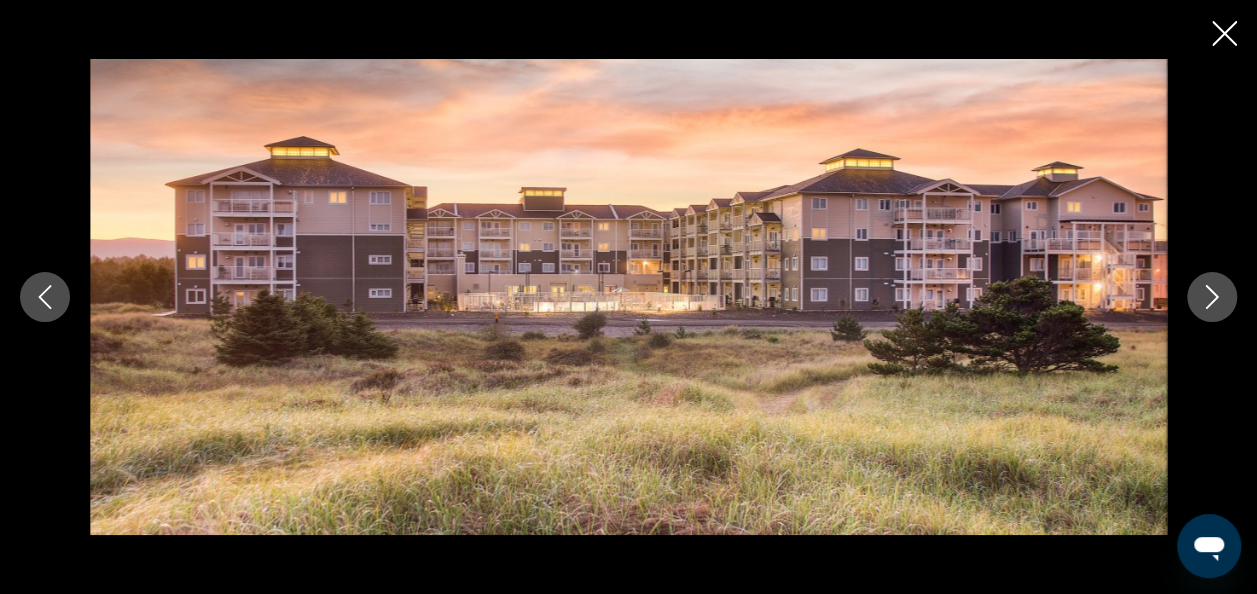 click 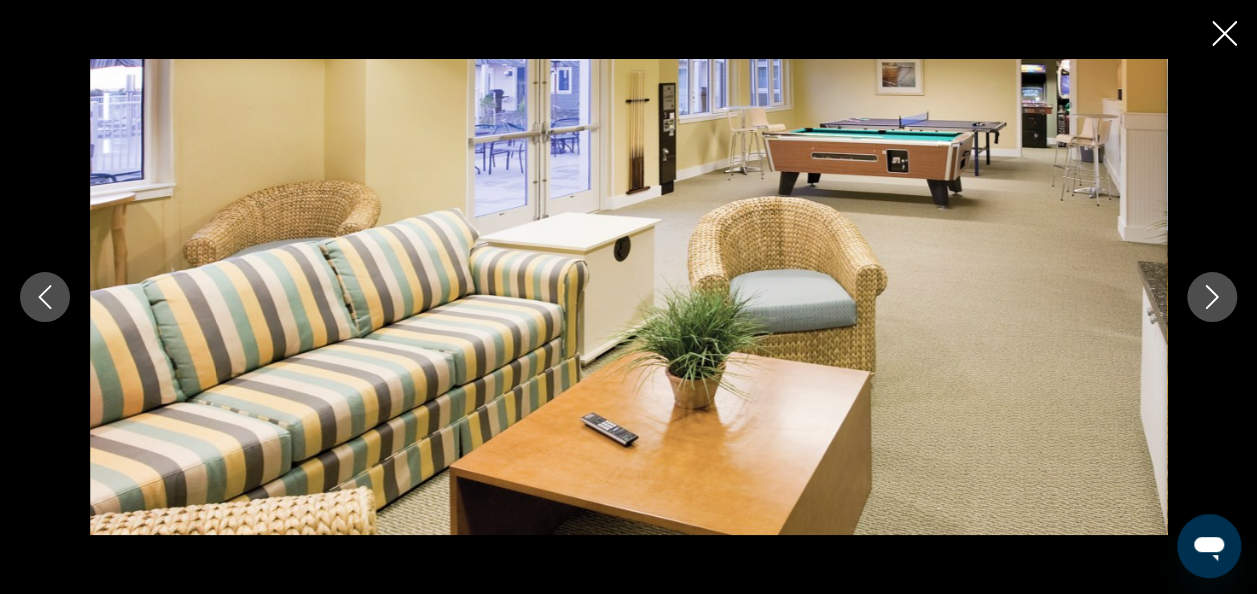 click 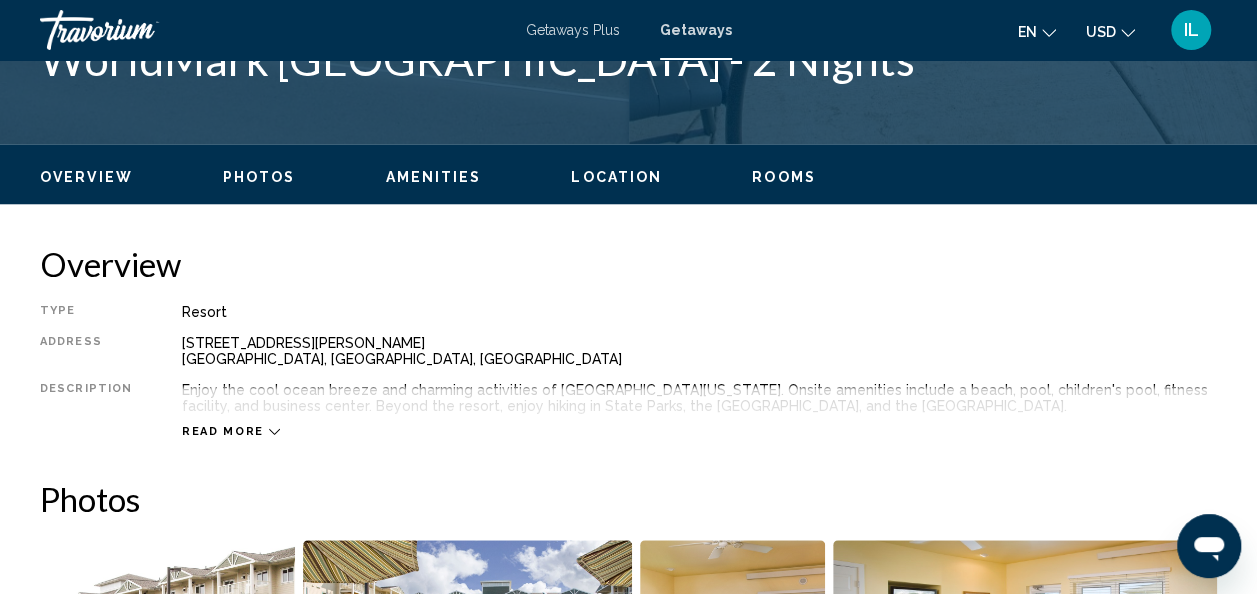 scroll, scrollTop: 868, scrollLeft: 0, axis: vertical 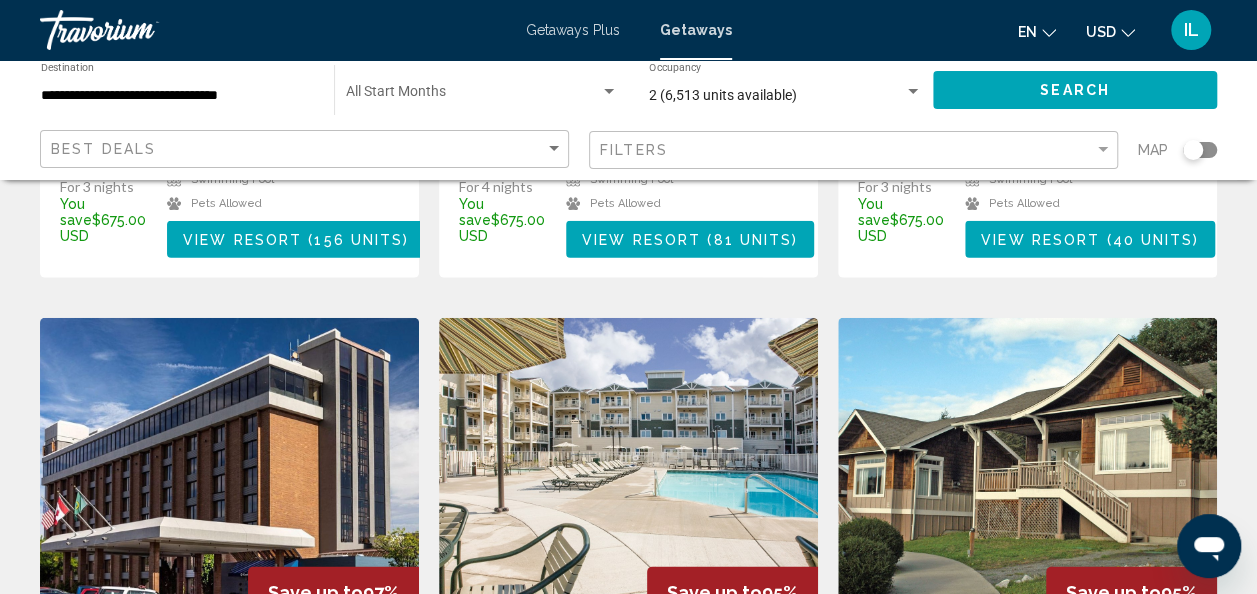 click on "[GEOGRAPHIC_DATA] - 3 Nights  Resort  -  This is an adults only resort" at bounding box center (628, 721) 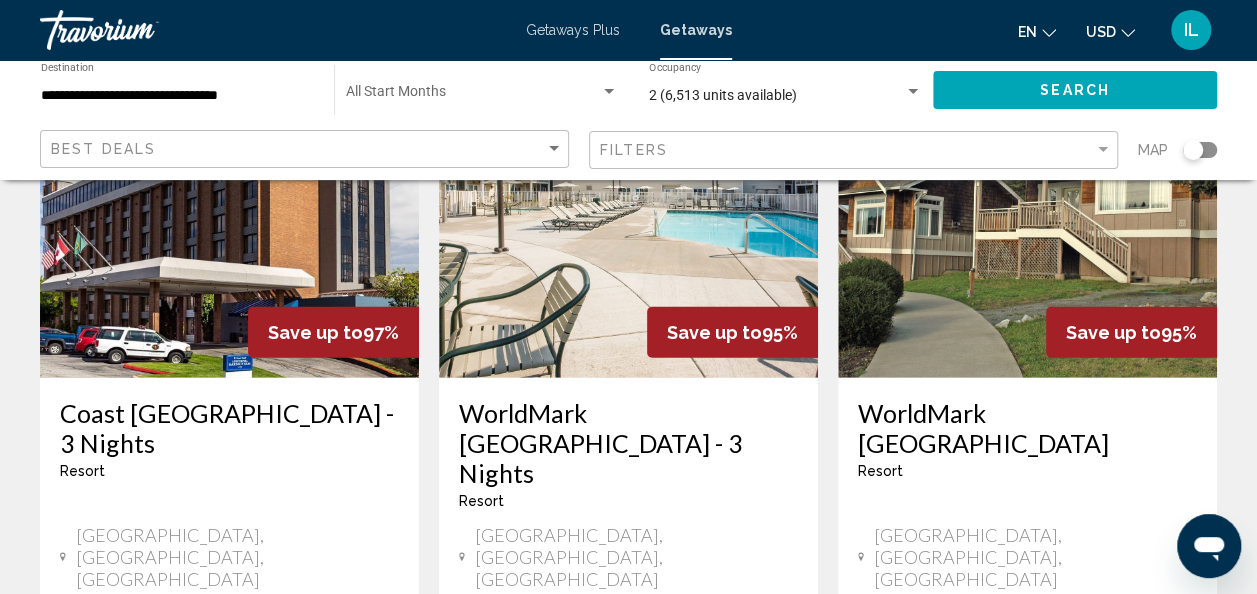 scroll, scrollTop: 2620, scrollLeft: 0, axis: vertical 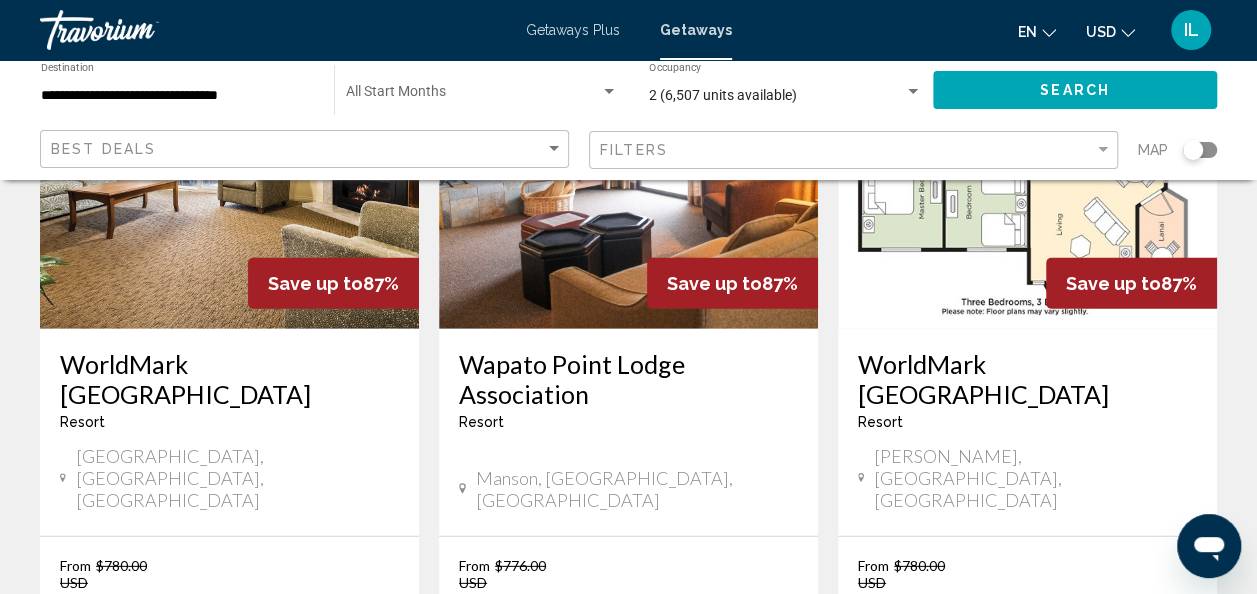 click on "[GEOGRAPHIC_DATA], [GEOGRAPHIC_DATA], [GEOGRAPHIC_DATA]" at bounding box center (229, 478) 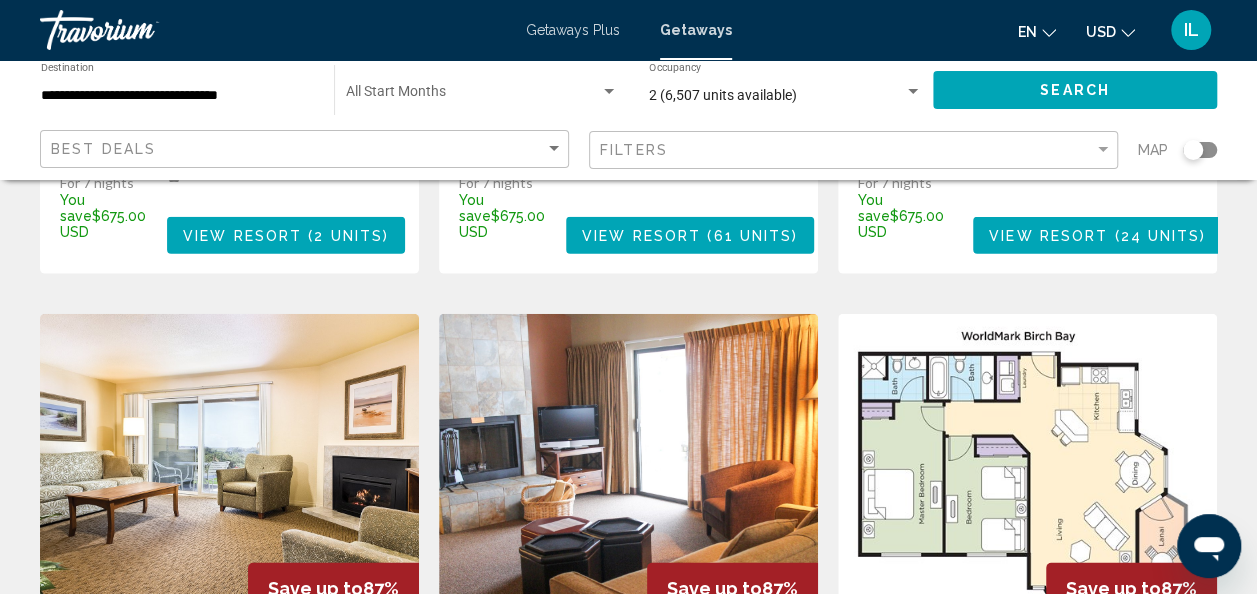 scroll, scrollTop: 2314, scrollLeft: 0, axis: vertical 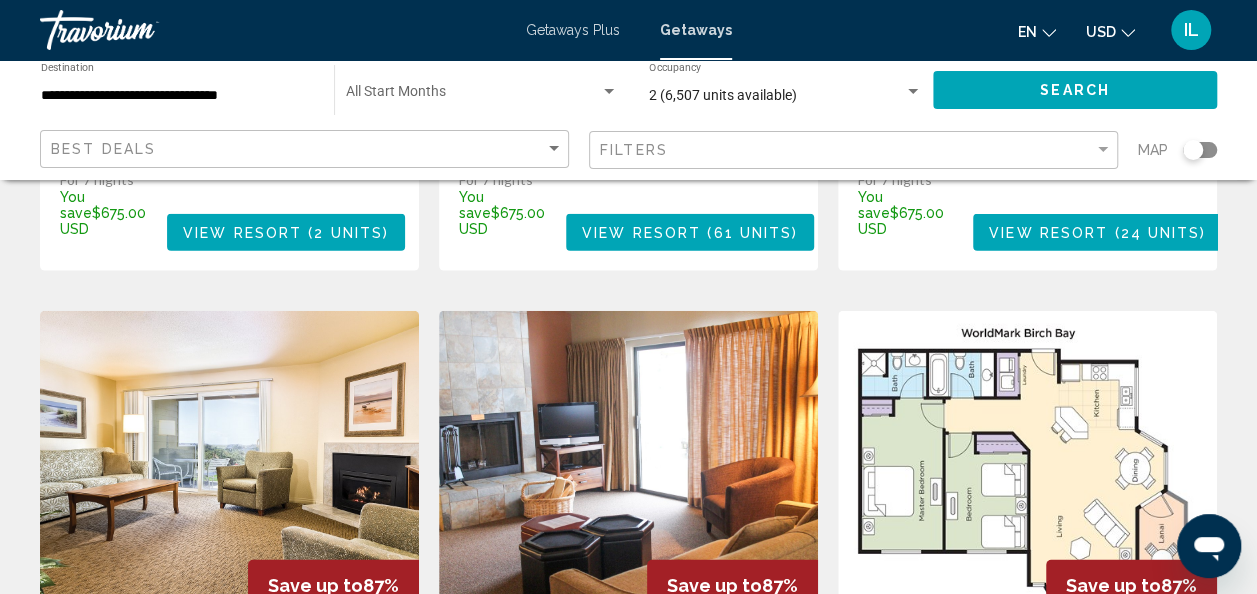 click at bounding box center [229, 471] 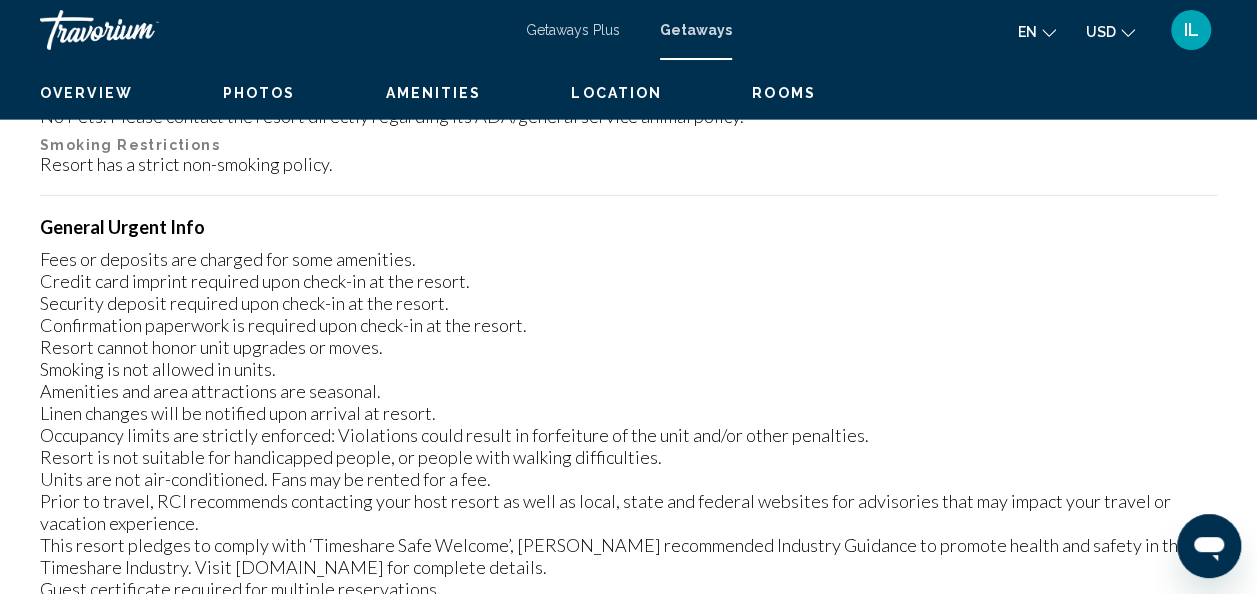 scroll, scrollTop: 238, scrollLeft: 0, axis: vertical 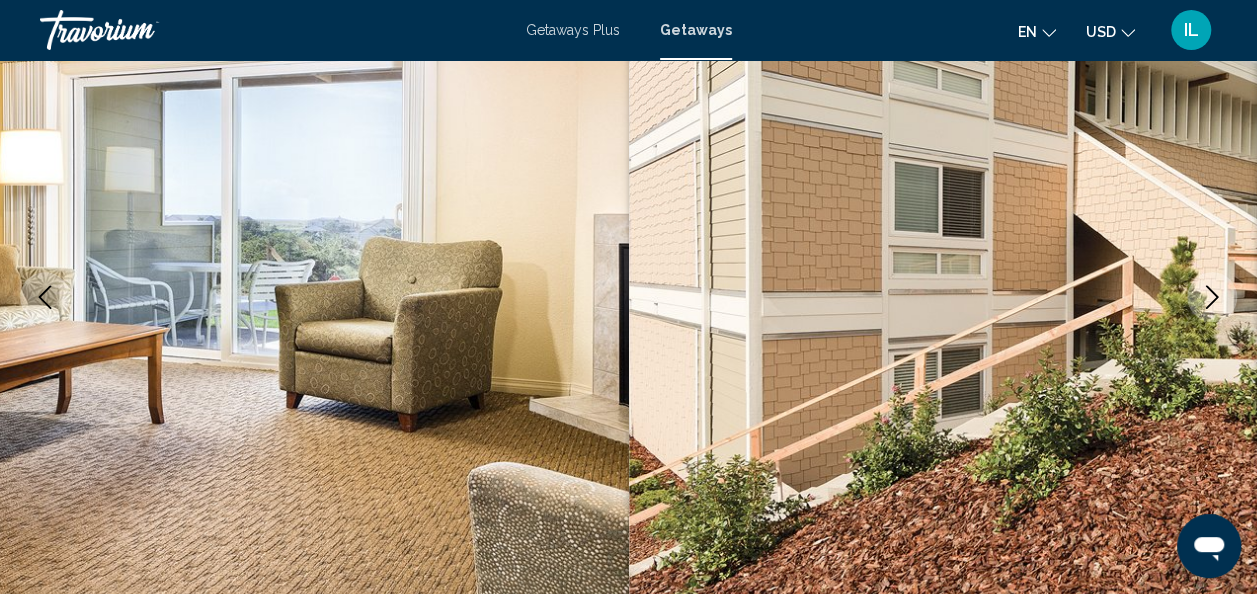type 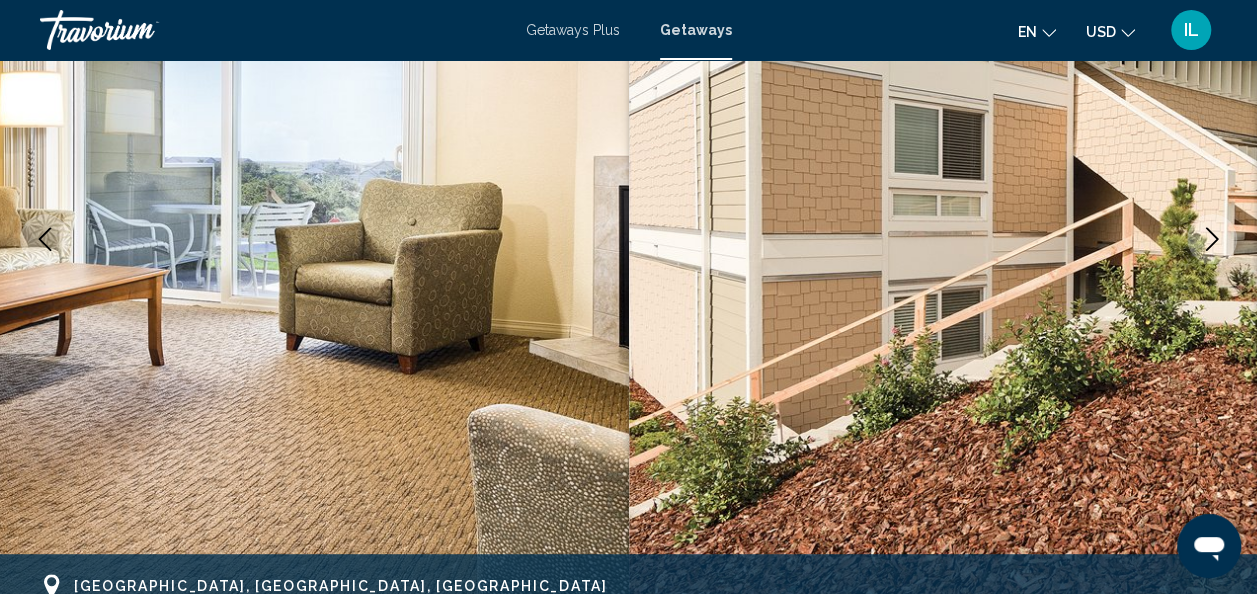 click at bounding box center [943, 239] 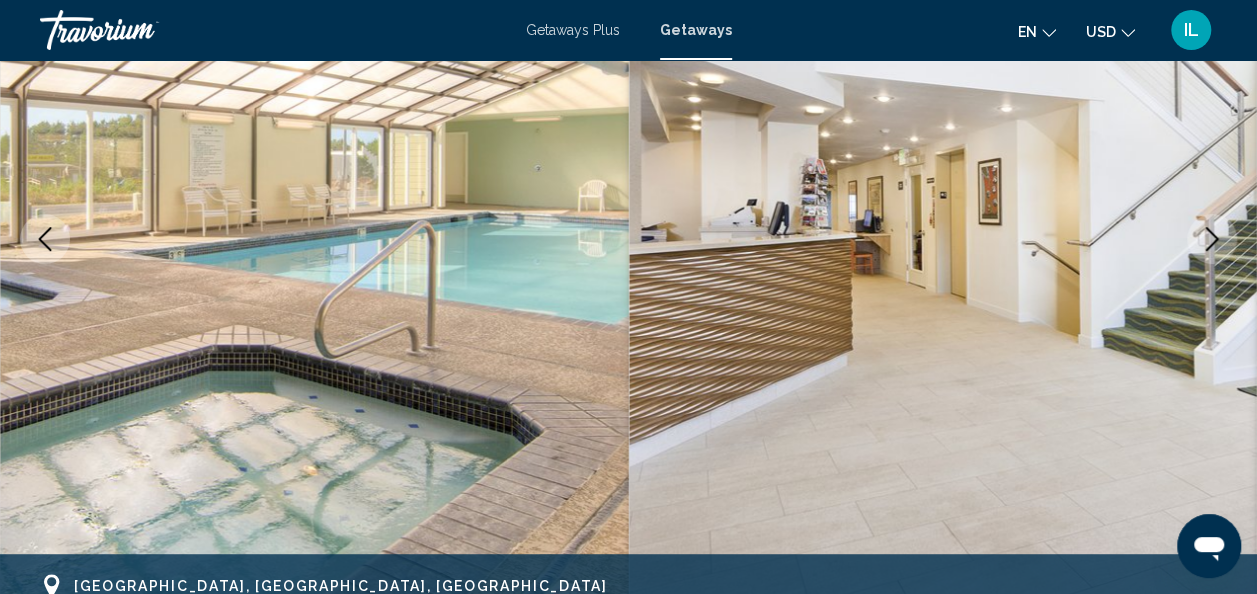 click 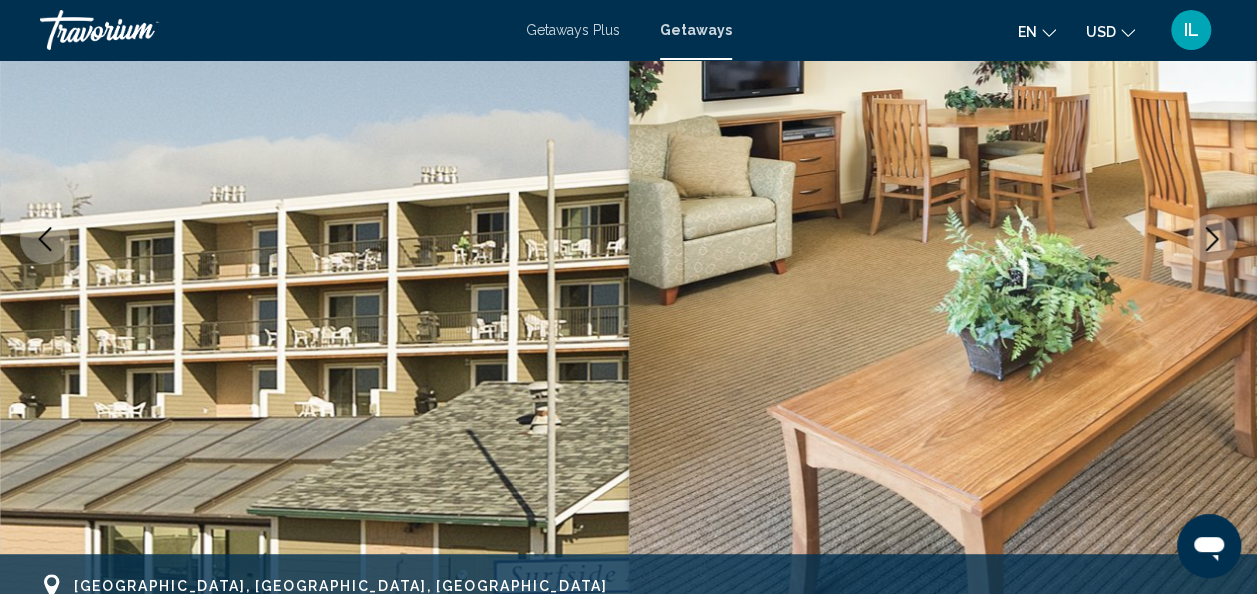 click 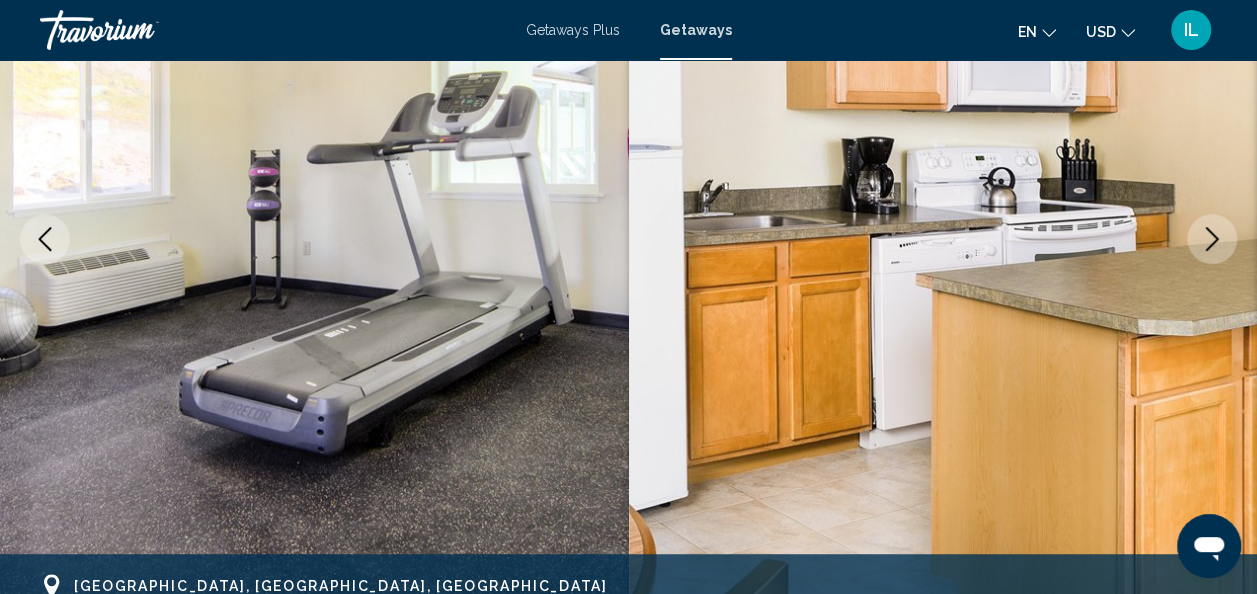 drag, startPoint x: 1214, startPoint y: 234, endPoint x: 1216, endPoint y: 222, distance: 12.165525 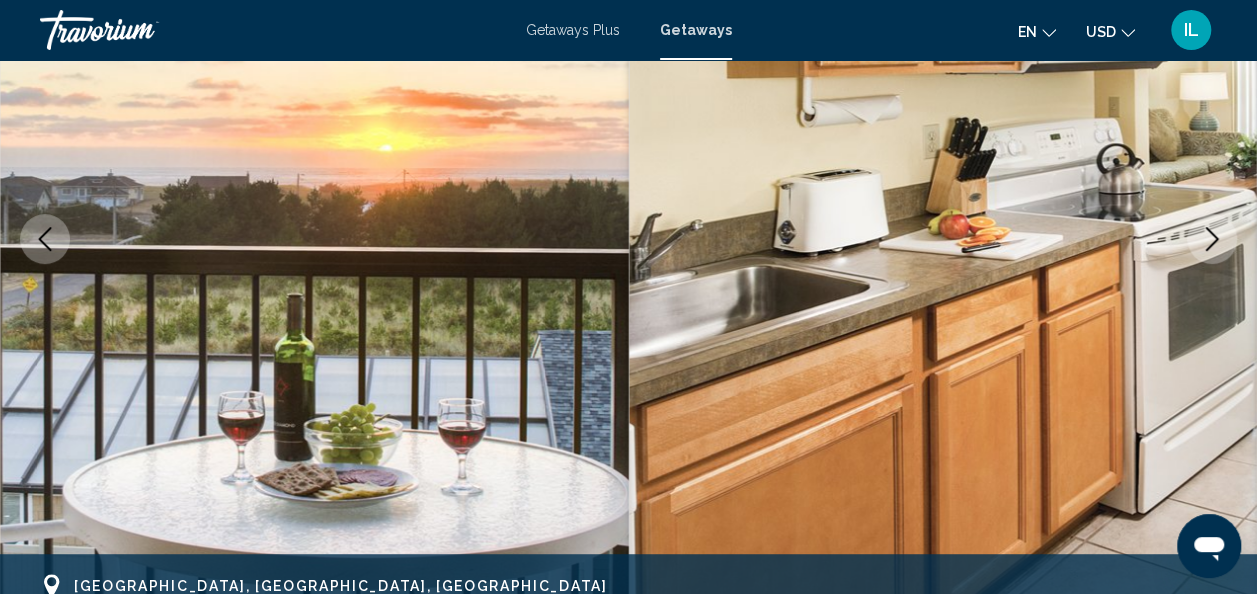 click 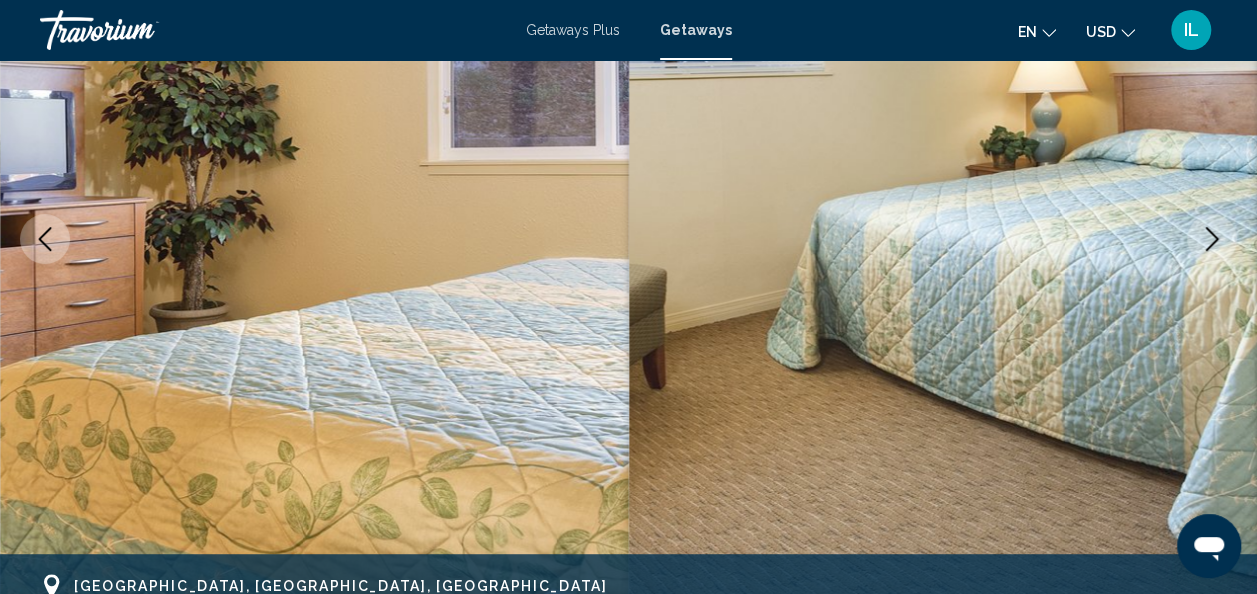 click 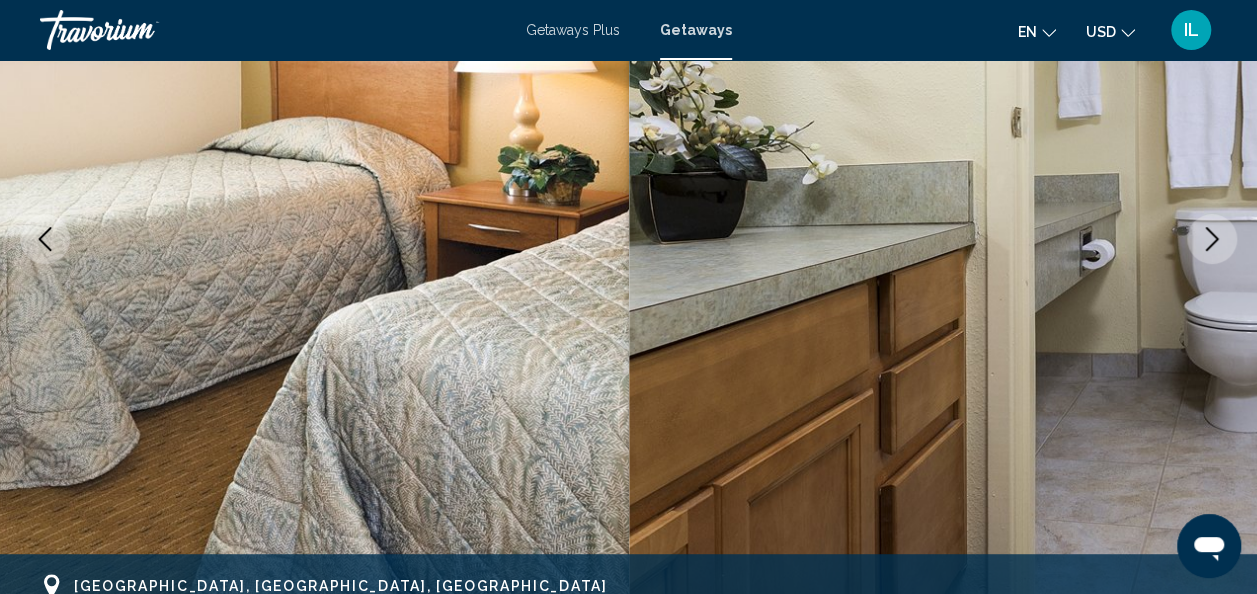 click 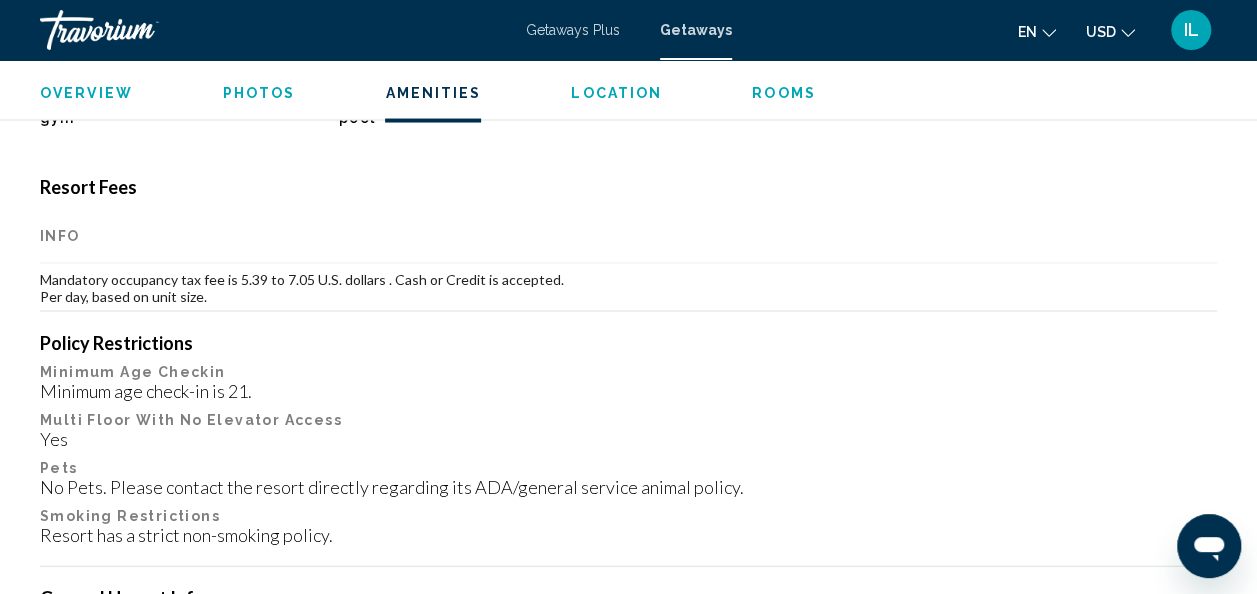 scroll, scrollTop: 1945, scrollLeft: 0, axis: vertical 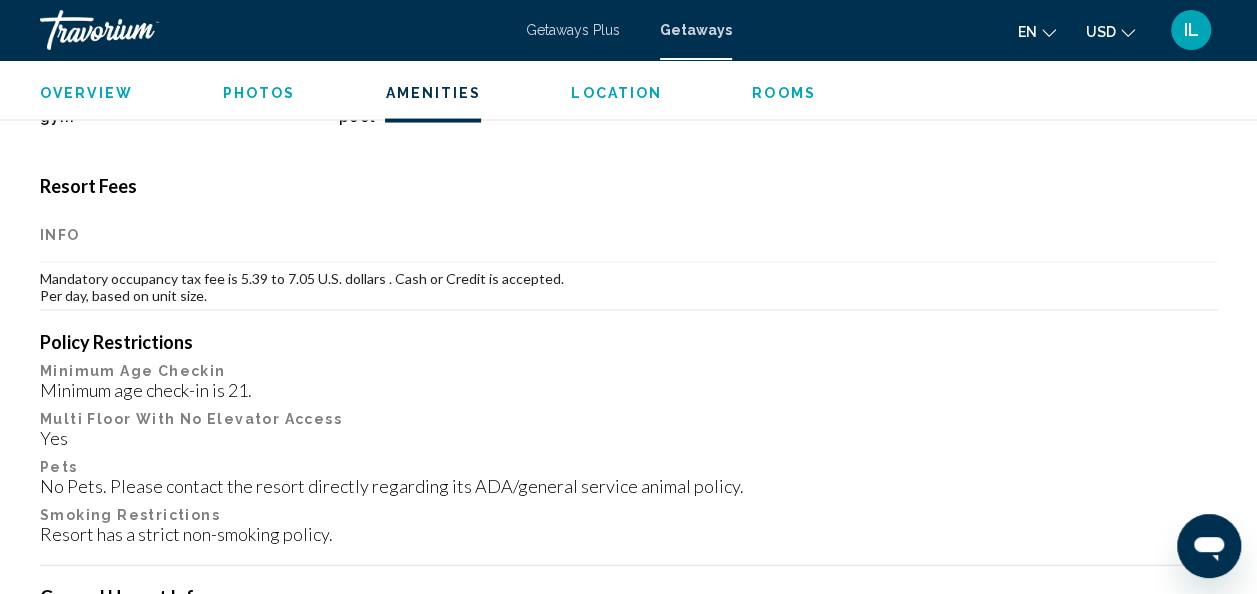 click on "Getaways Plus  Getaways en
English Español Français Italiano Português русский USD
USD ($) MXN (Mex$) CAD (Can$) GBP (£) EUR (€) AUD (A$) NZD (NZ$) CNY (CN¥) IL Login" at bounding box center (628, 30) 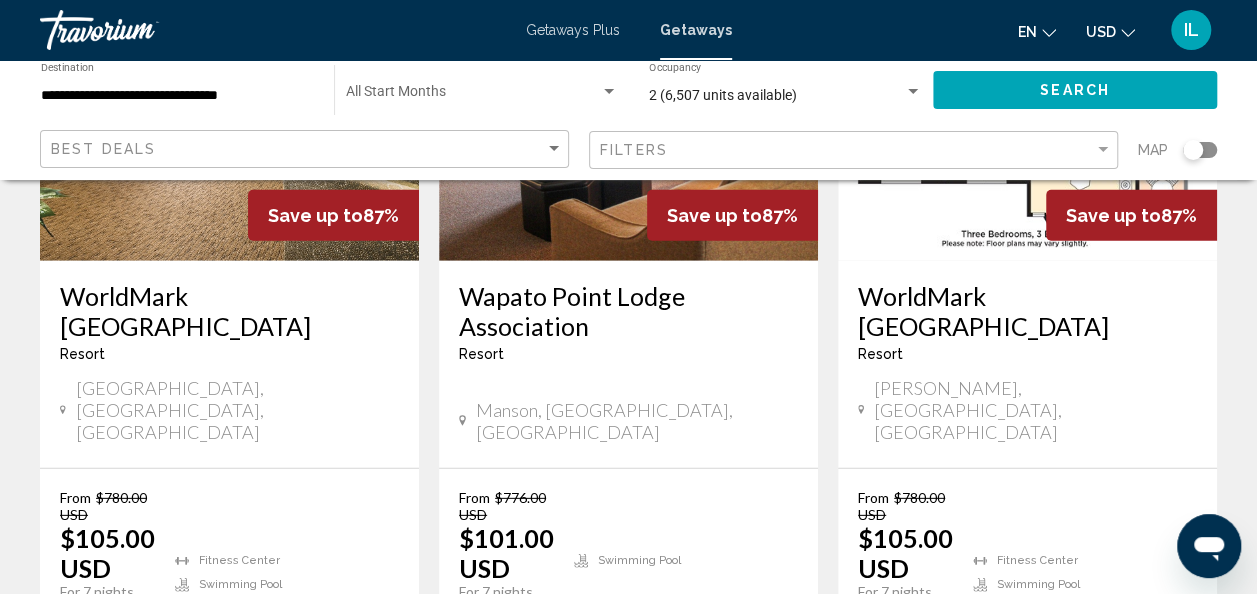 scroll, scrollTop: 2685, scrollLeft: 0, axis: vertical 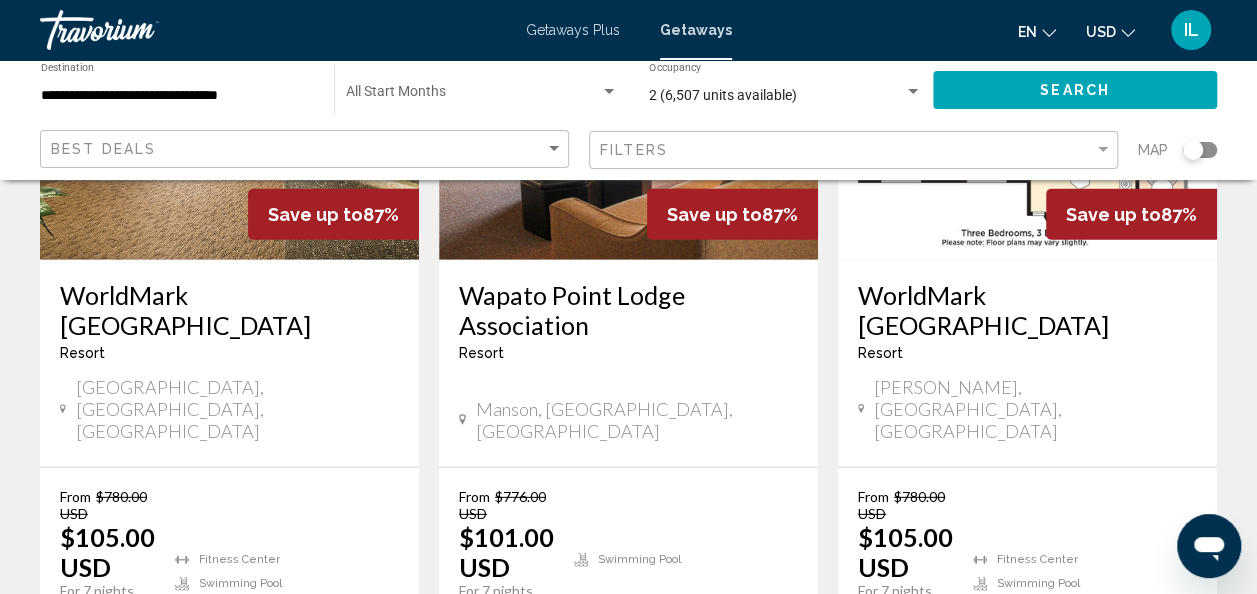 click on "3" at bounding box center [629, 742] 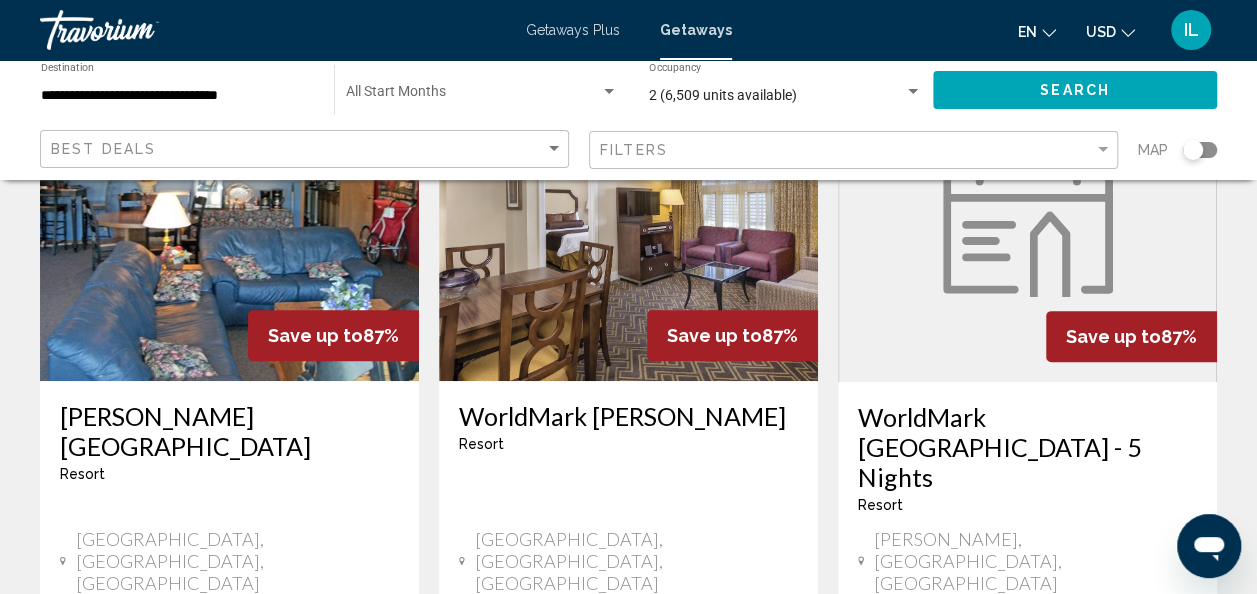 scroll, scrollTop: 211, scrollLeft: 0, axis: vertical 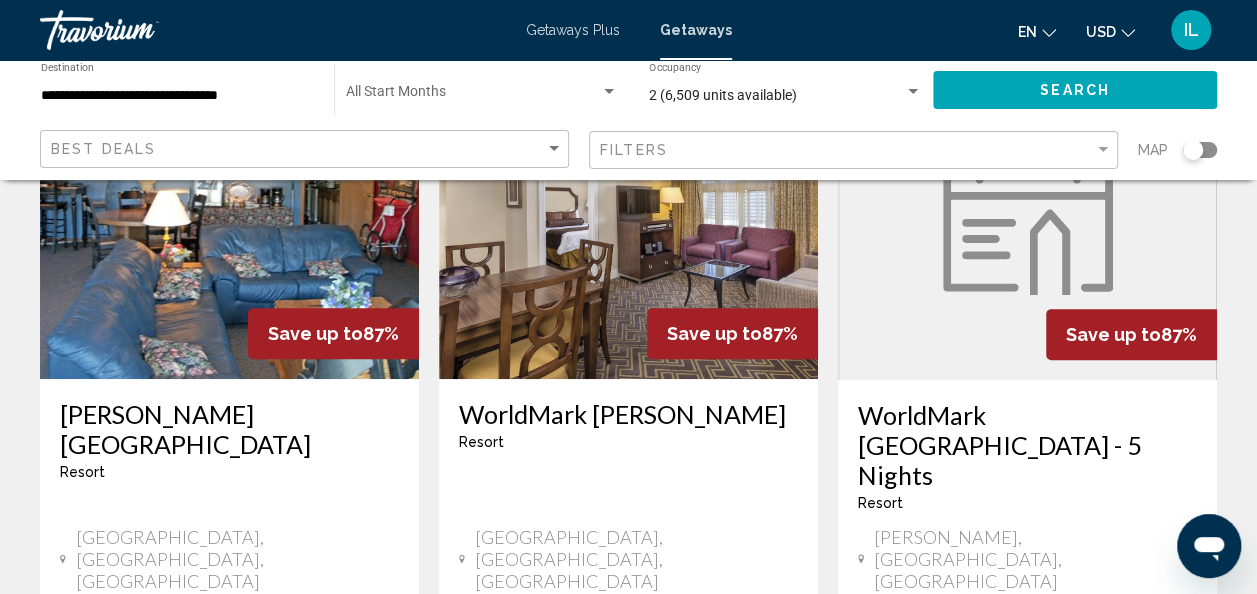 click on "[GEOGRAPHIC_DATA], [GEOGRAPHIC_DATA], [GEOGRAPHIC_DATA]" at bounding box center (636, 559) 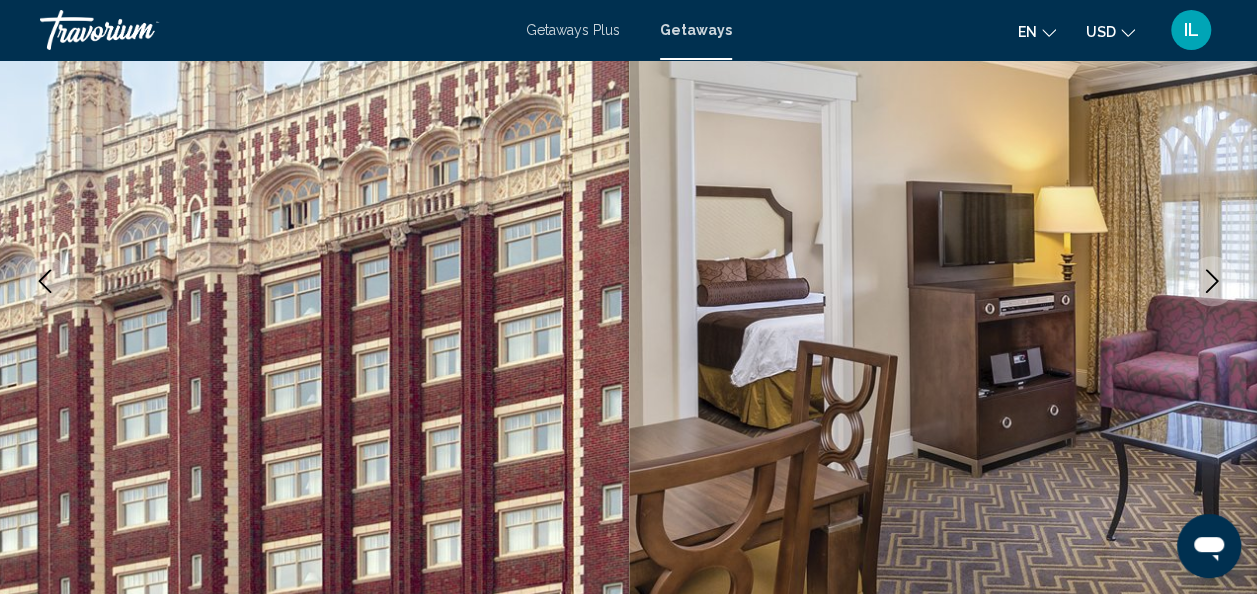 scroll, scrollTop: 258, scrollLeft: 0, axis: vertical 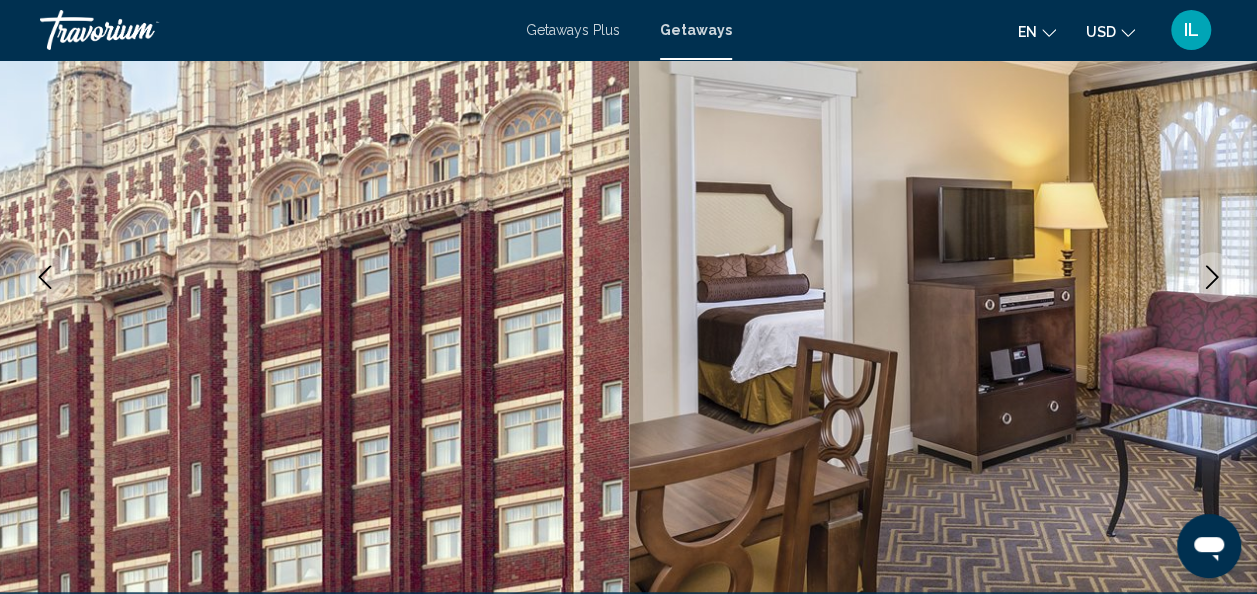click 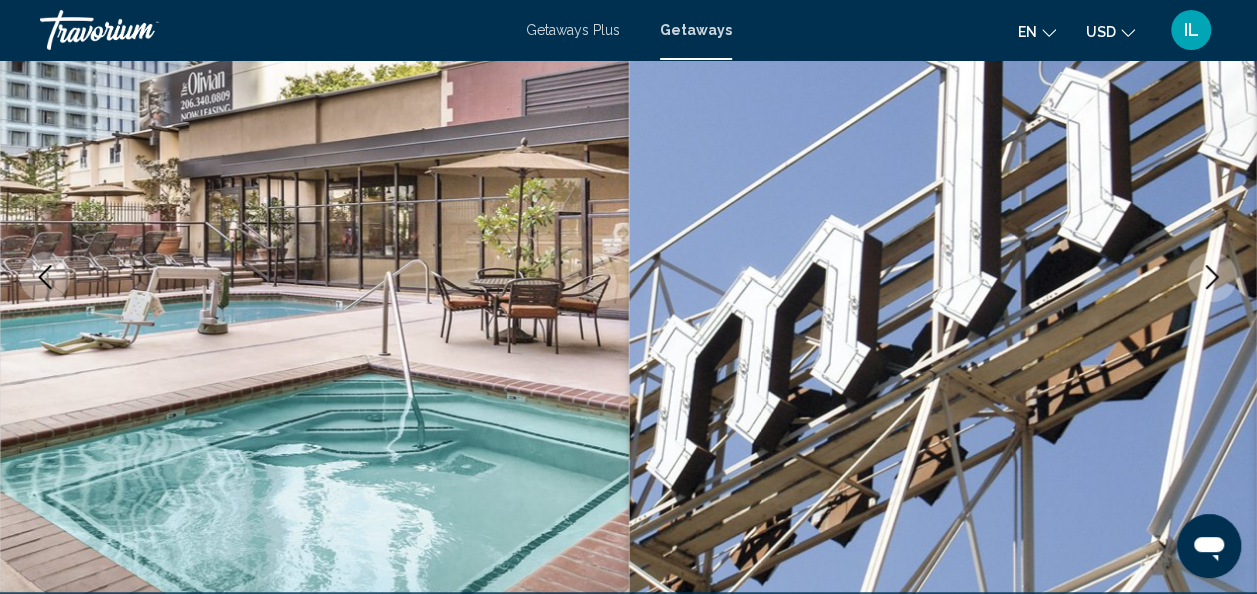 click 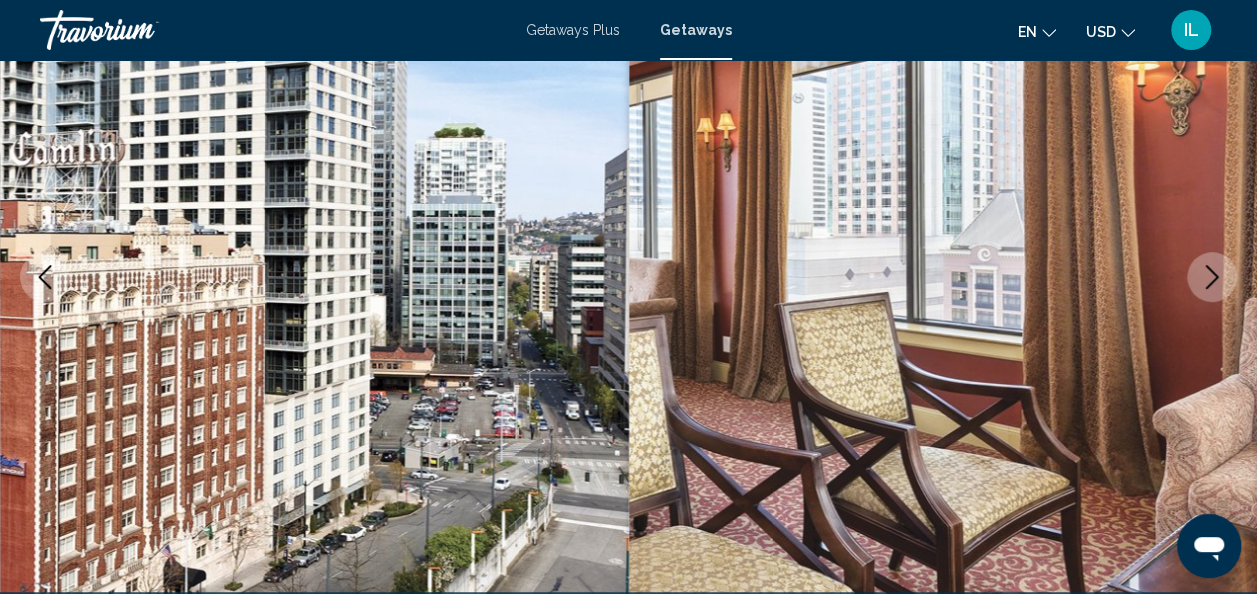click 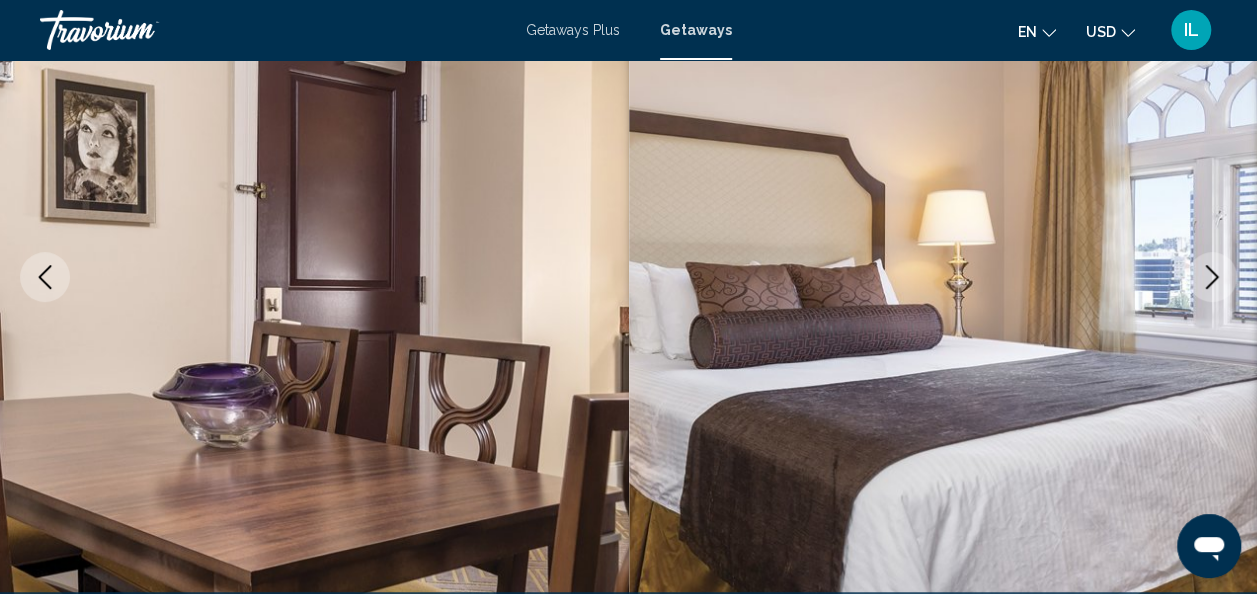 click 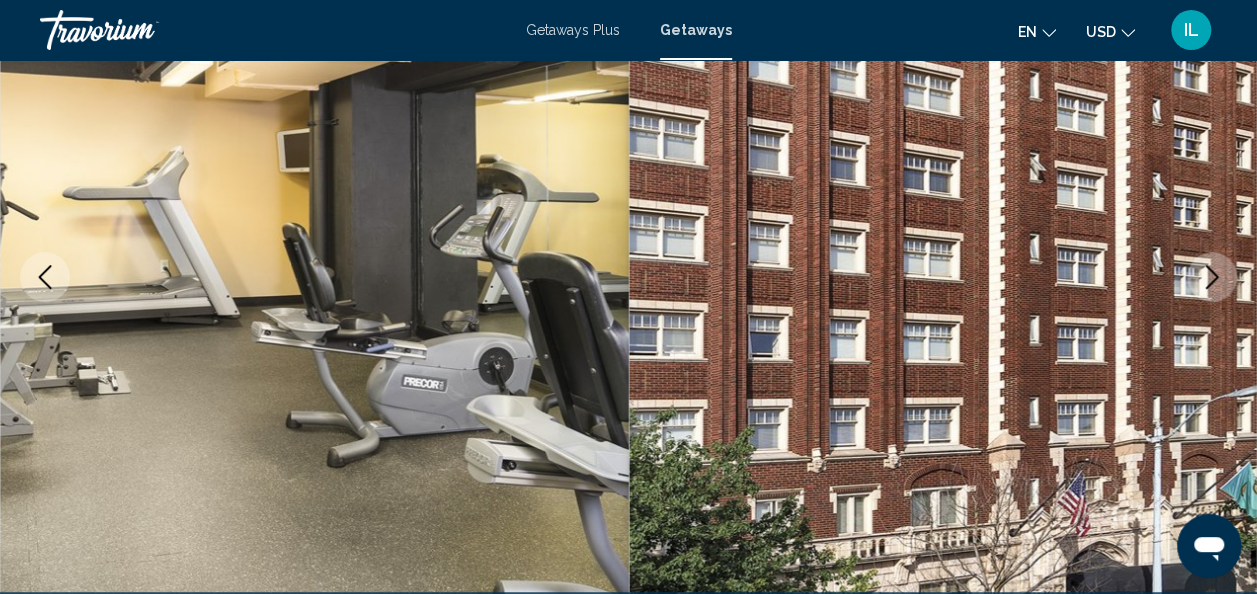 click 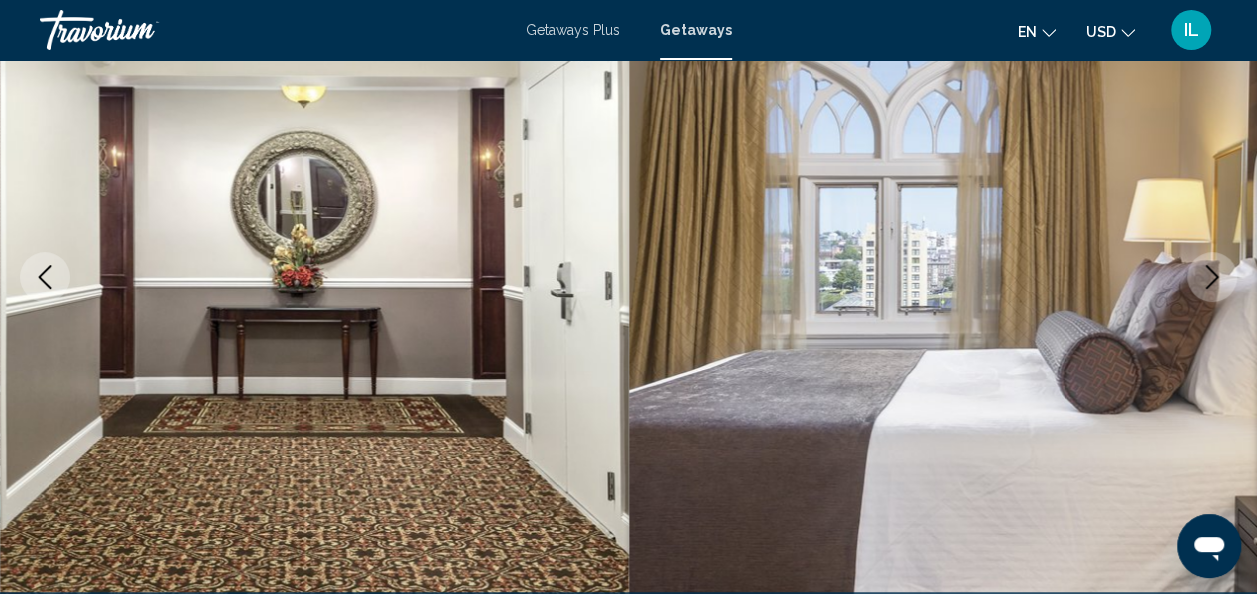 click 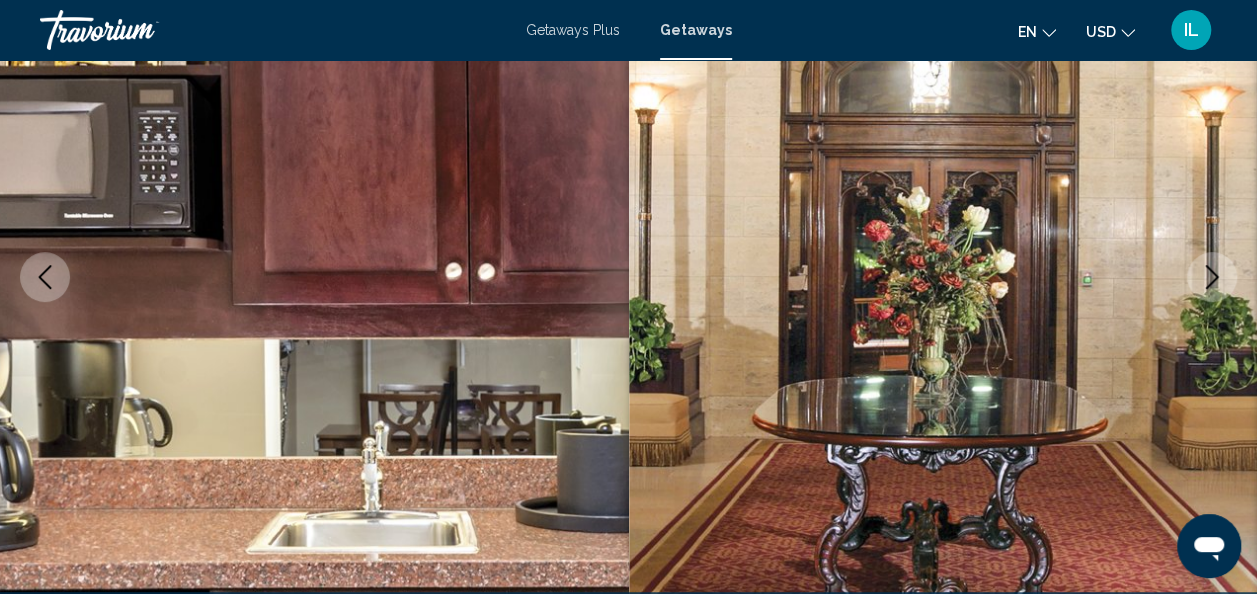 click 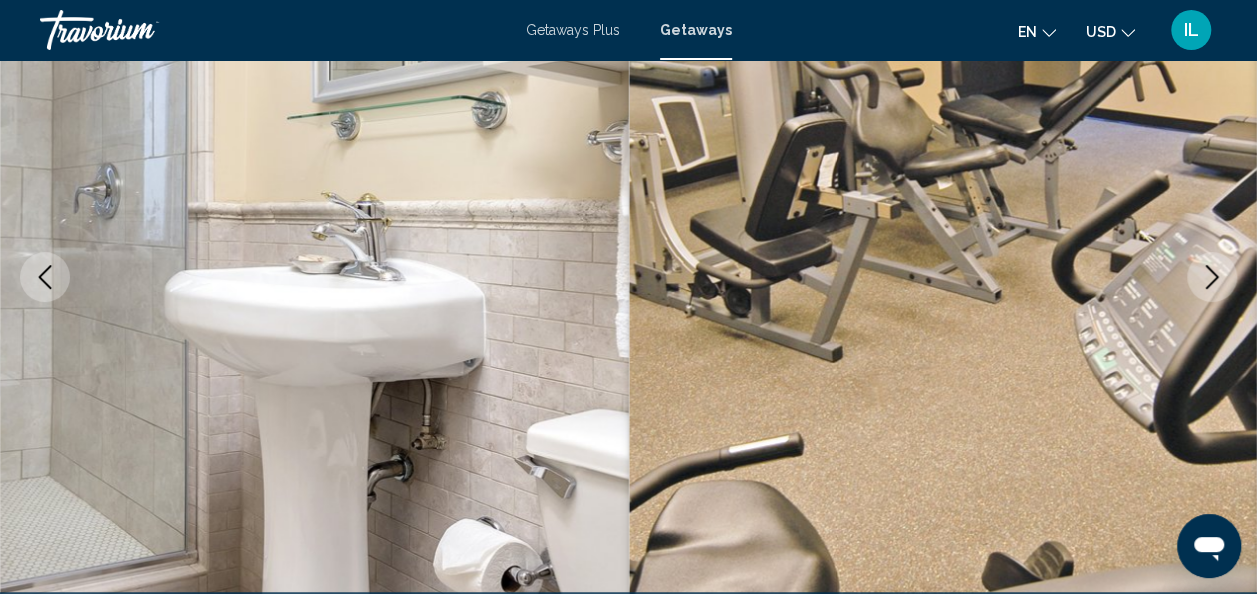 click 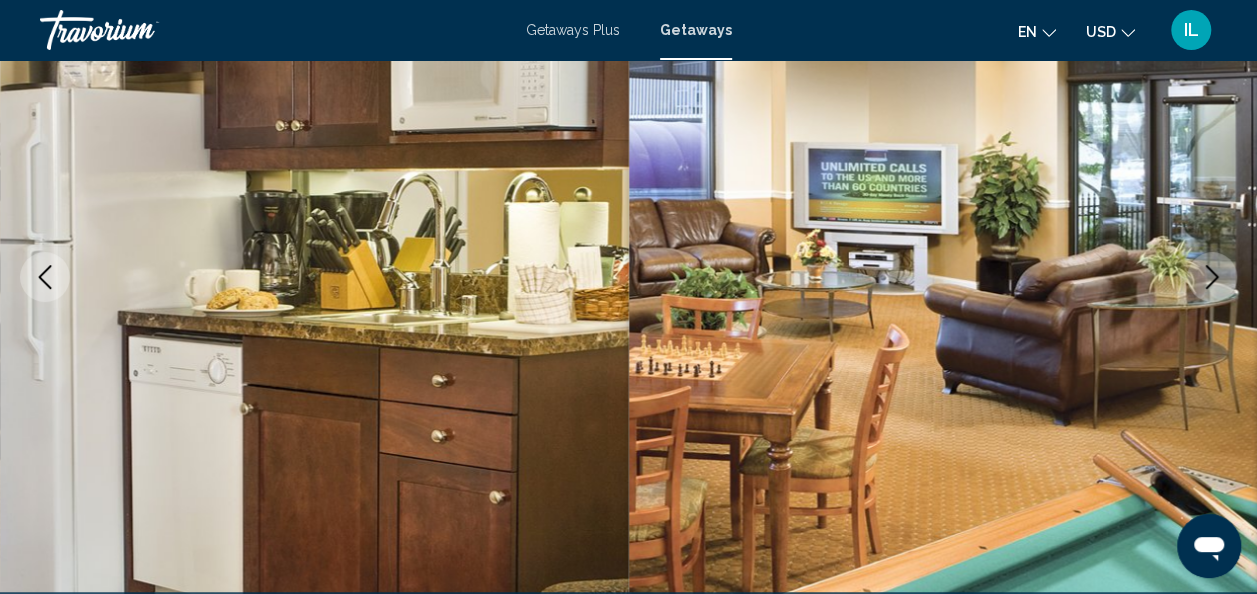 click 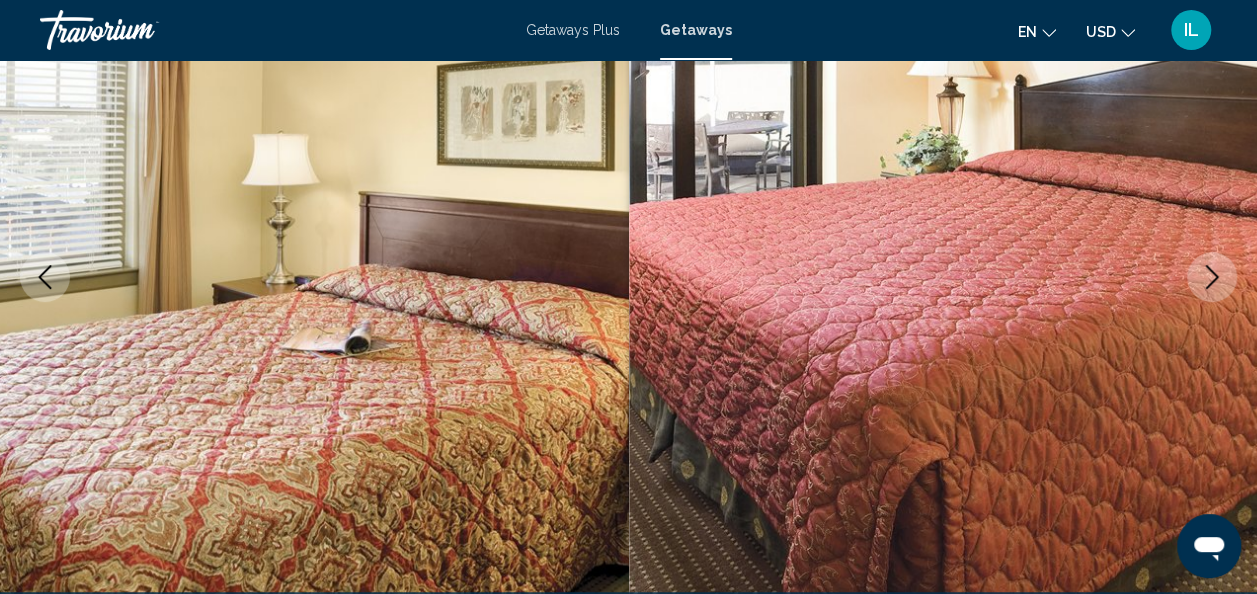 click 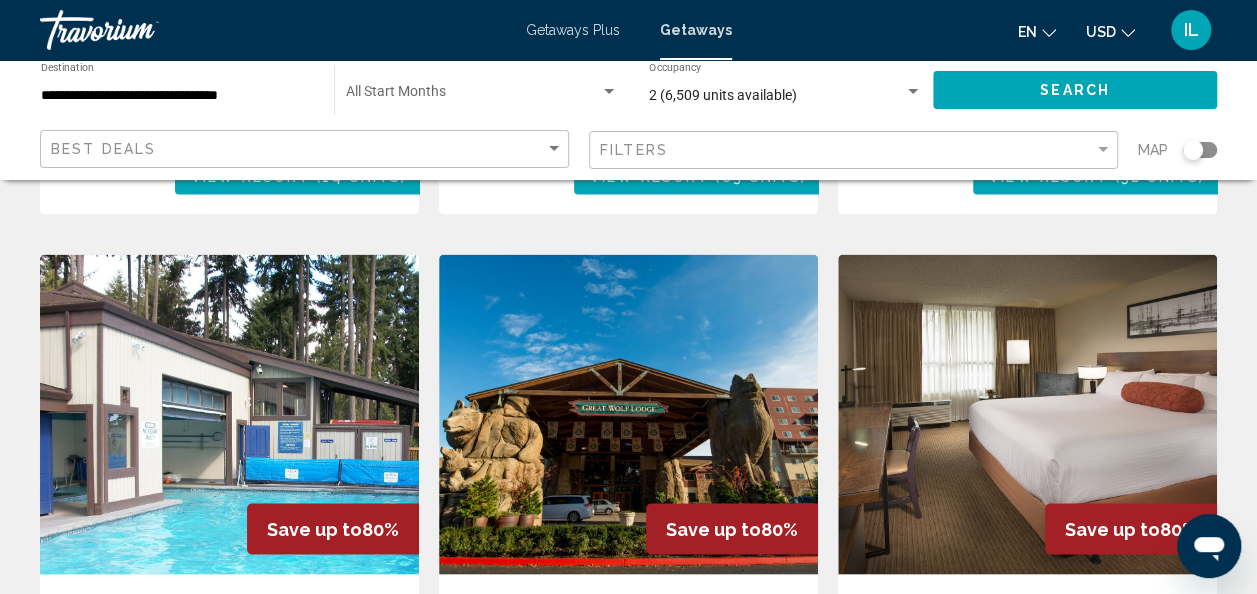 scroll, scrollTop: 1612, scrollLeft: 0, axis: vertical 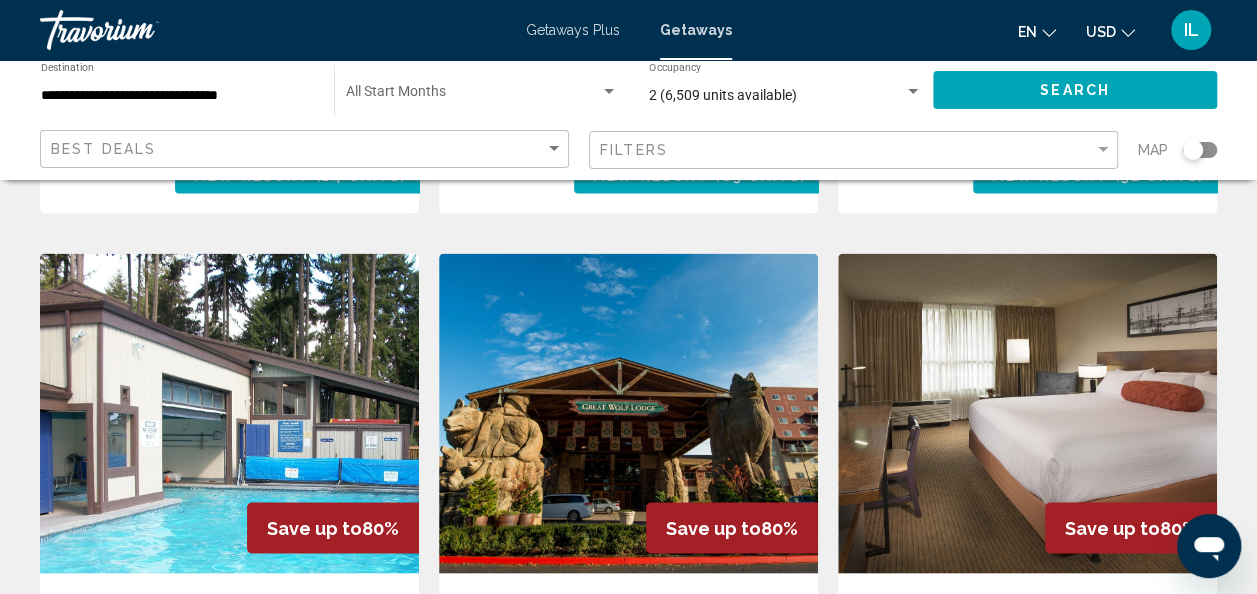click at bounding box center [628, 413] 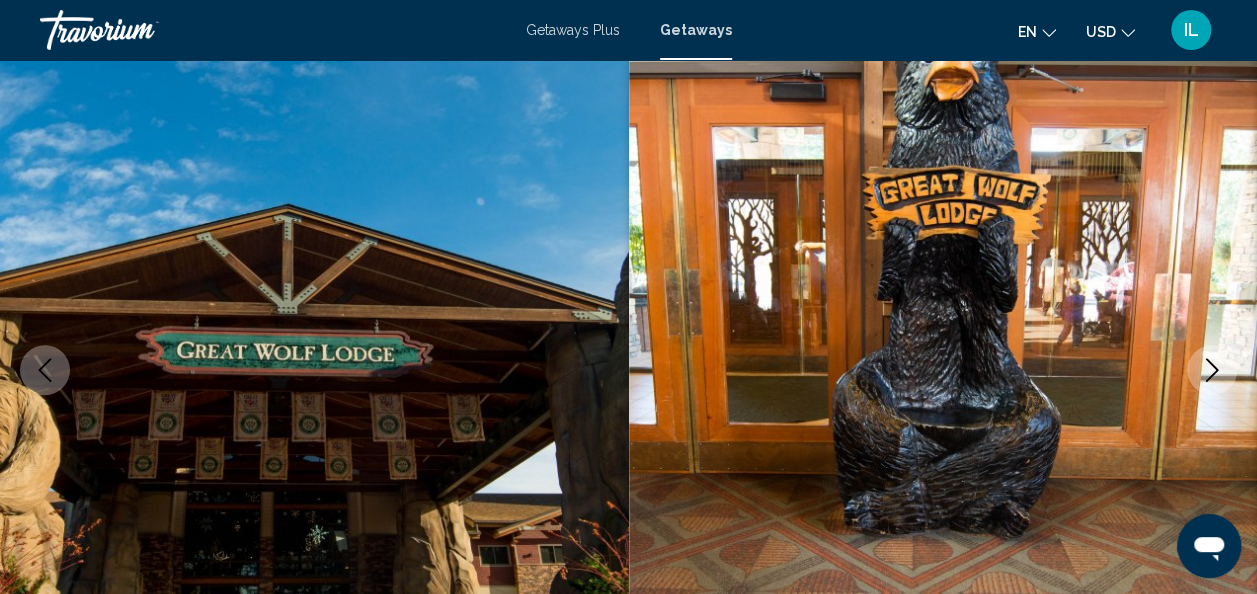 scroll, scrollTop: 174, scrollLeft: 0, axis: vertical 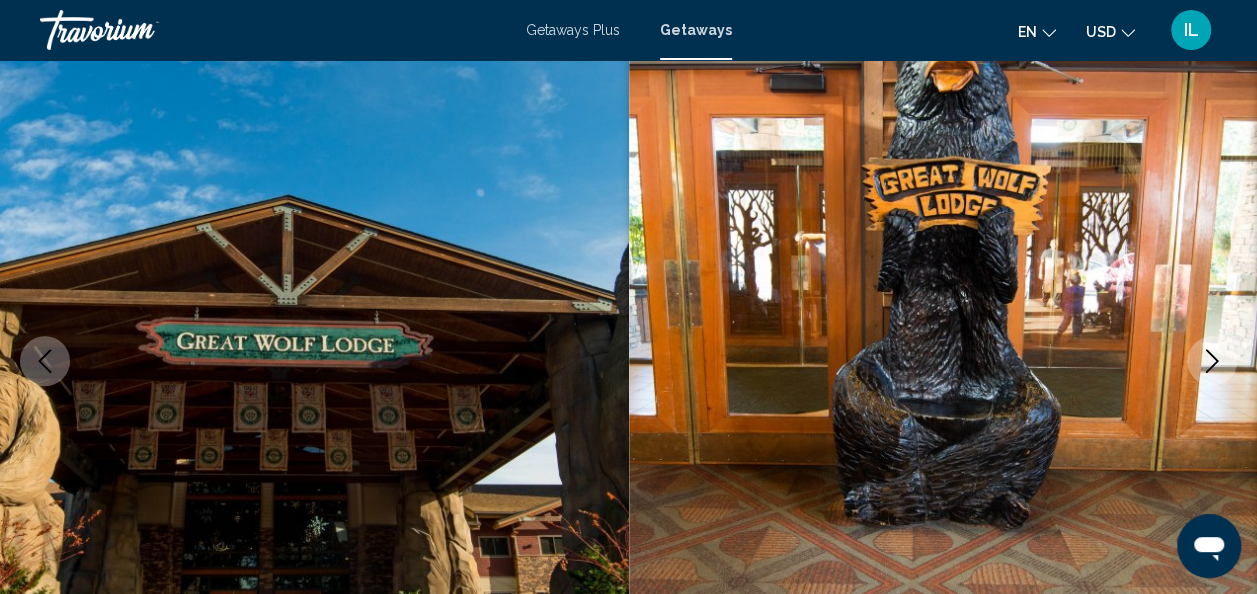 click 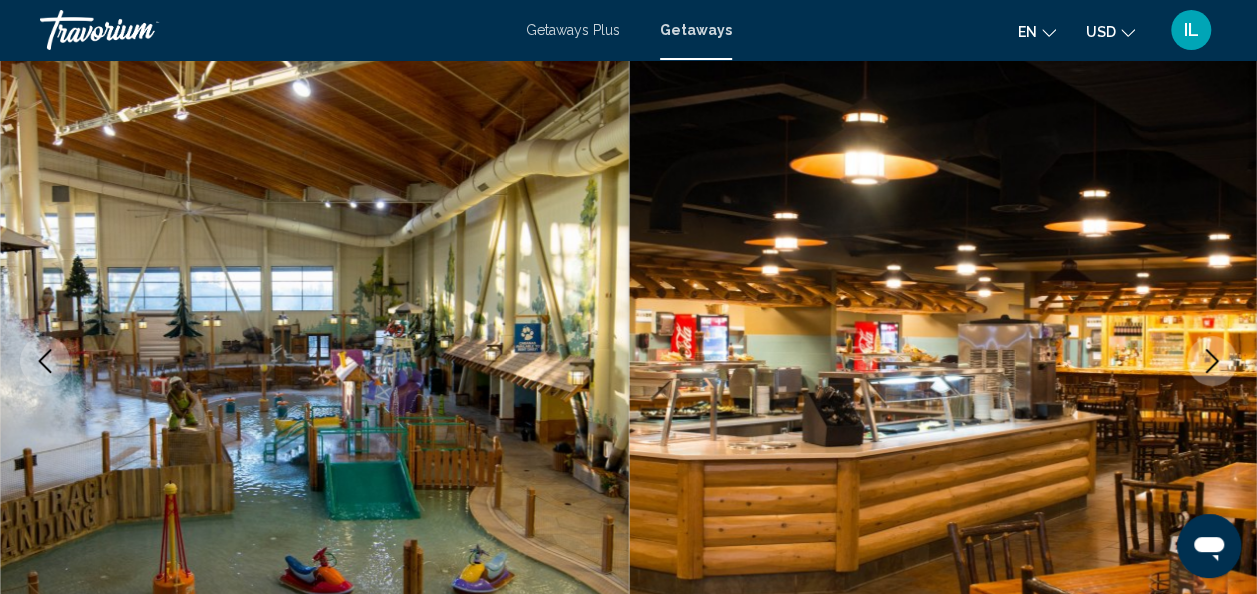 click 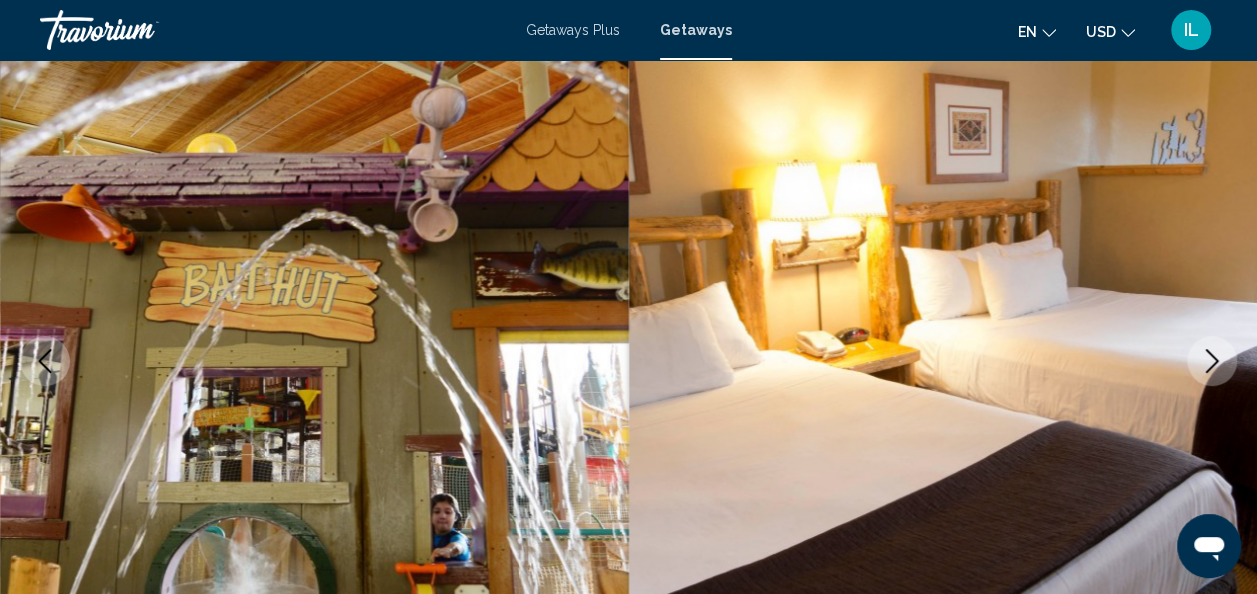 click 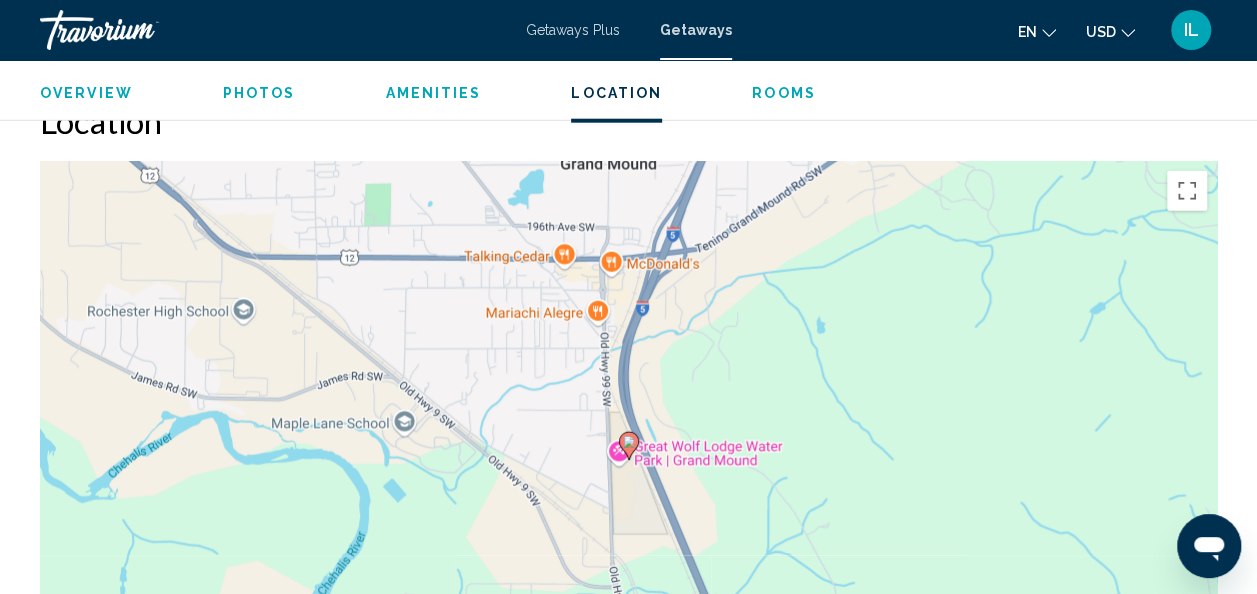 scroll, scrollTop: 2481, scrollLeft: 0, axis: vertical 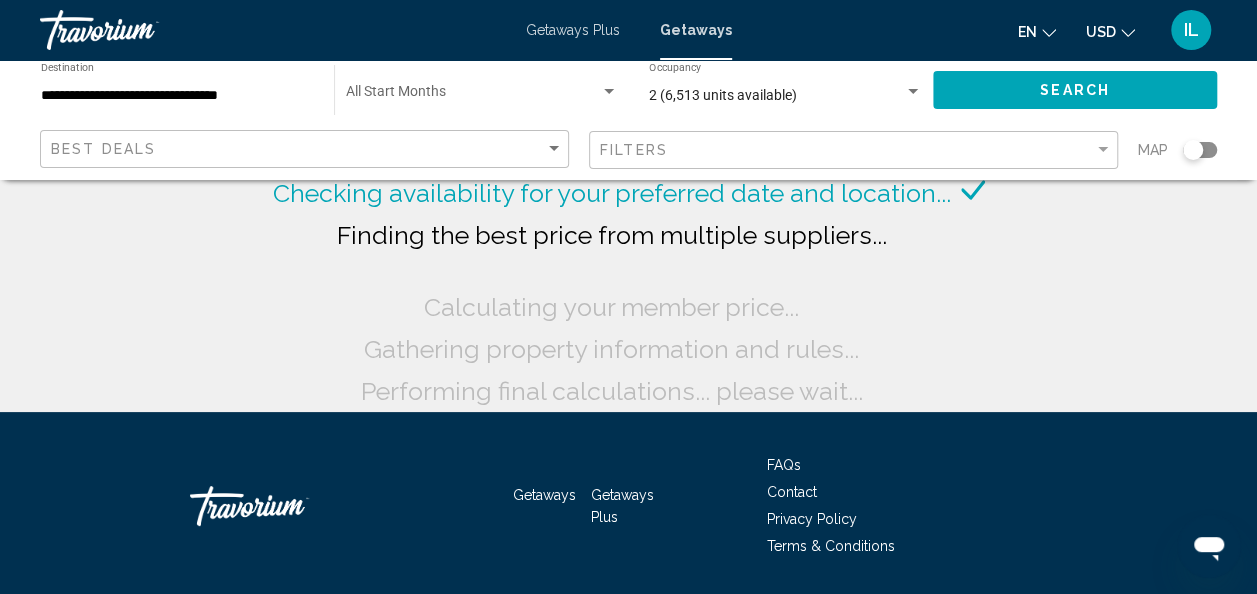 click on "Calculating your member price..." 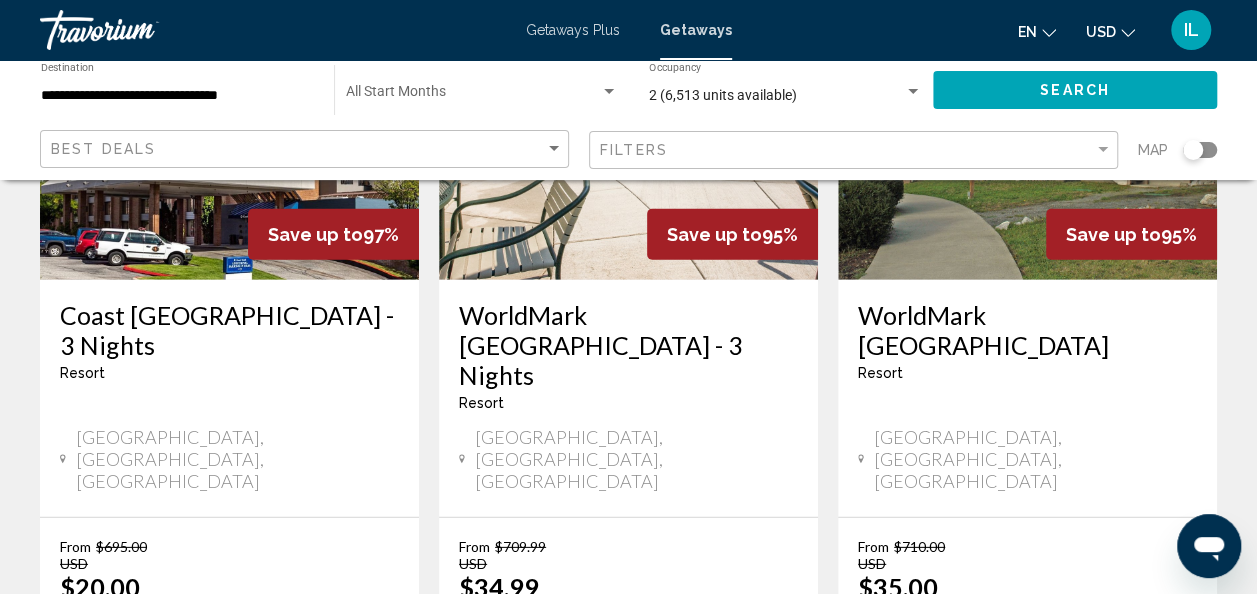 scroll, scrollTop: 2719, scrollLeft: 0, axis: vertical 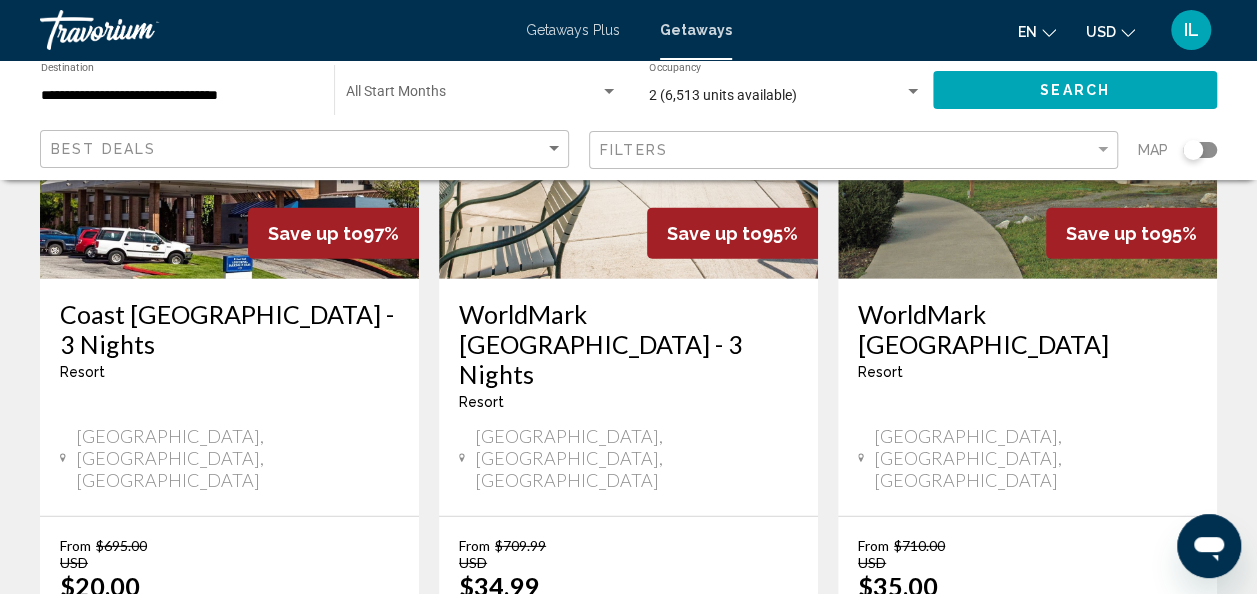 click on "3" at bounding box center (629, 791) 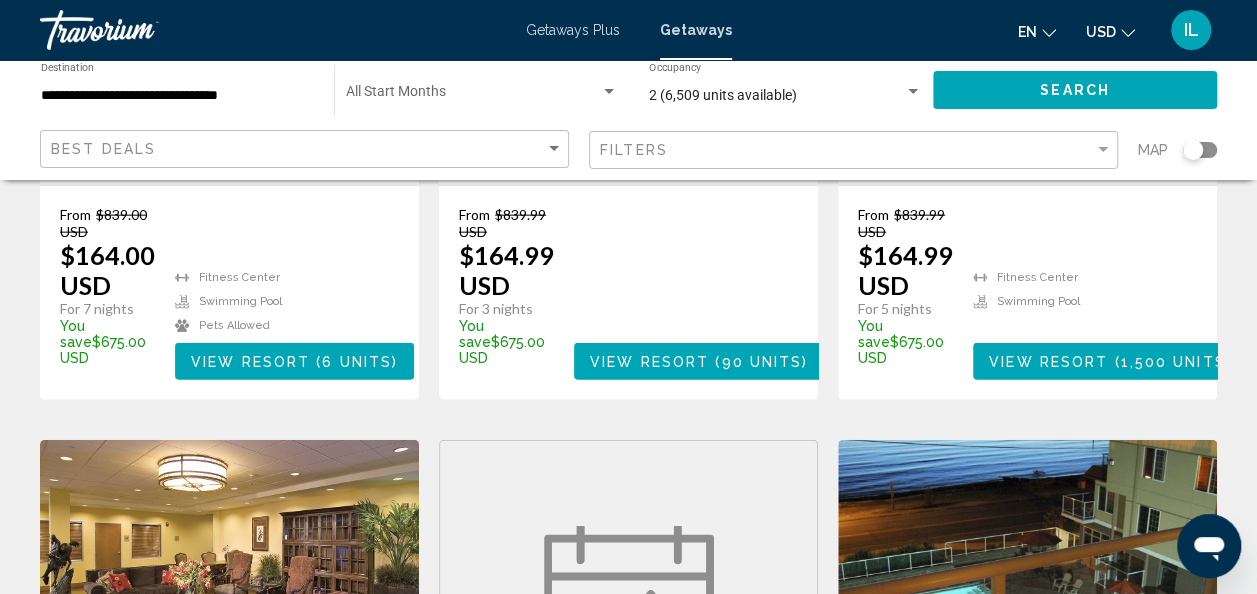scroll, scrollTop: 2239, scrollLeft: 0, axis: vertical 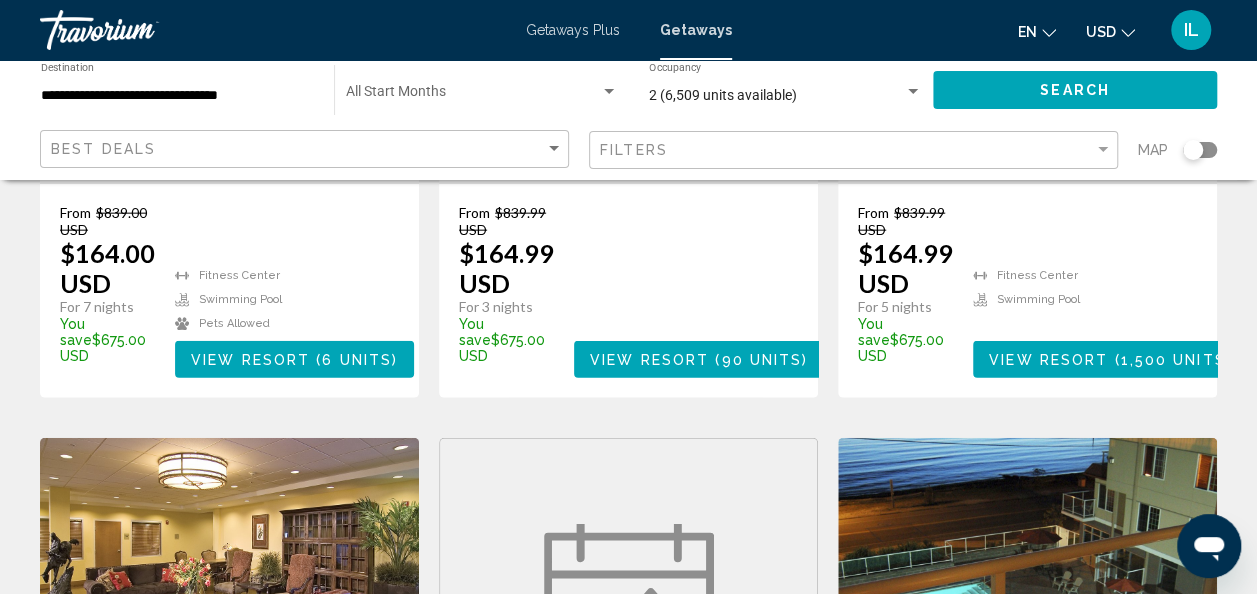 click at bounding box center (1027, 598) 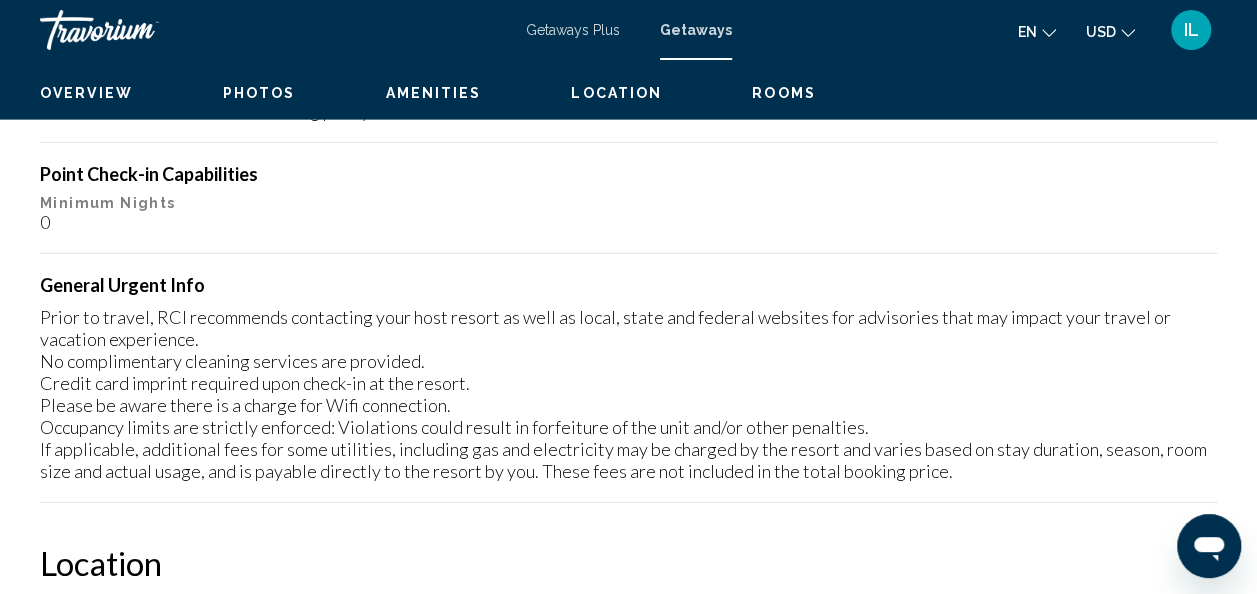 scroll, scrollTop: 238, scrollLeft: 0, axis: vertical 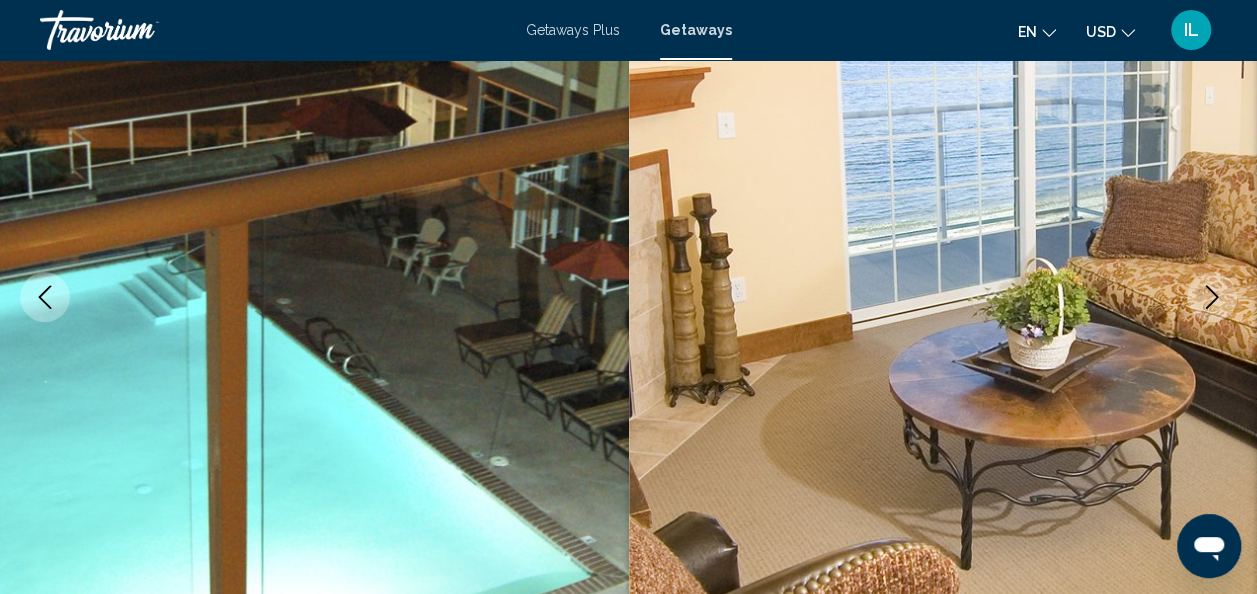 click 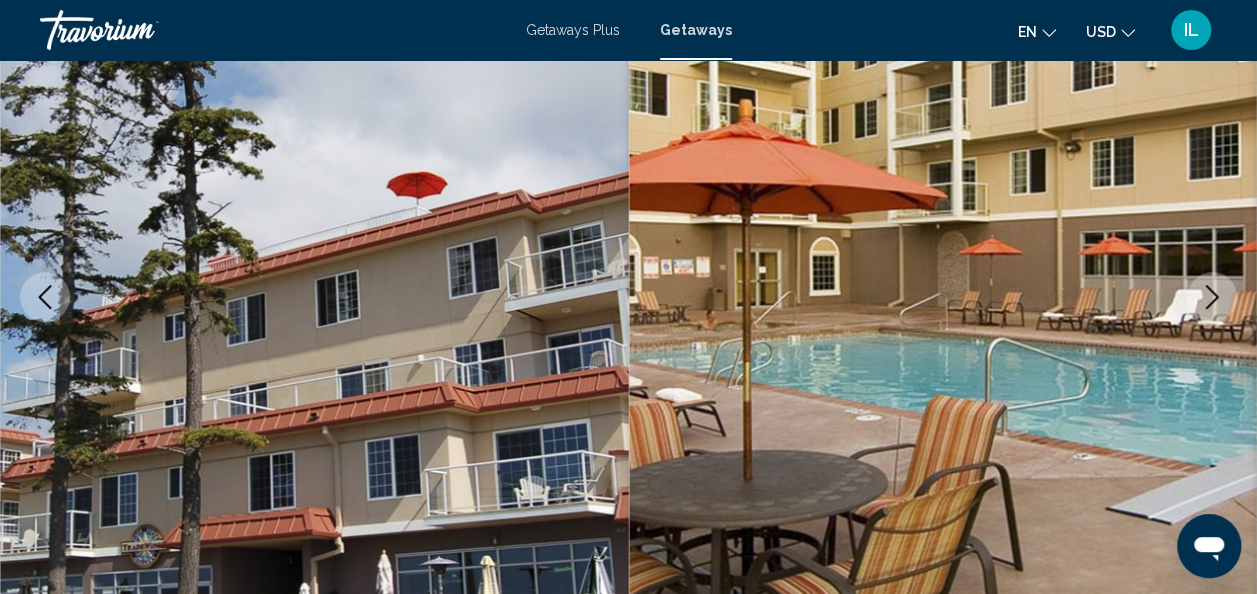 click 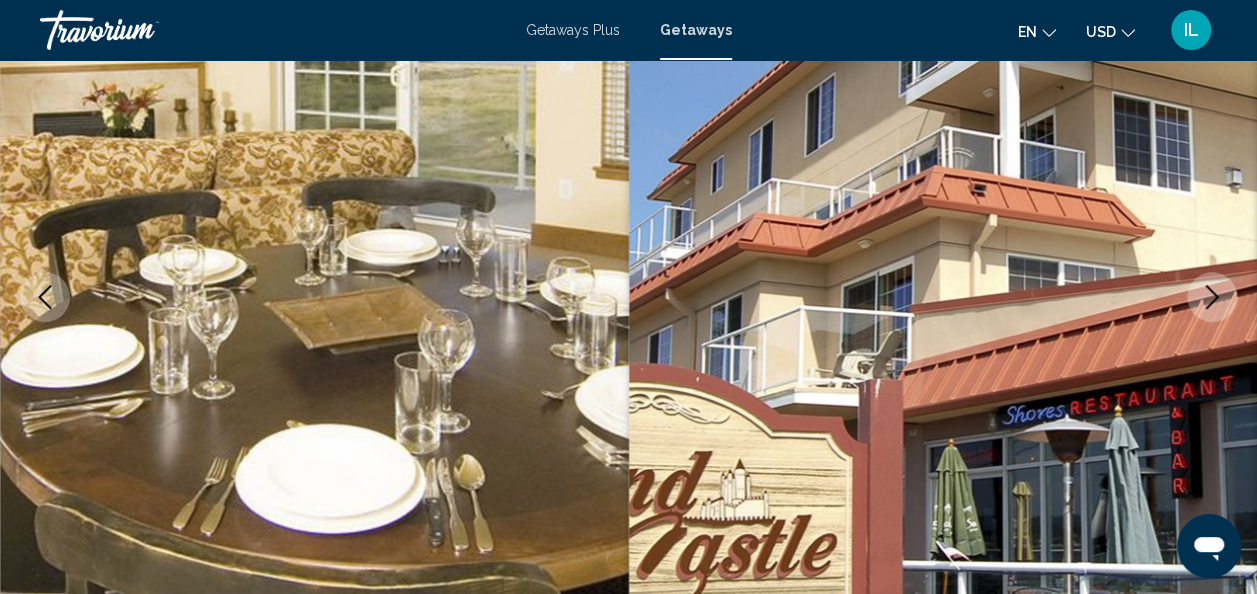 click 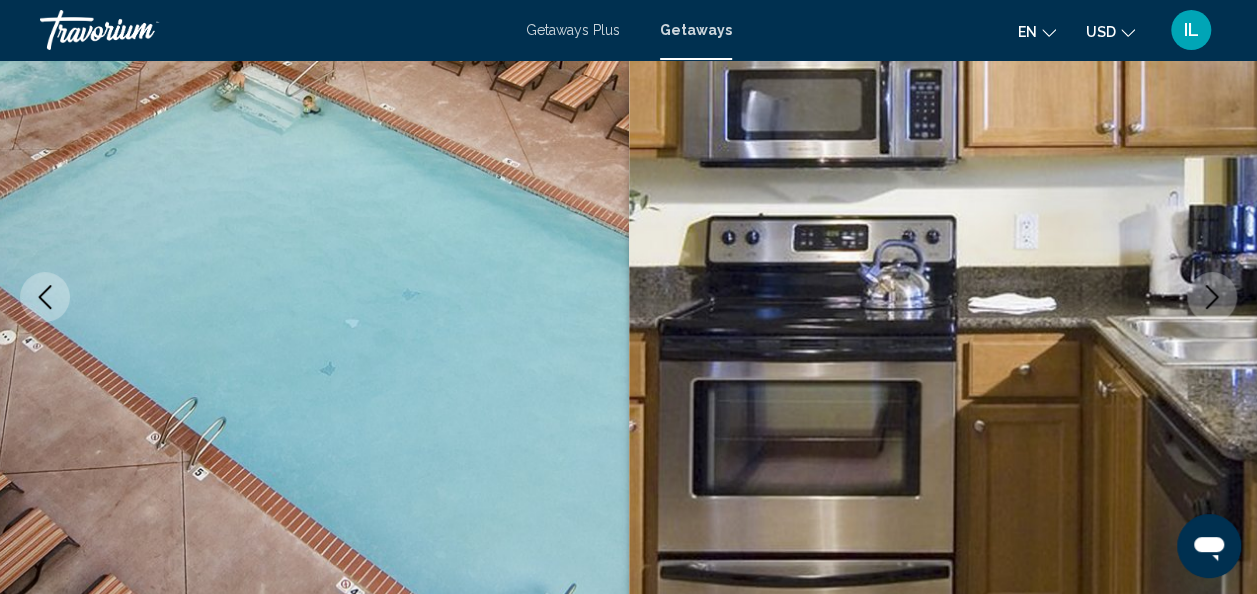click 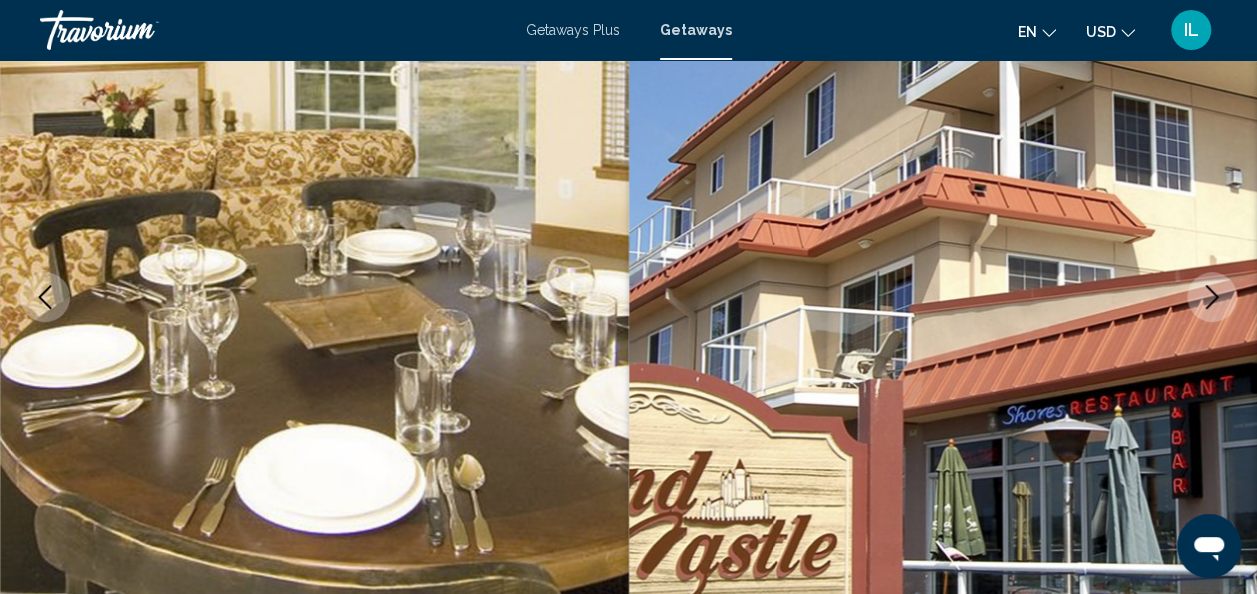 click 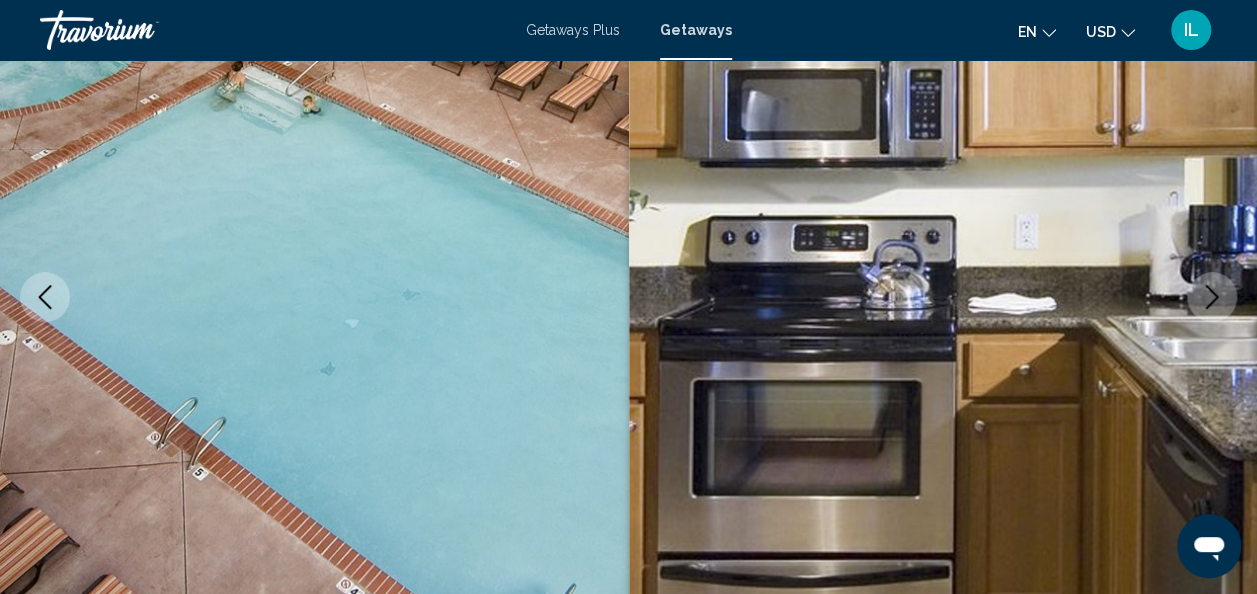 click 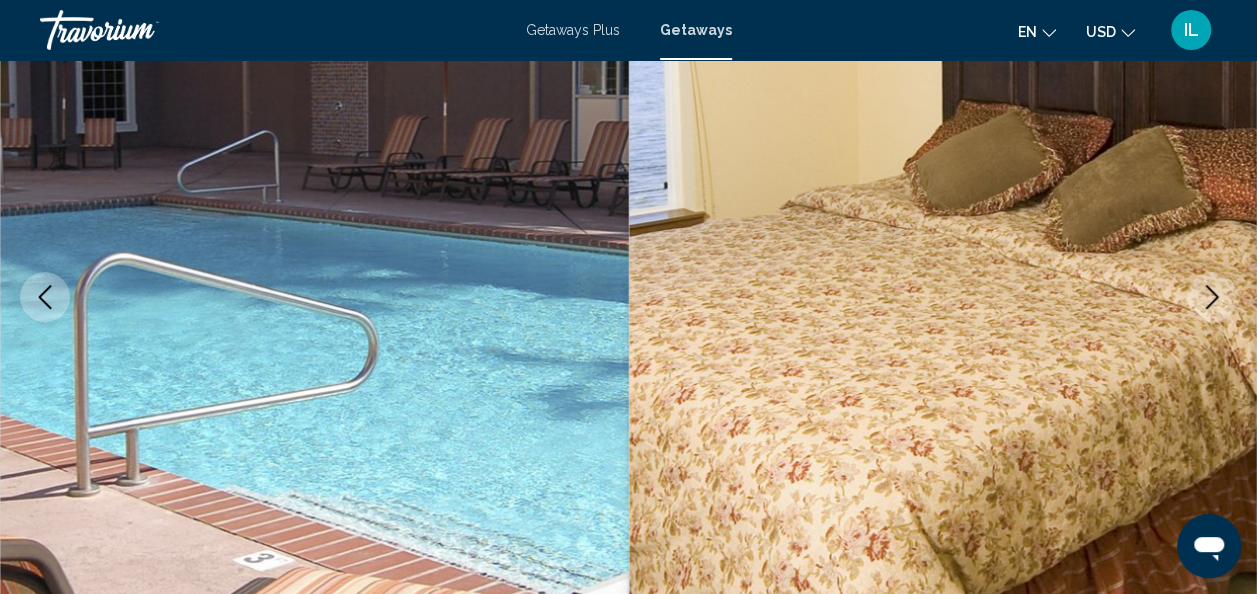click 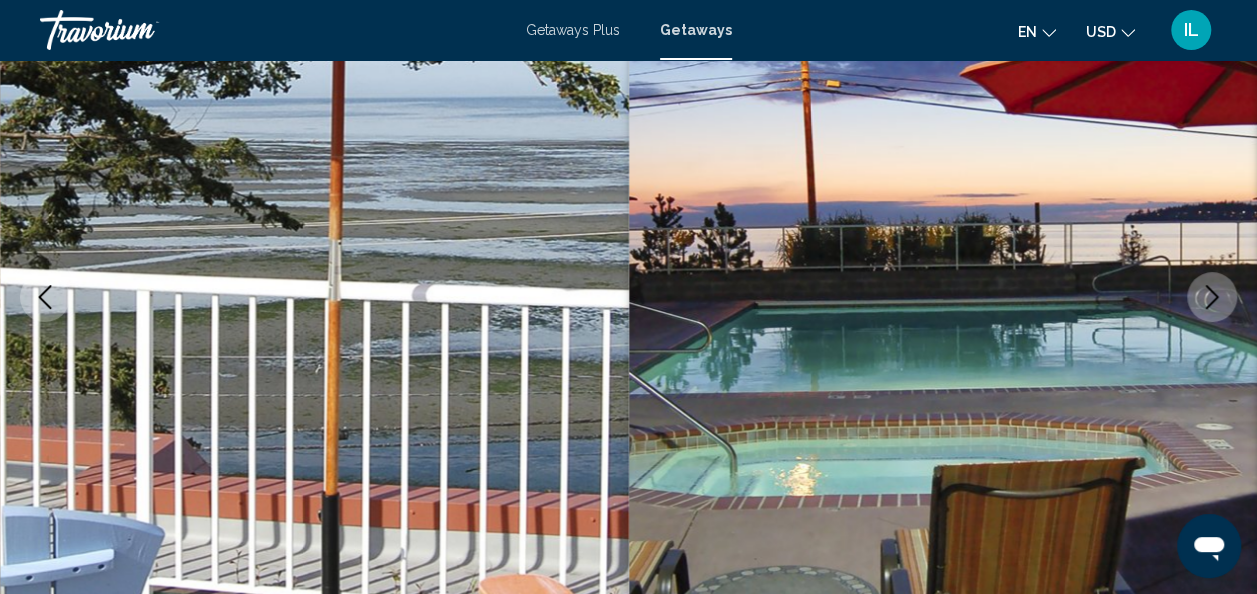 click 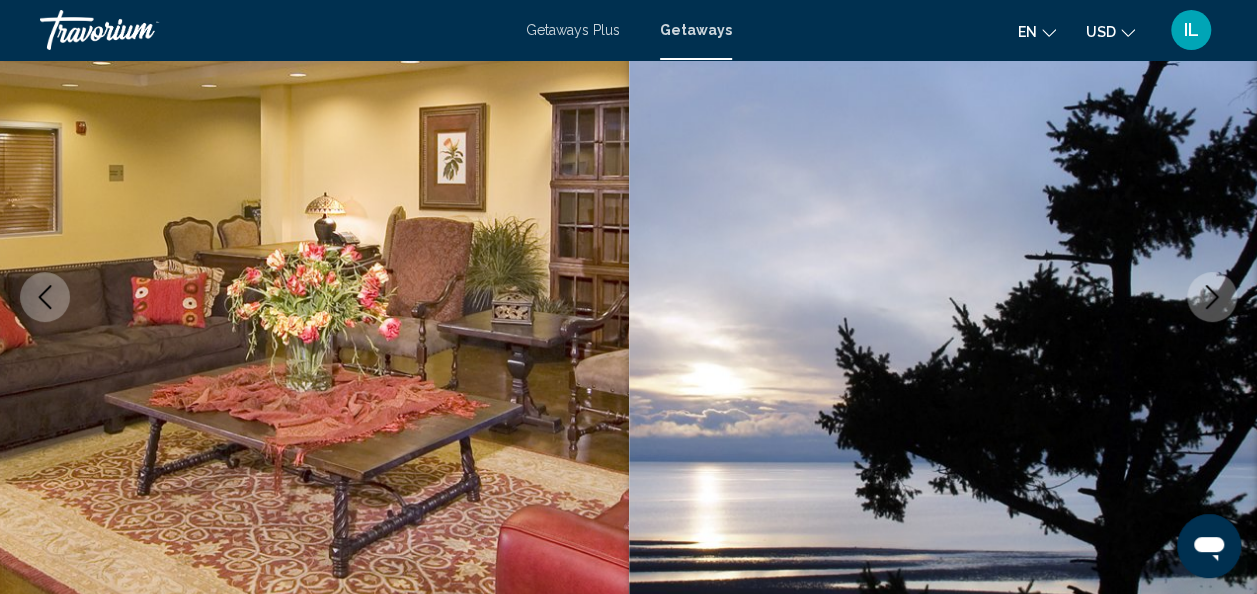 click 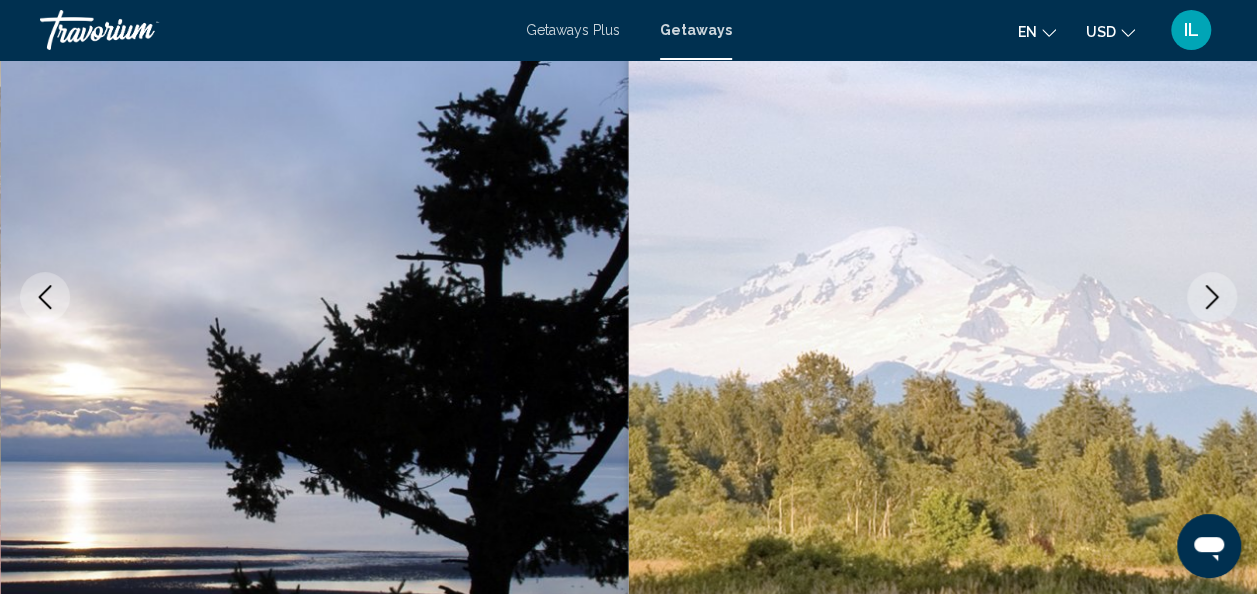 click 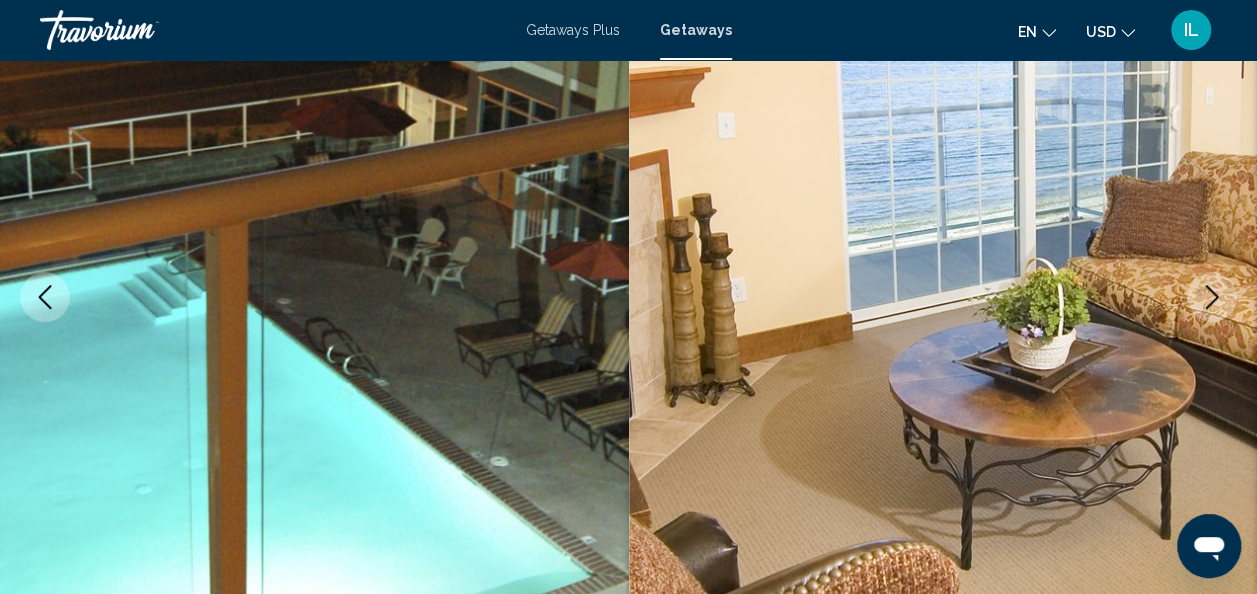 click 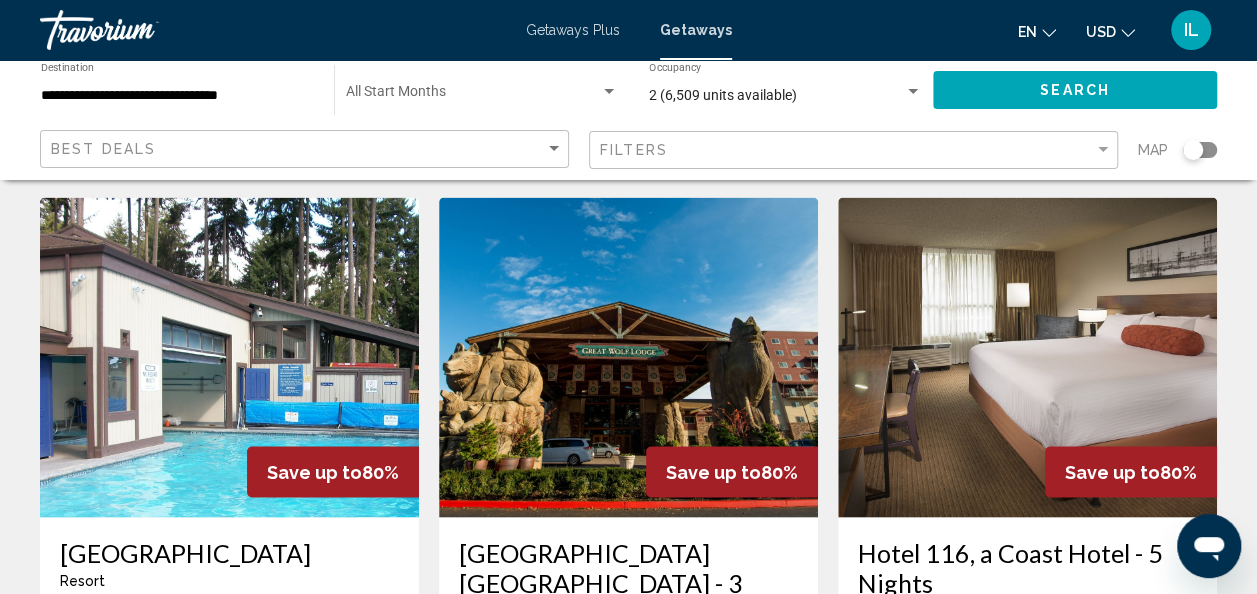 scroll, scrollTop: 1664, scrollLeft: 0, axis: vertical 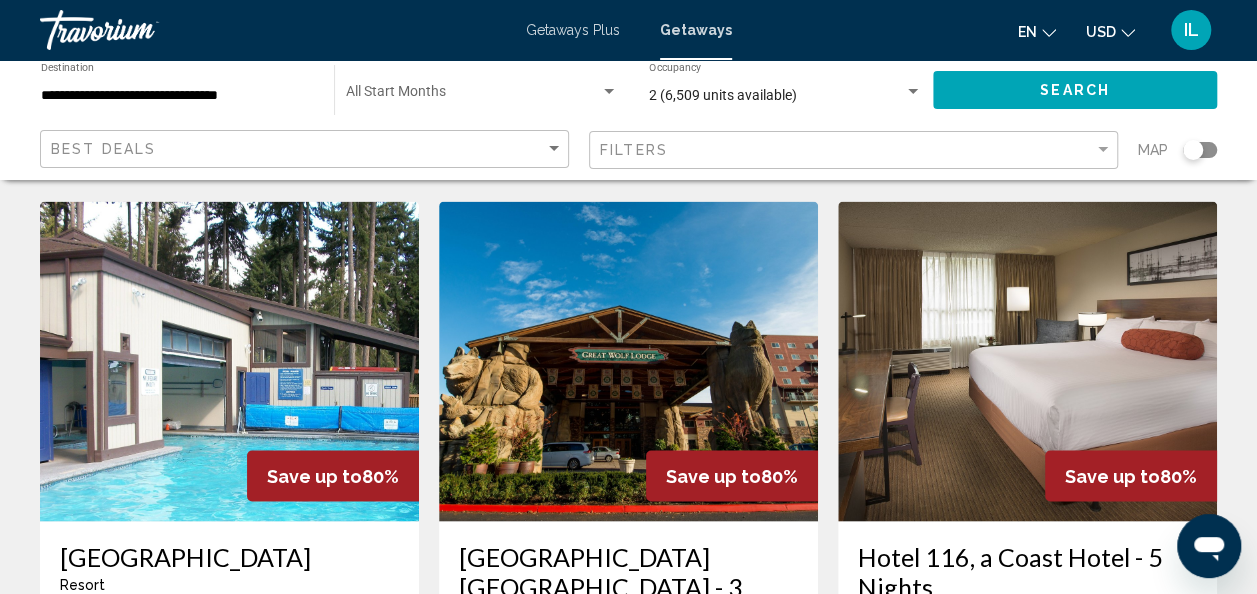 click at bounding box center (229, 361) 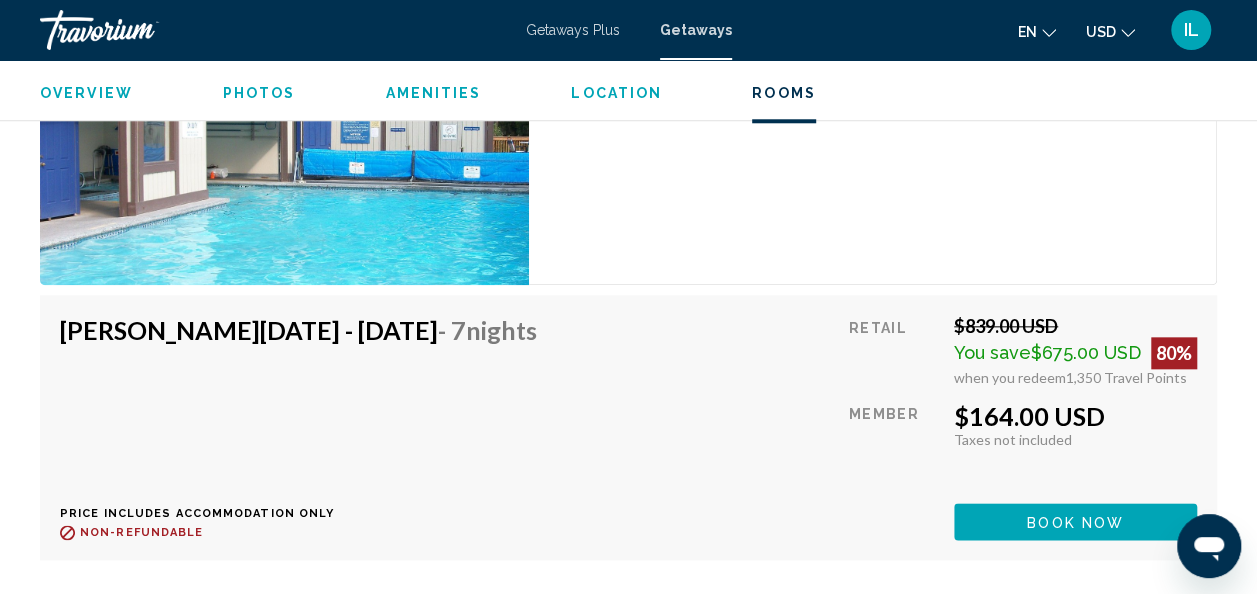 scroll, scrollTop: 4709, scrollLeft: 0, axis: vertical 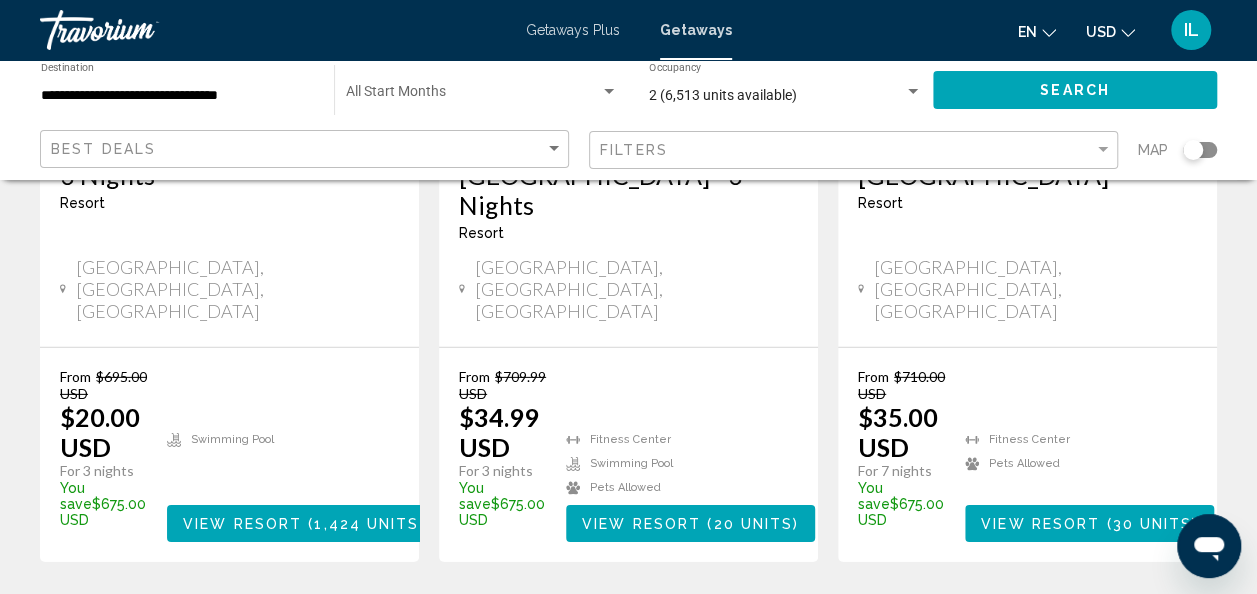 click on "2" at bounding box center [559, 622] 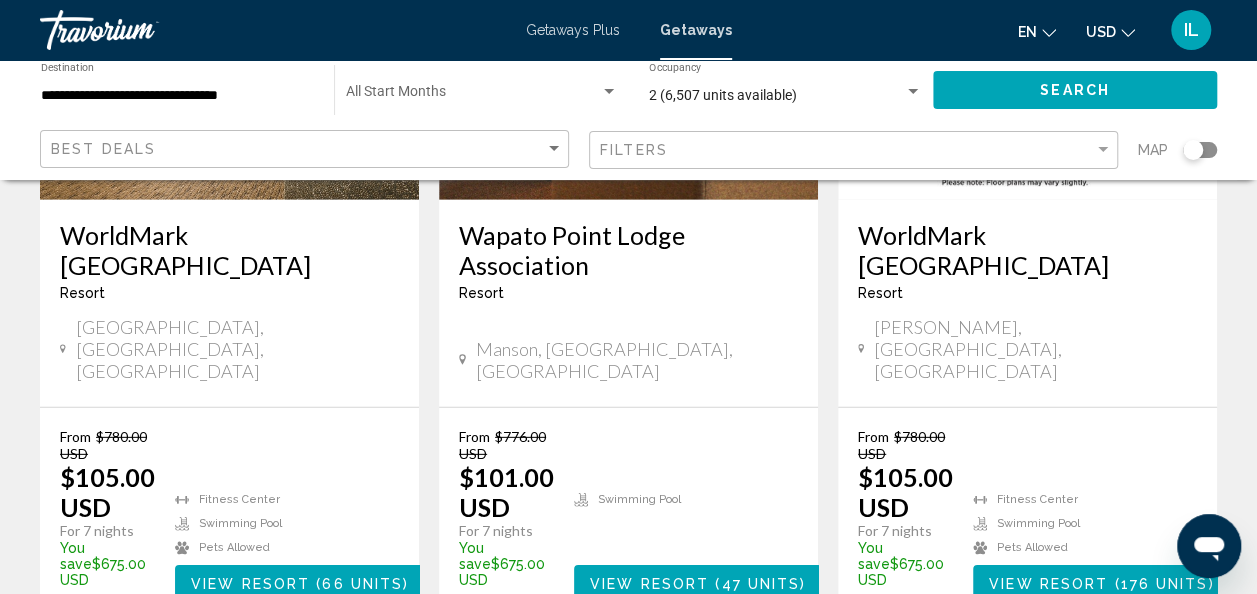scroll, scrollTop: 2744, scrollLeft: 0, axis: vertical 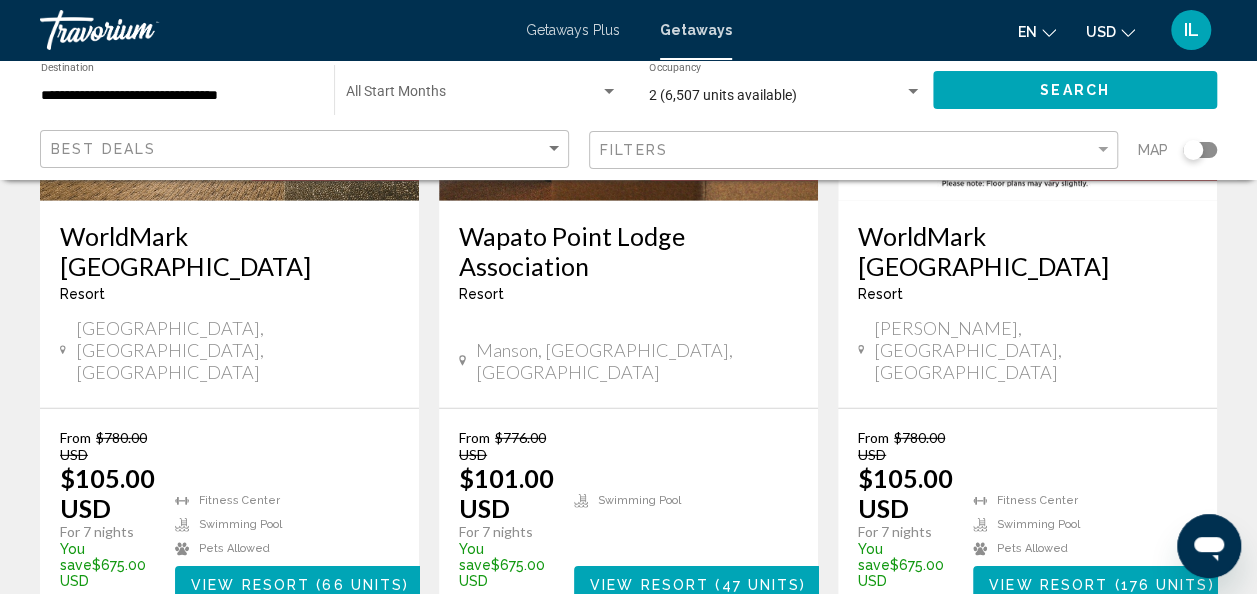 click on "3" at bounding box center (629, 683) 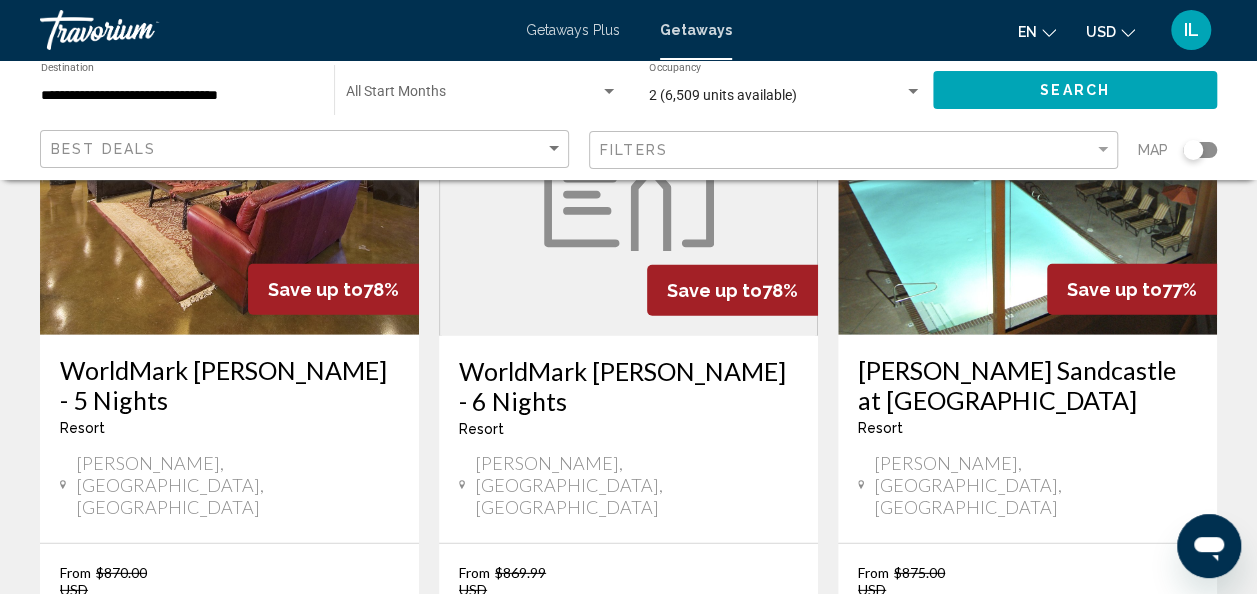 scroll, scrollTop: 2664, scrollLeft: 0, axis: vertical 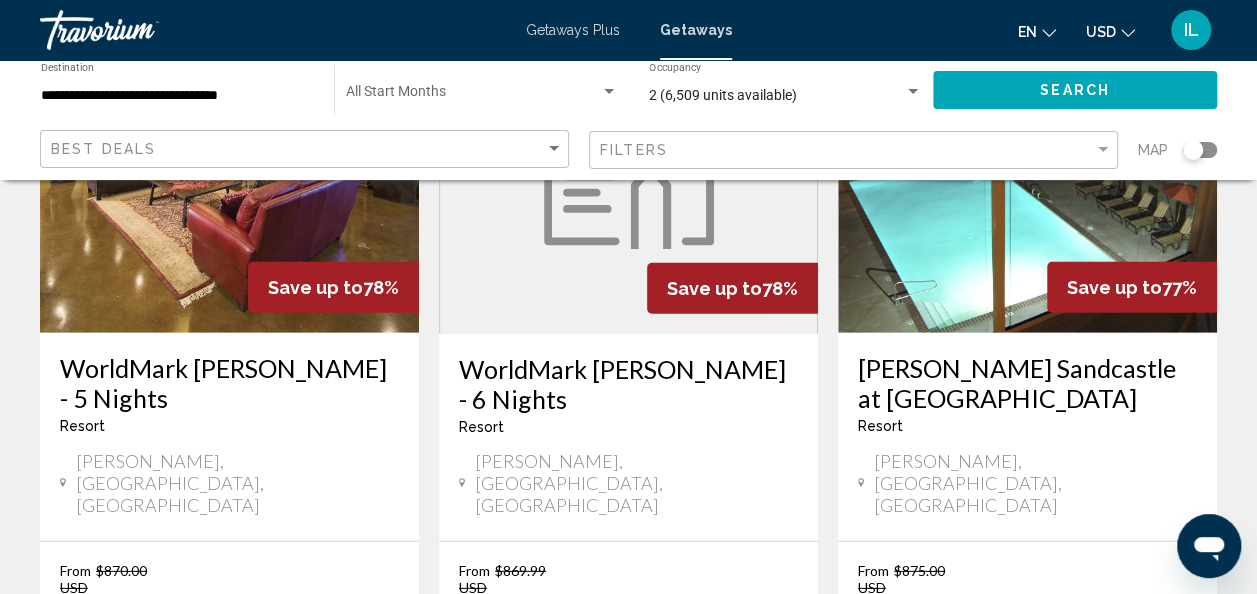 click on "4" at bounding box center [699, 816] 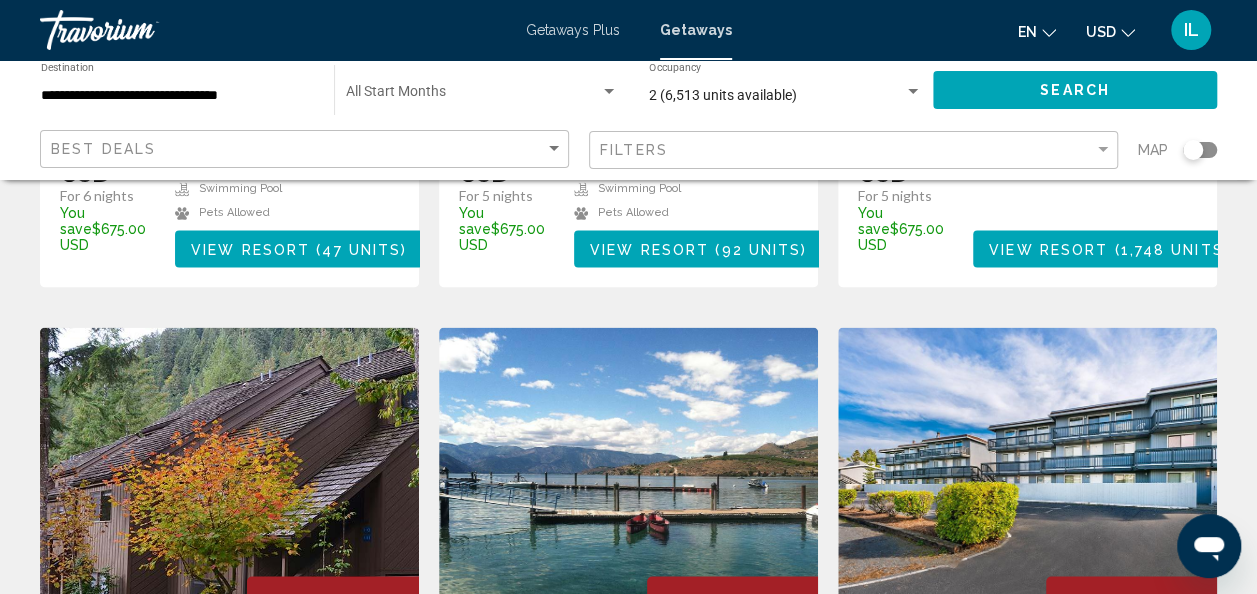 scroll, scrollTop: 1565, scrollLeft: 0, axis: vertical 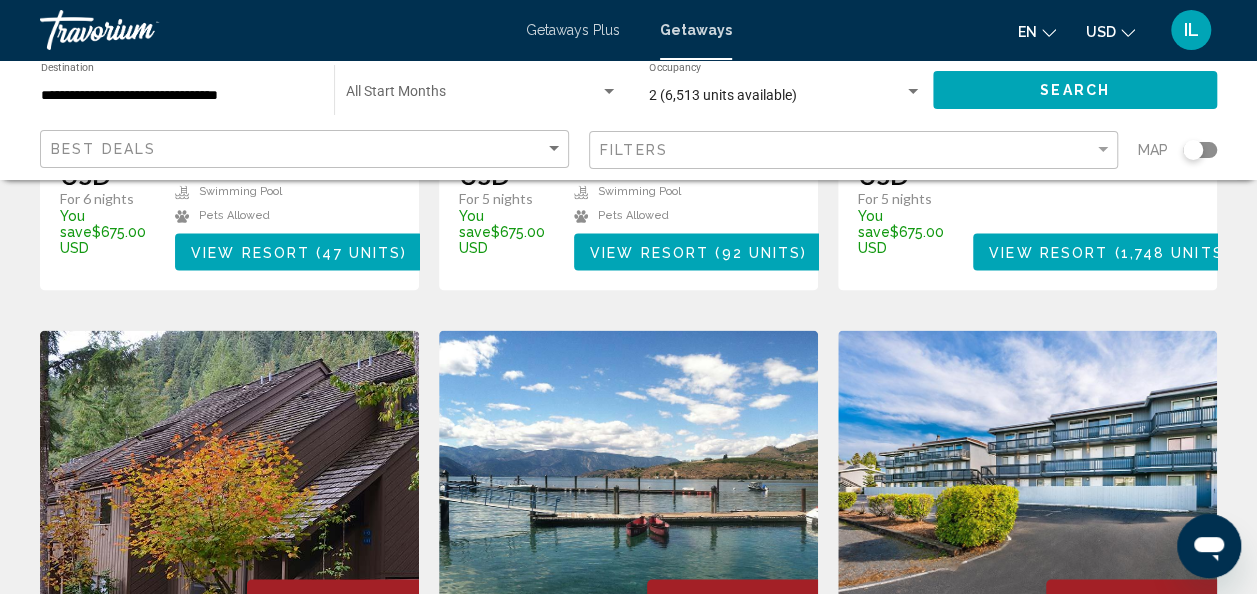 click at bounding box center [628, 490] 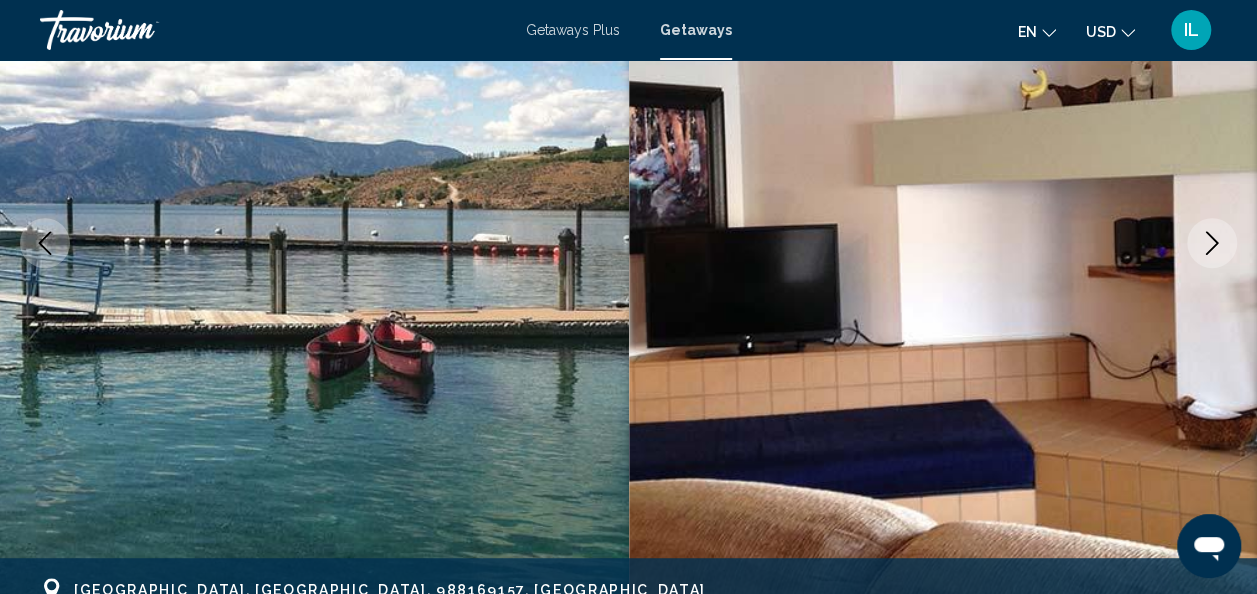 scroll, scrollTop: 289, scrollLeft: 0, axis: vertical 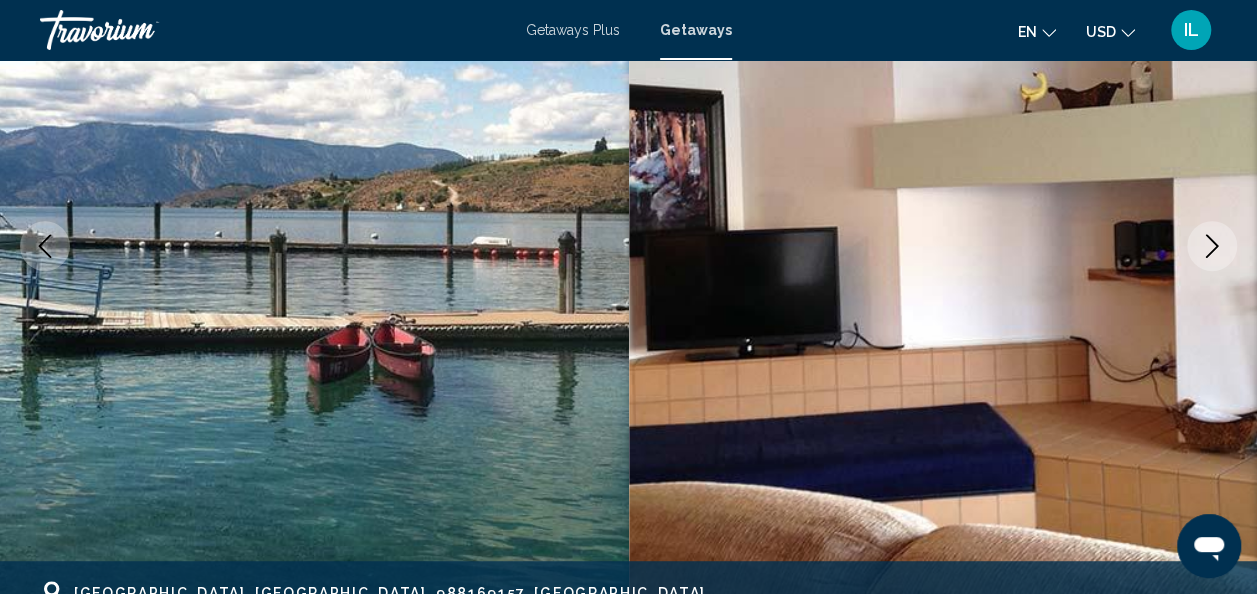 click 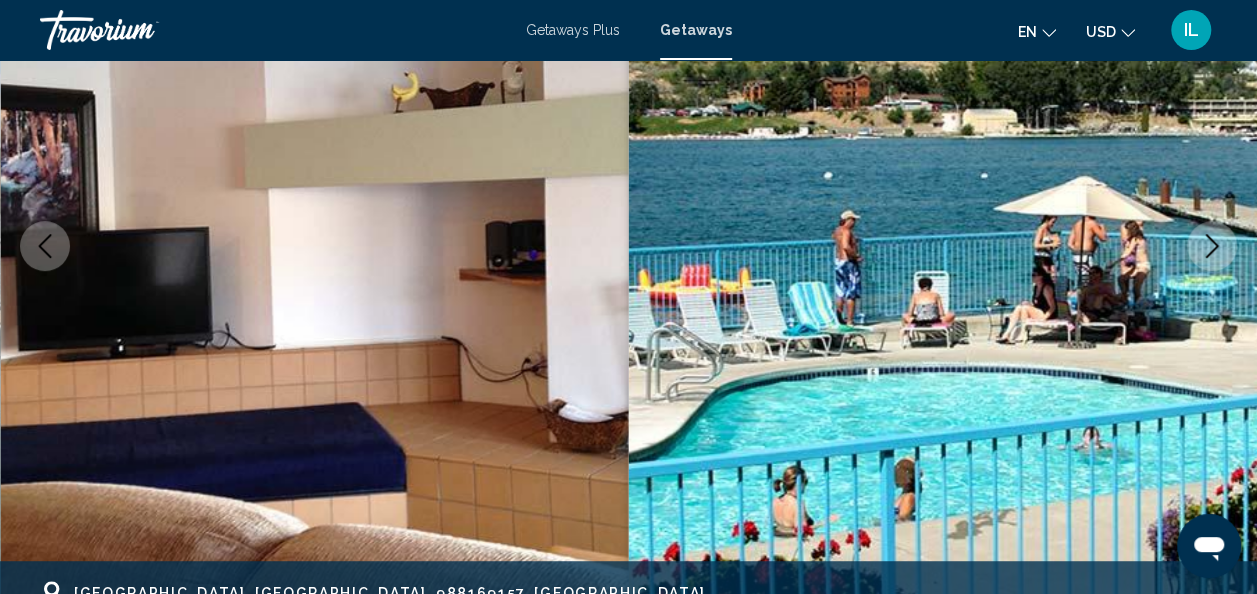 click 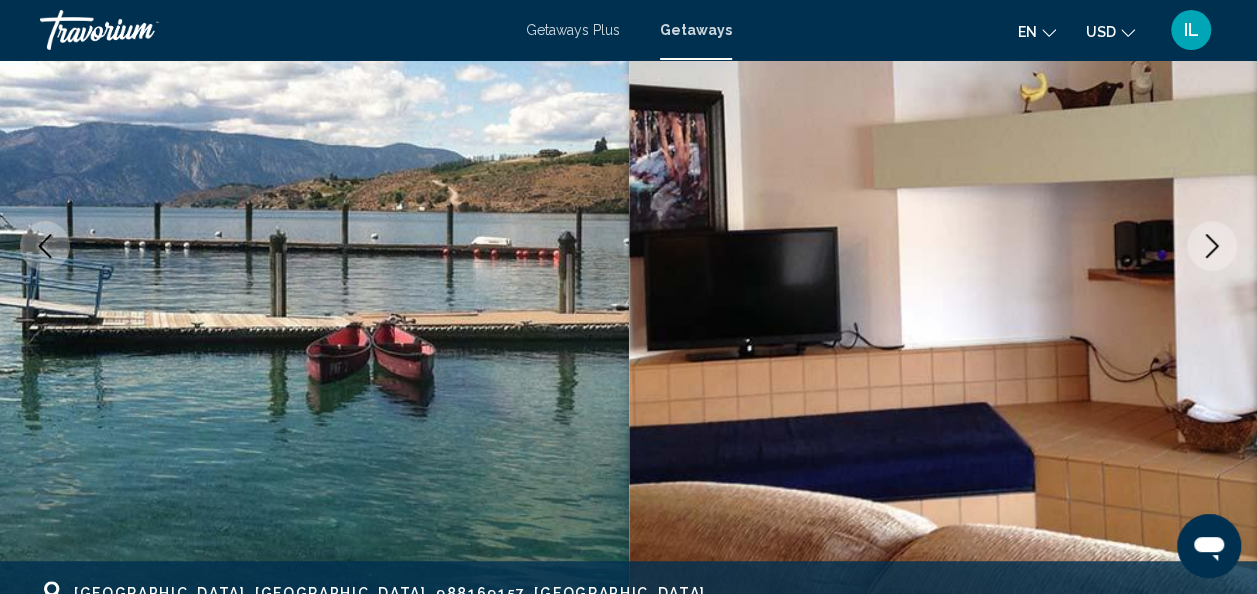 click 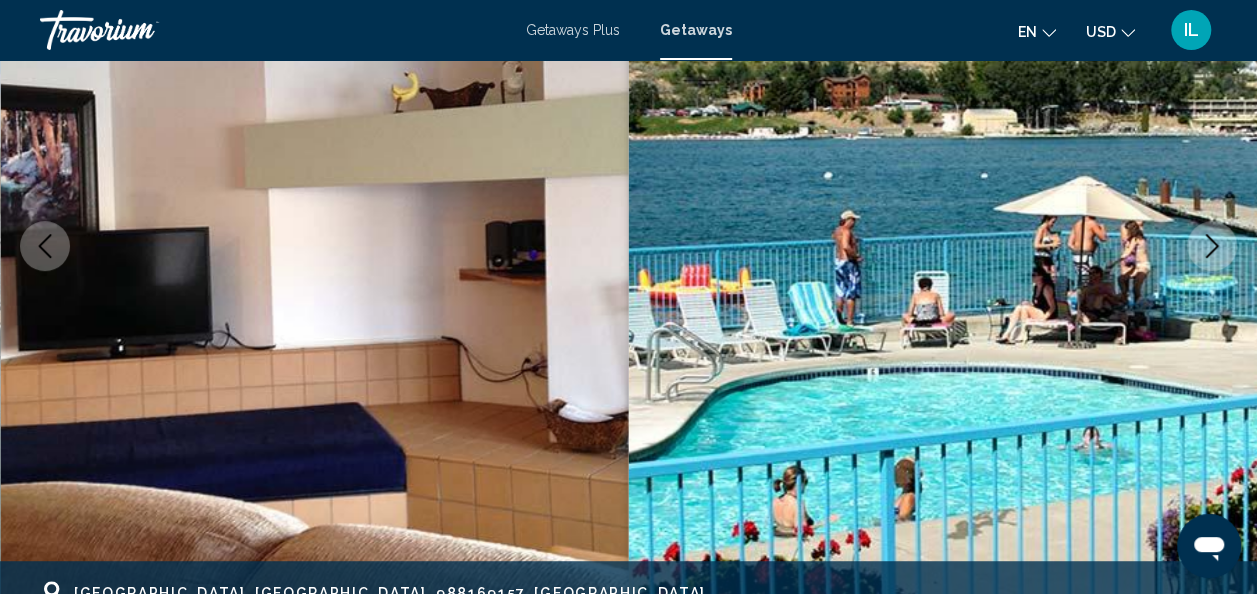 click 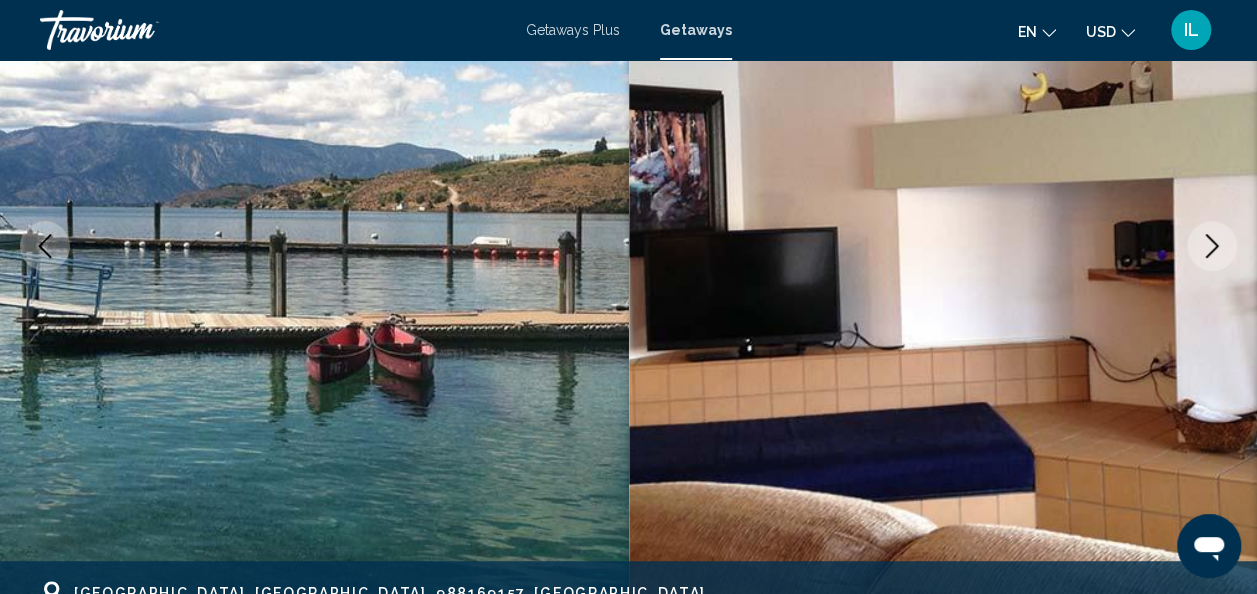 type 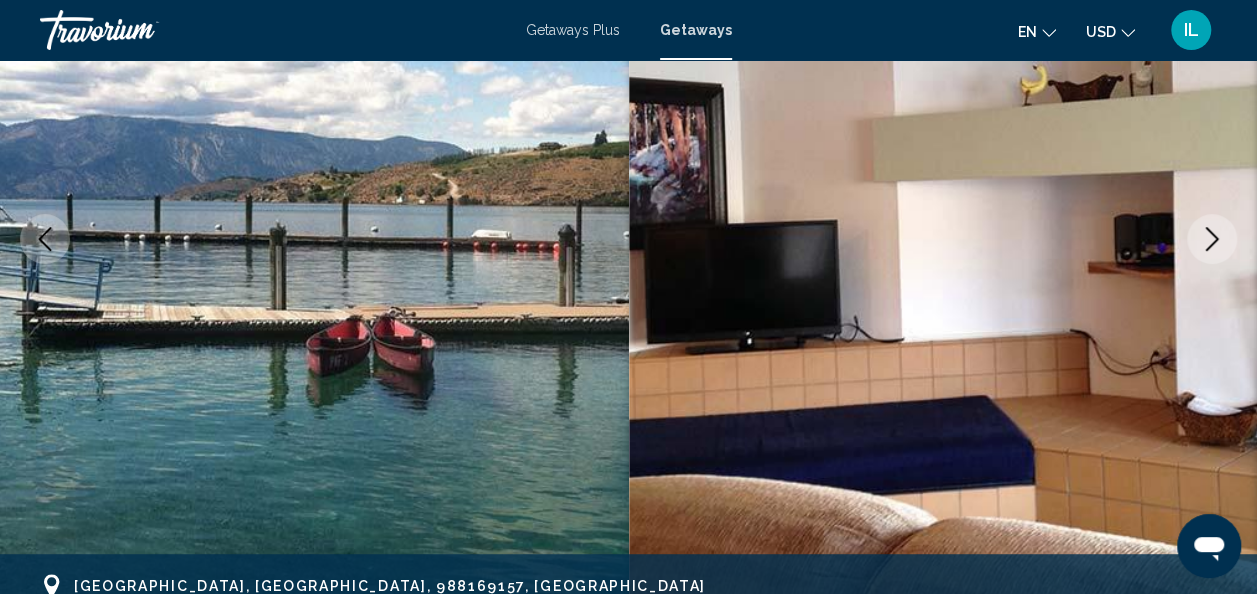 click 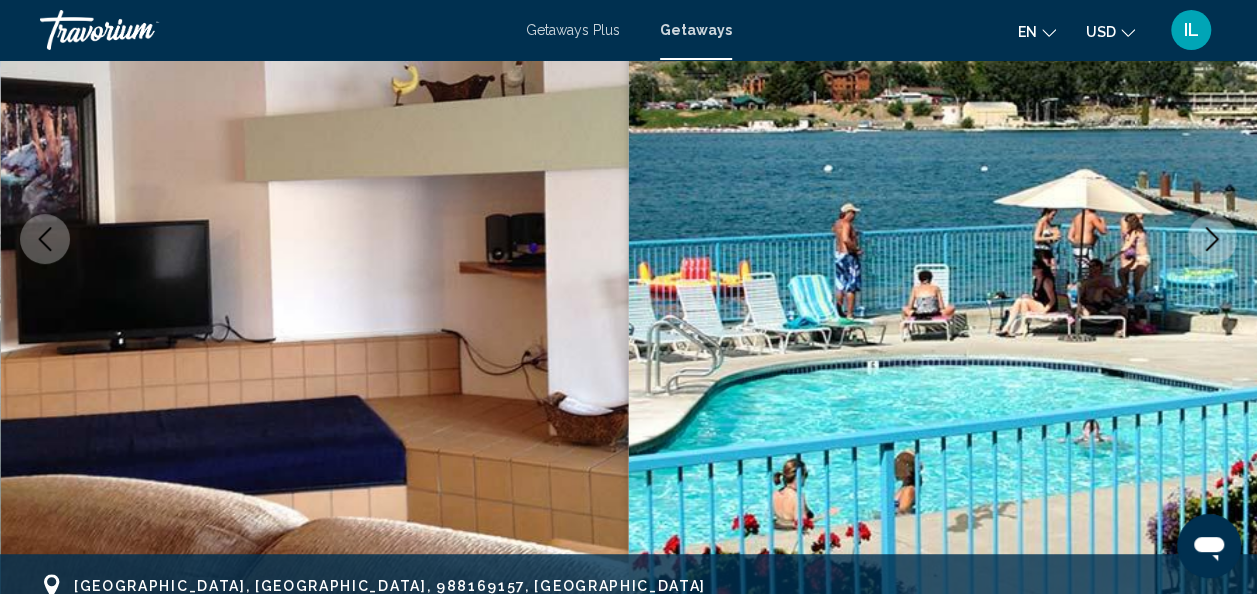 click 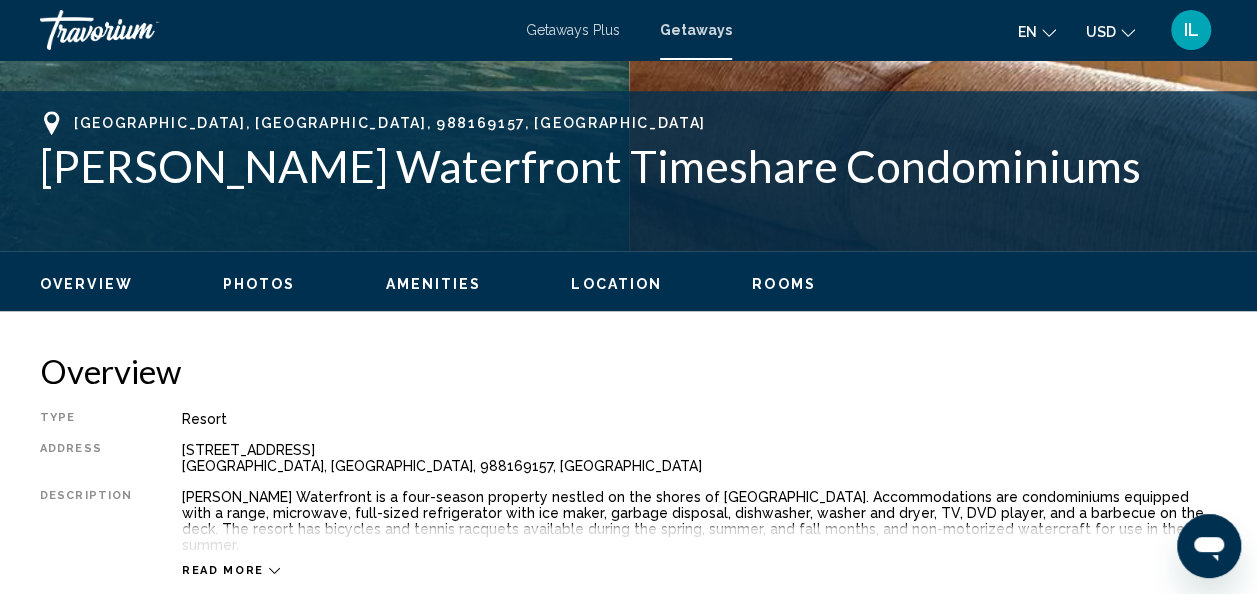 scroll, scrollTop: 758, scrollLeft: 0, axis: vertical 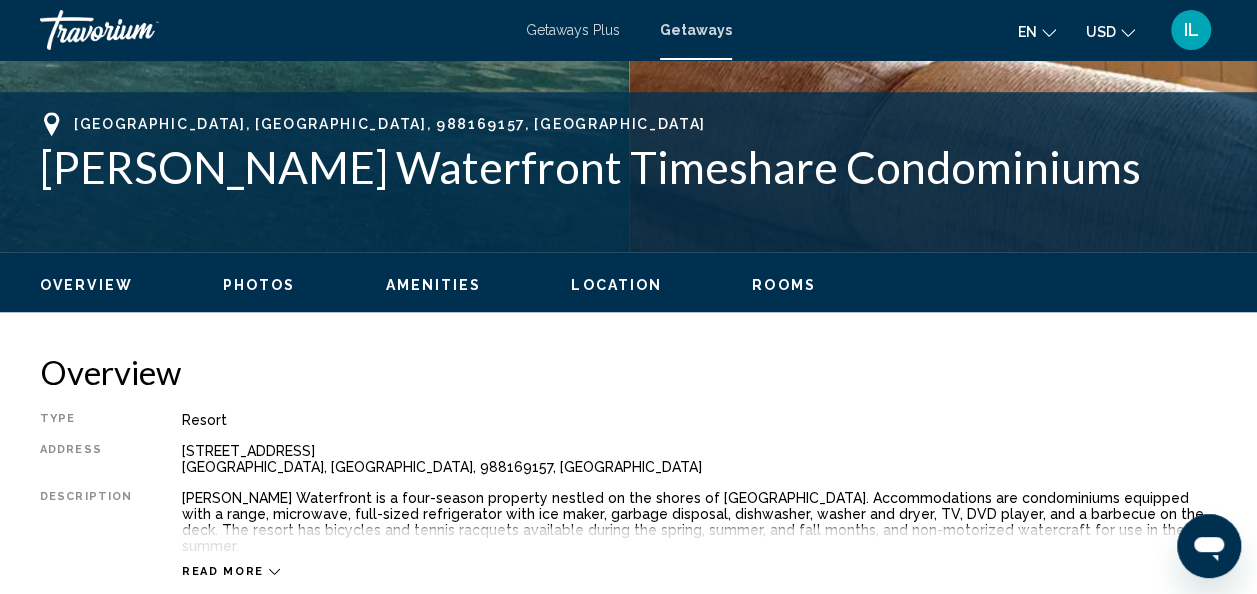 click on "Photos" at bounding box center (259, 285) 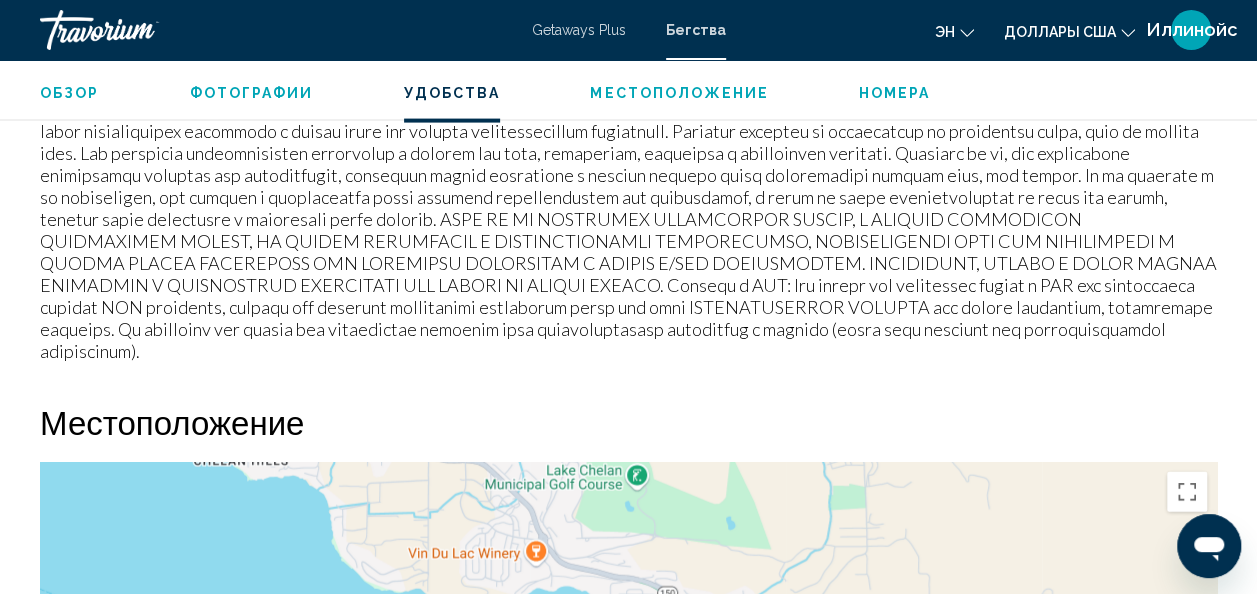 scroll, scrollTop: 2102, scrollLeft: 0, axis: vertical 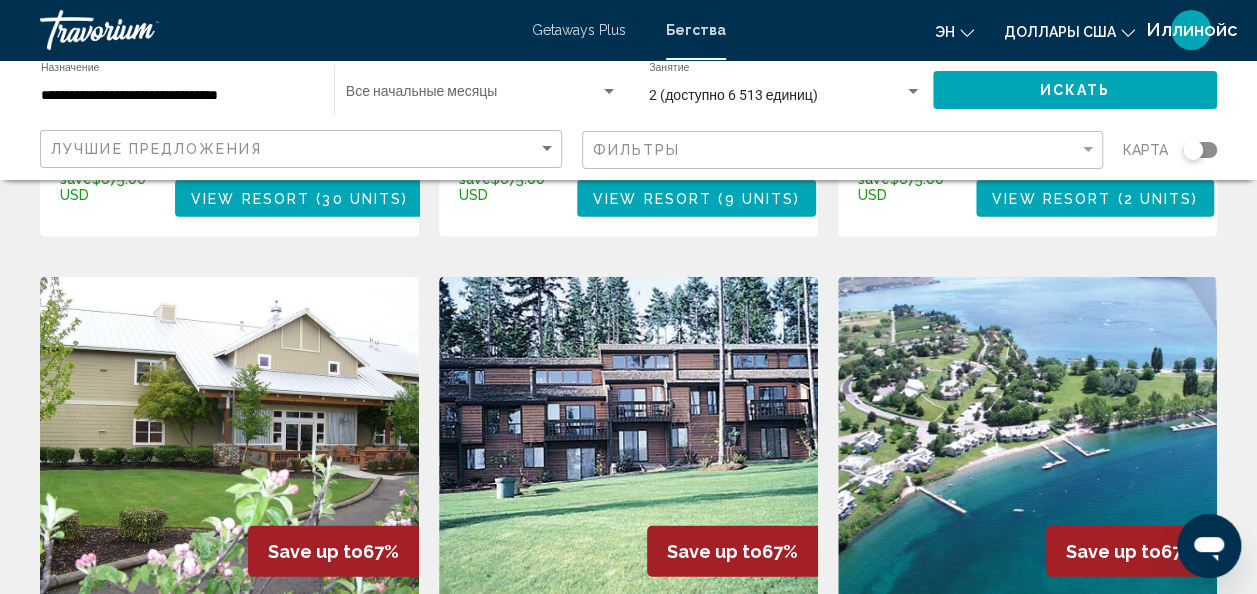 click at bounding box center [1027, 437] 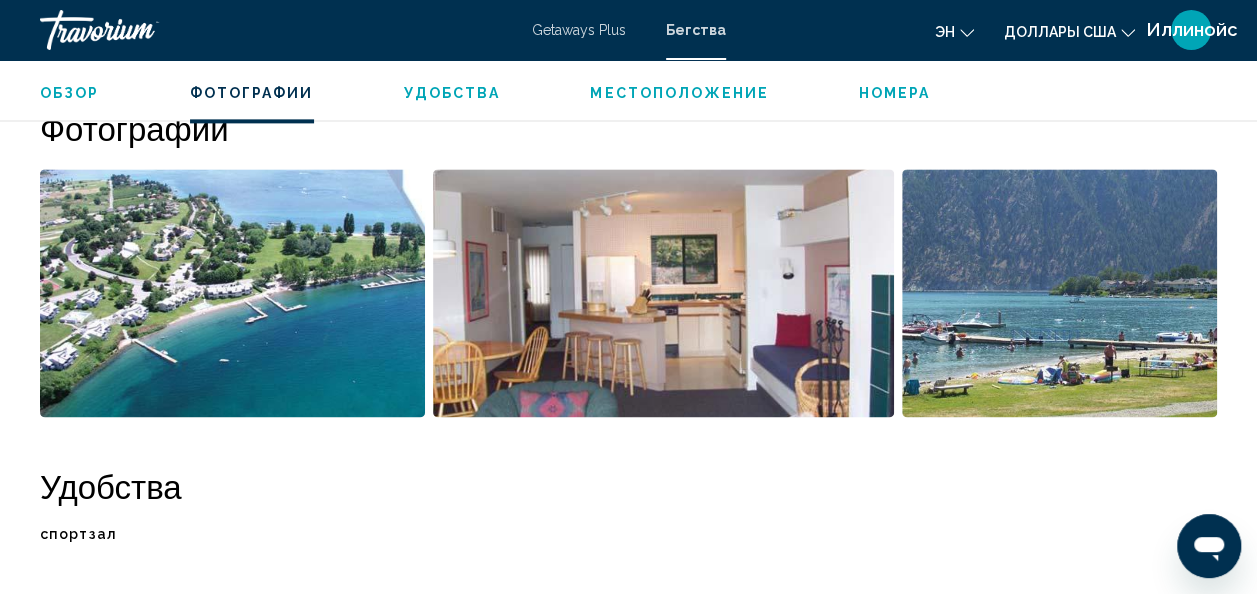 scroll, scrollTop: 1302, scrollLeft: 0, axis: vertical 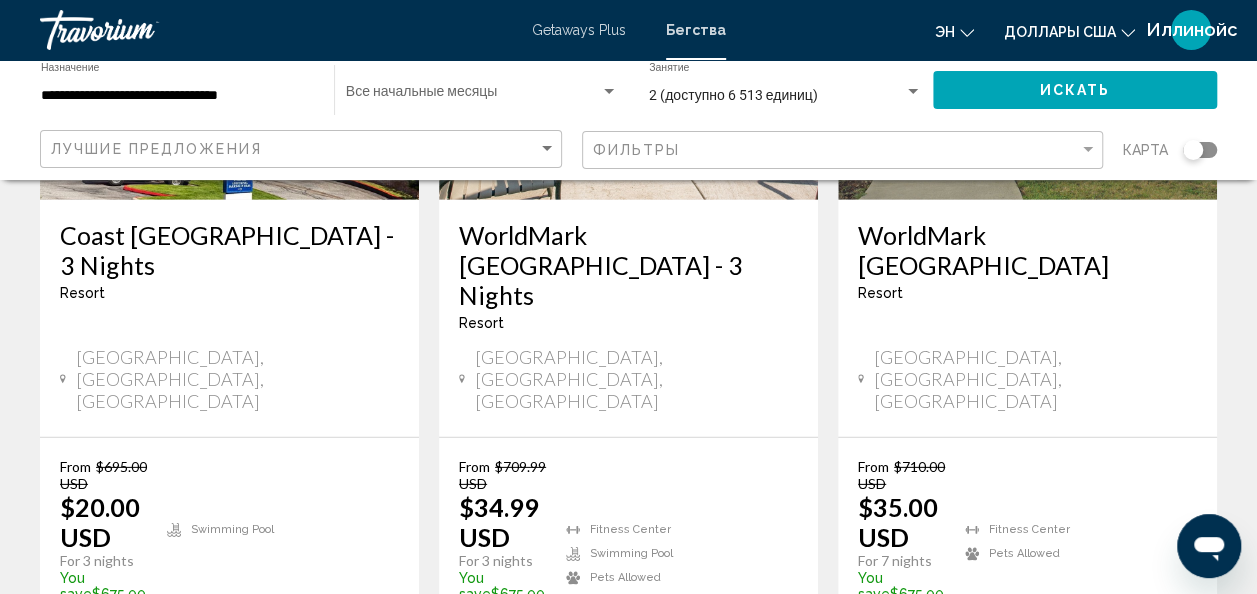 click on "page  3" at bounding box center (628, 712) 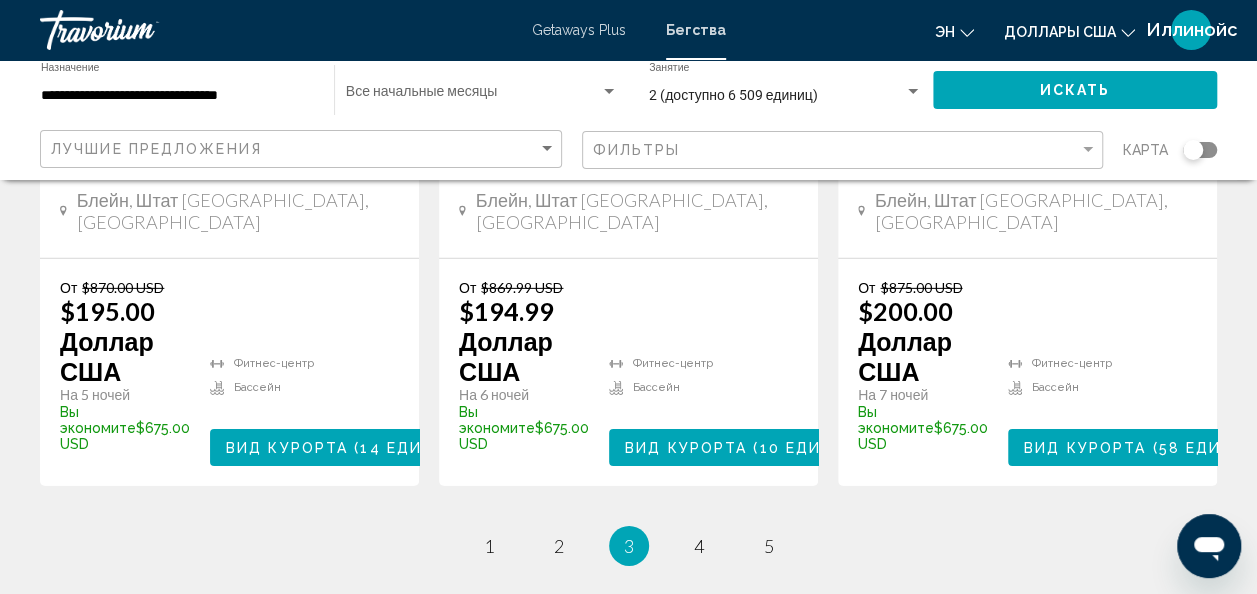 scroll, scrollTop: 2947, scrollLeft: 0, axis: vertical 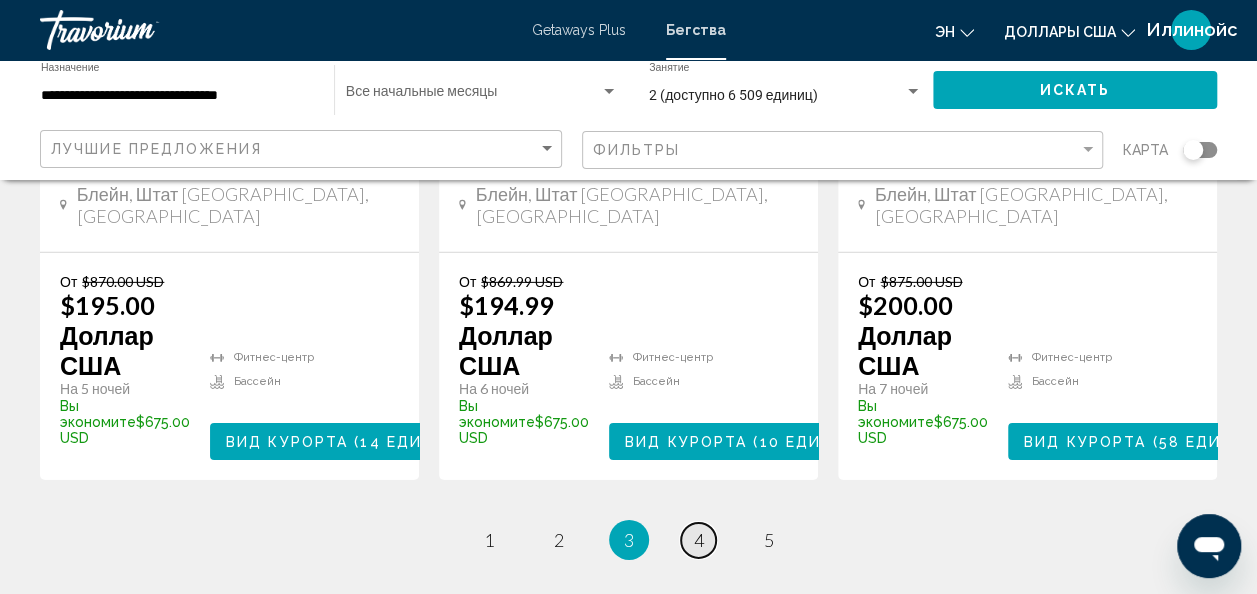 click on "4" at bounding box center [699, 540] 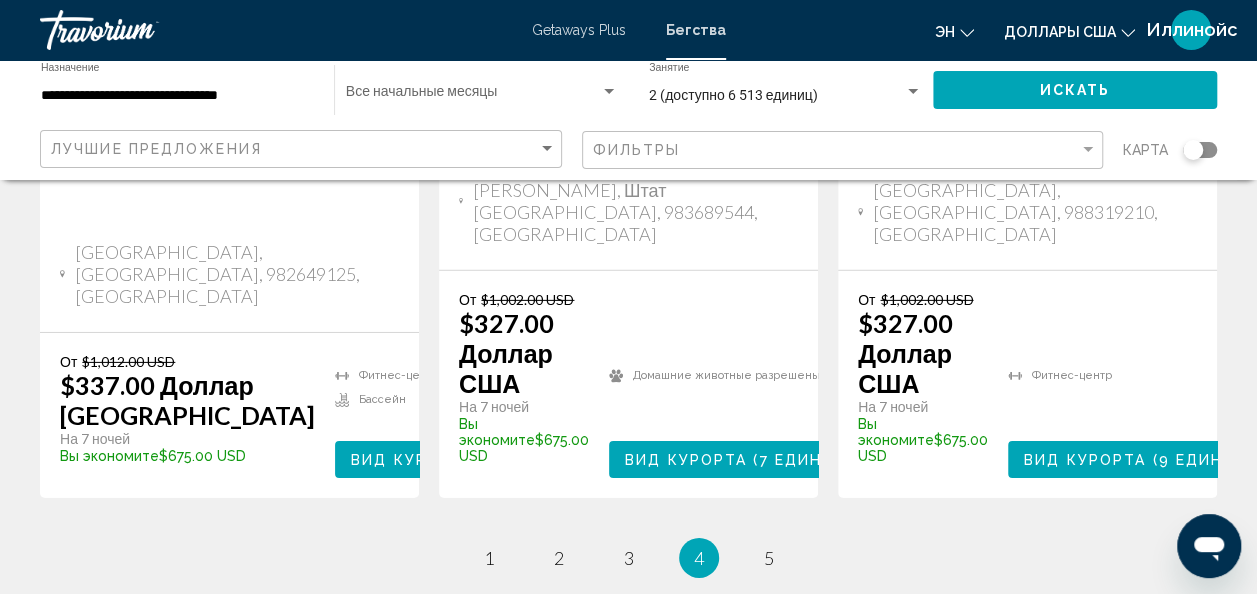 scroll, scrollTop: 2995, scrollLeft: 0, axis: vertical 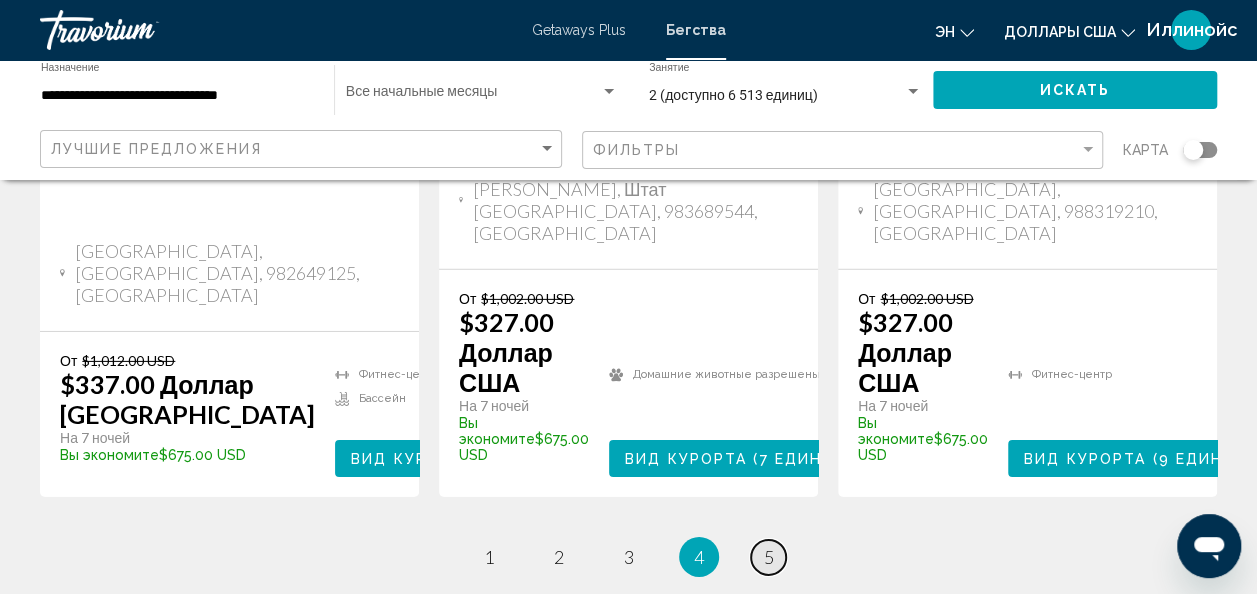 click on "5" at bounding box center [769, 557] 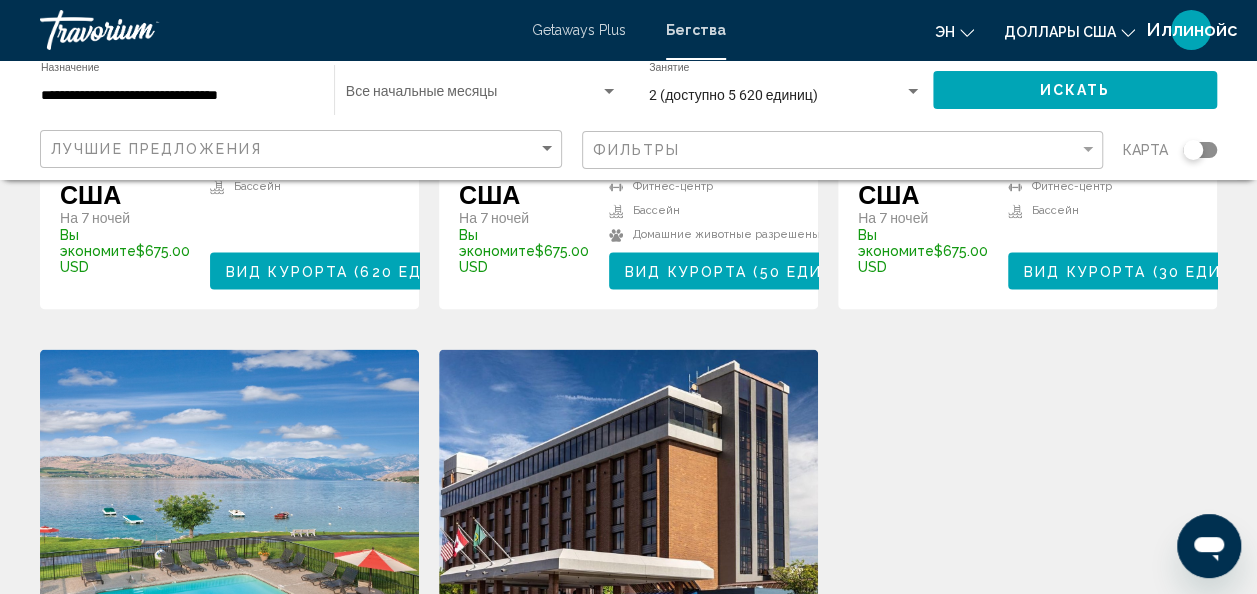 scroll, scrollTop: 1566, scrollLeft: 0, axis: vertical 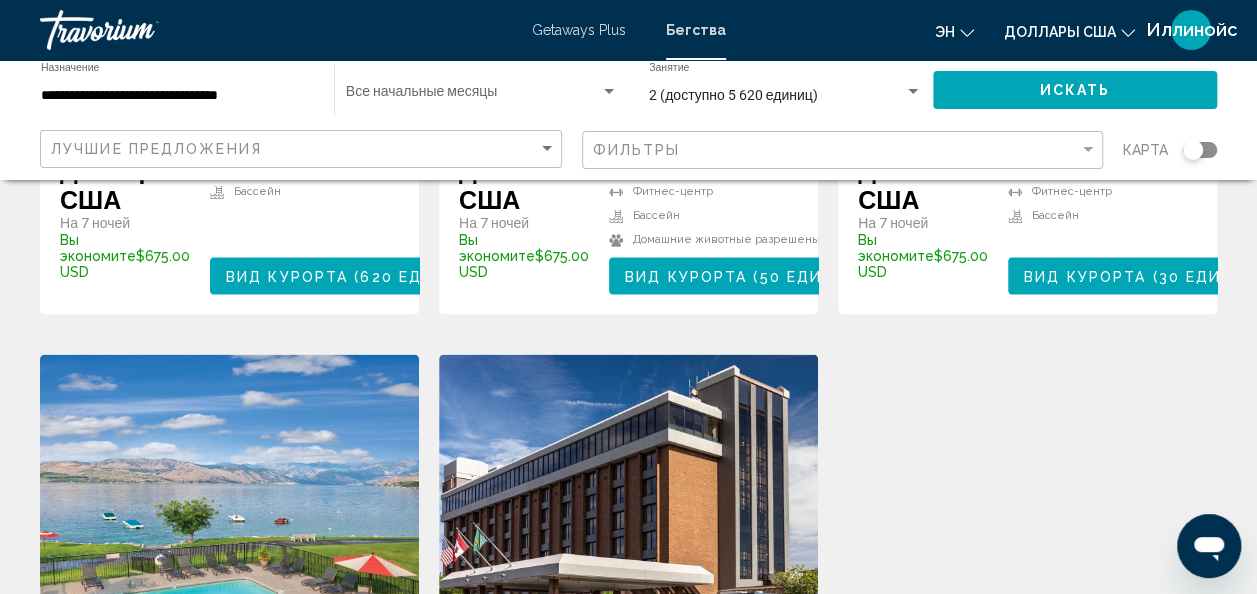 click at bounding box center (628, 514) 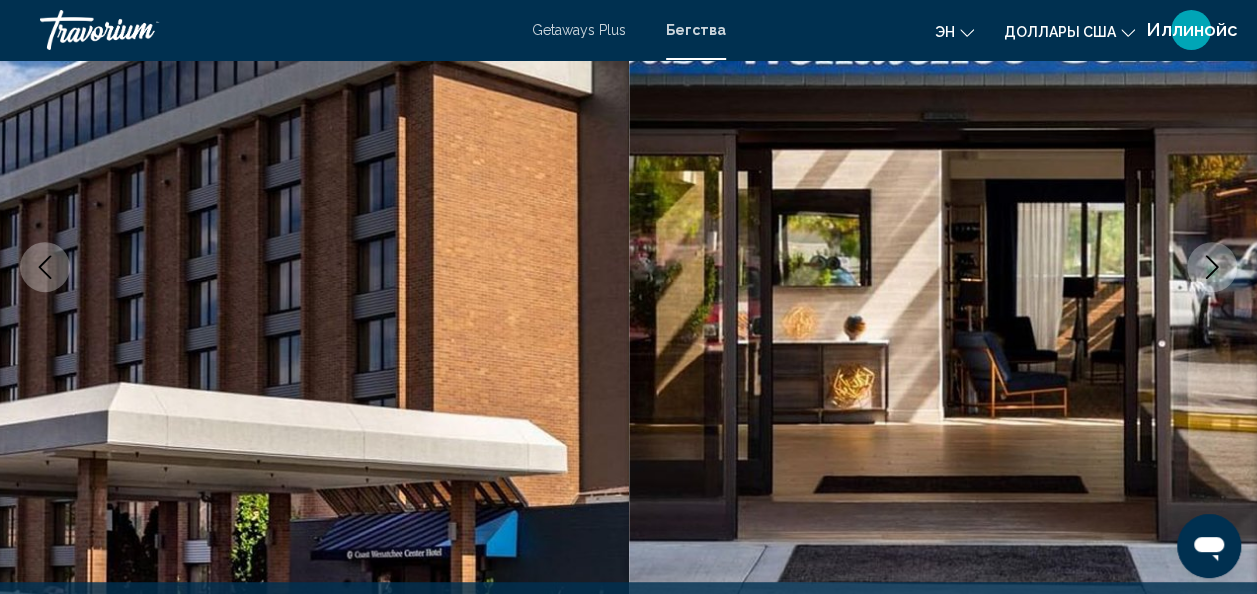 scroll, scrollTop: 278, scrollLeft: 0, axis: vertical 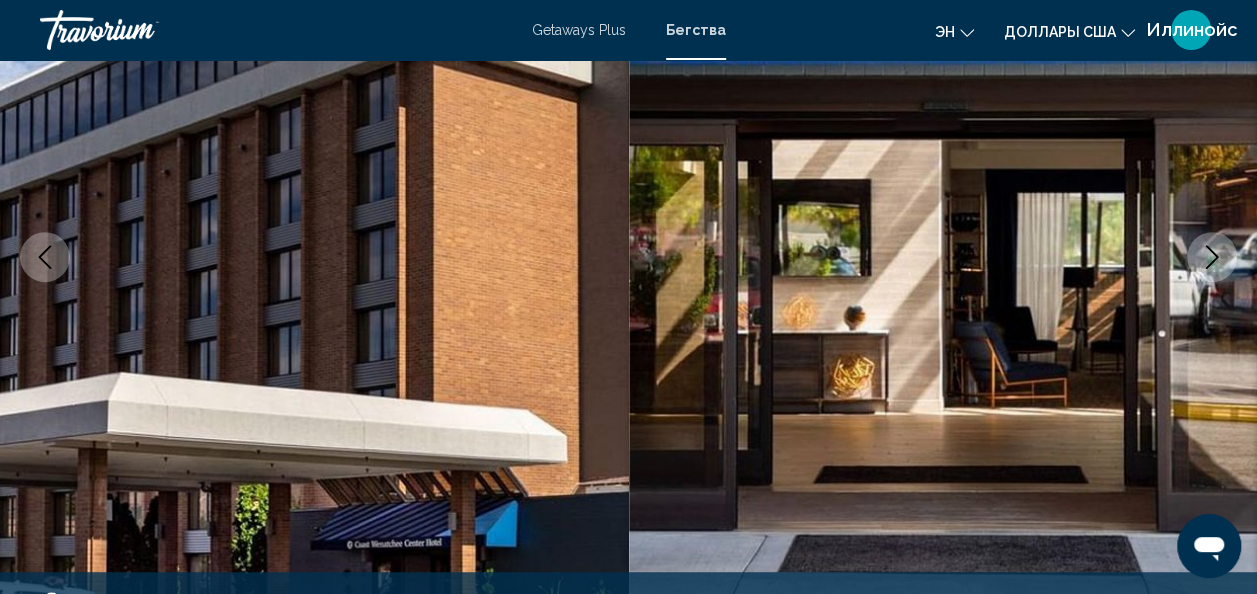 click 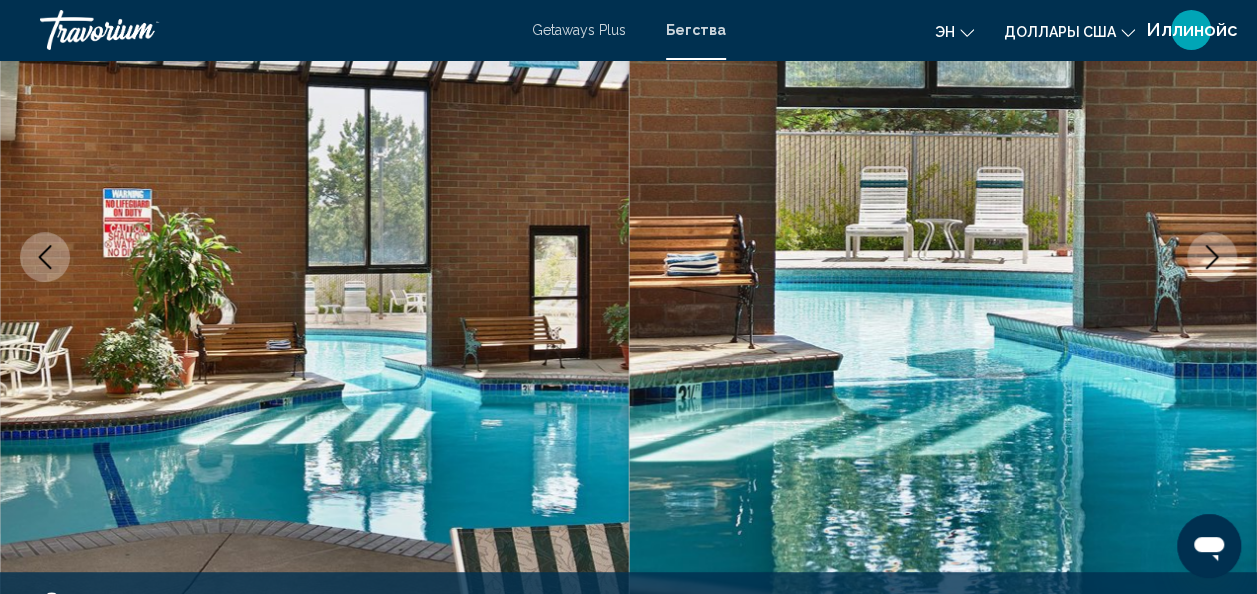 click 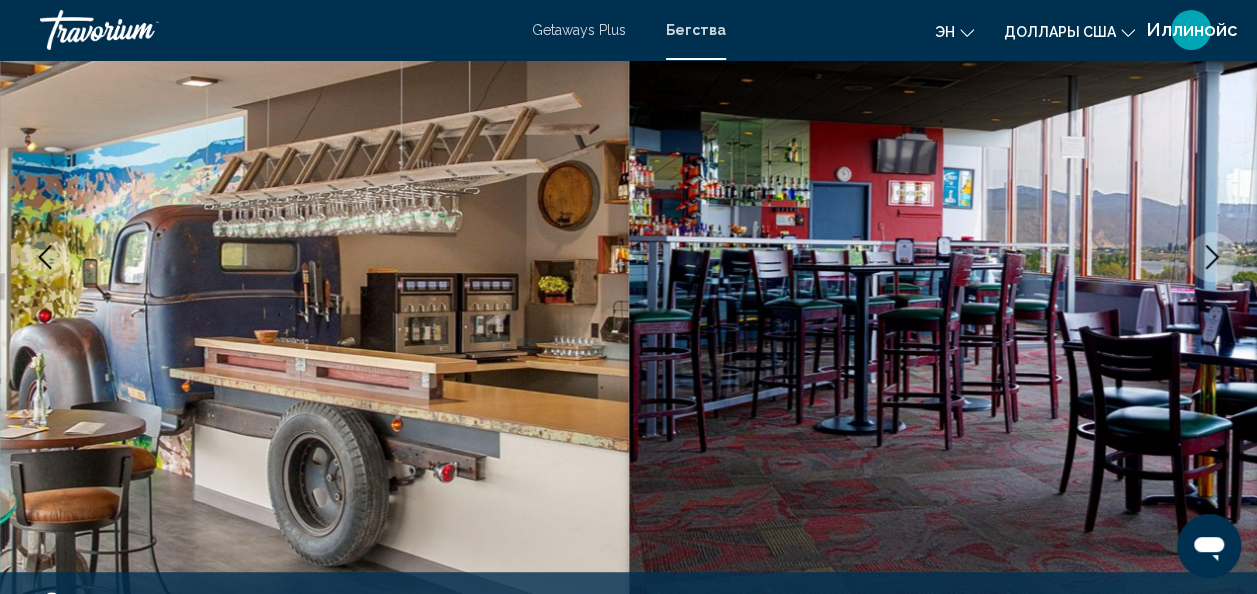 click 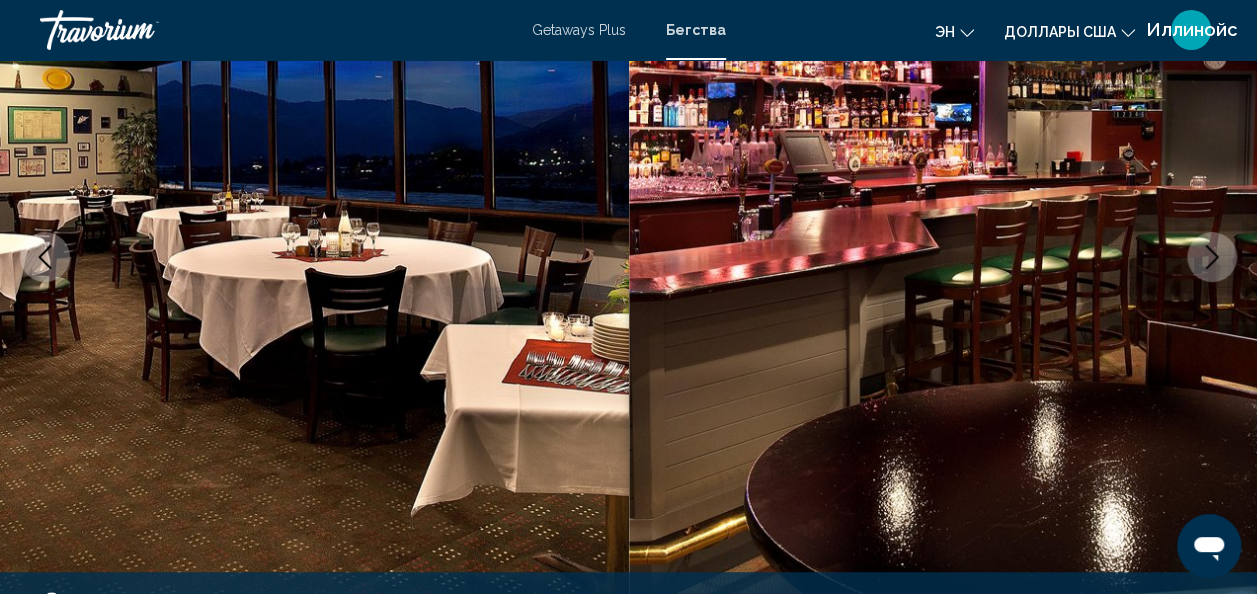 click 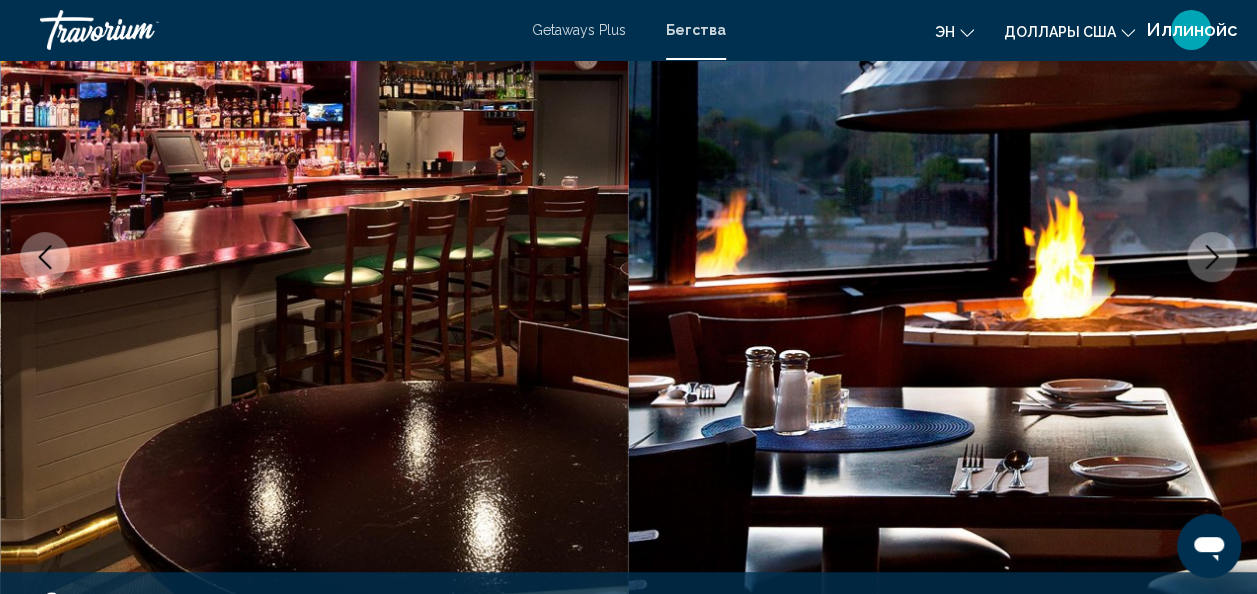 click 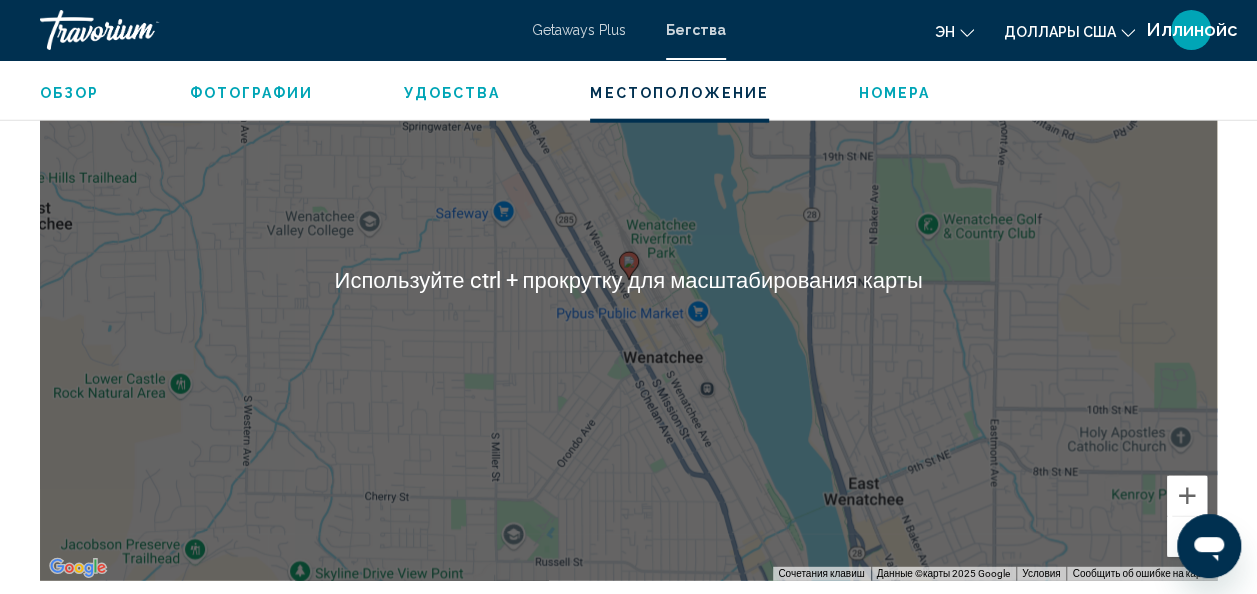 scroll, scrollTop: 2412, scrollLeft: 0, axis: vertical 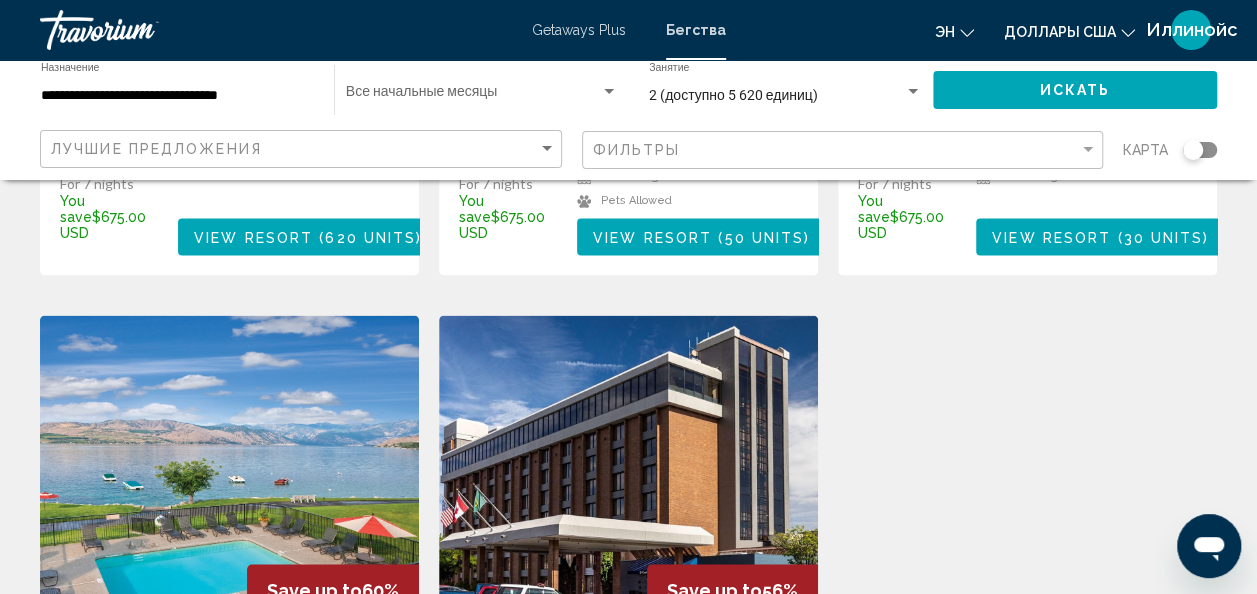 click at bounding box center [229, 475] 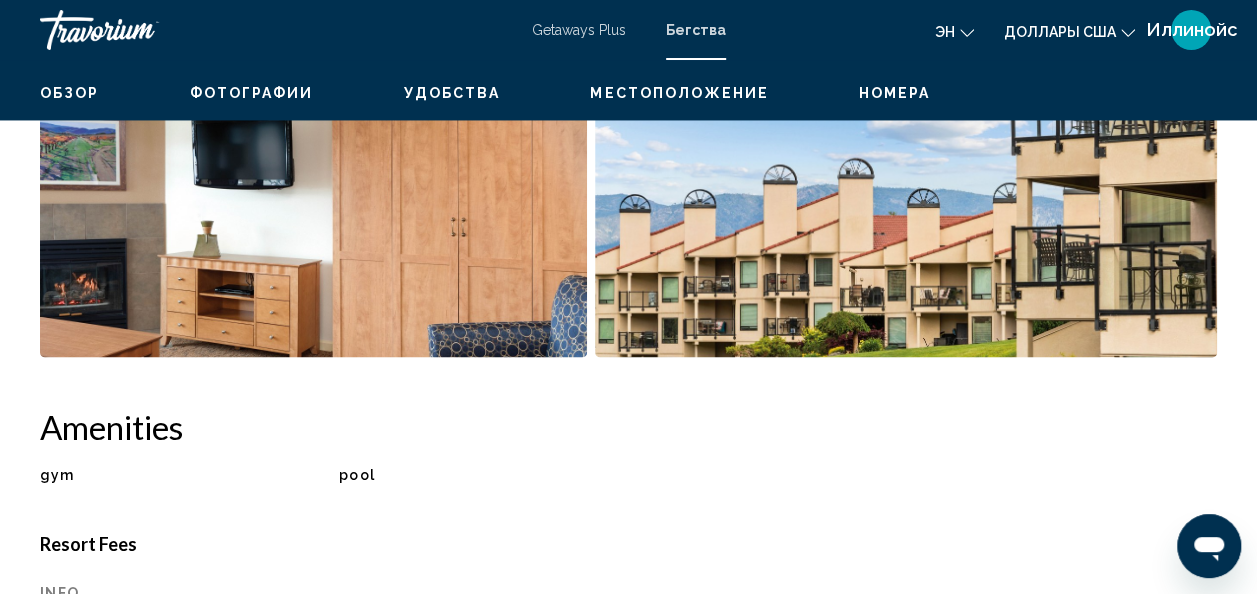 scroll, scrollTop: 238, scrollLeft: 0, axis: vertical 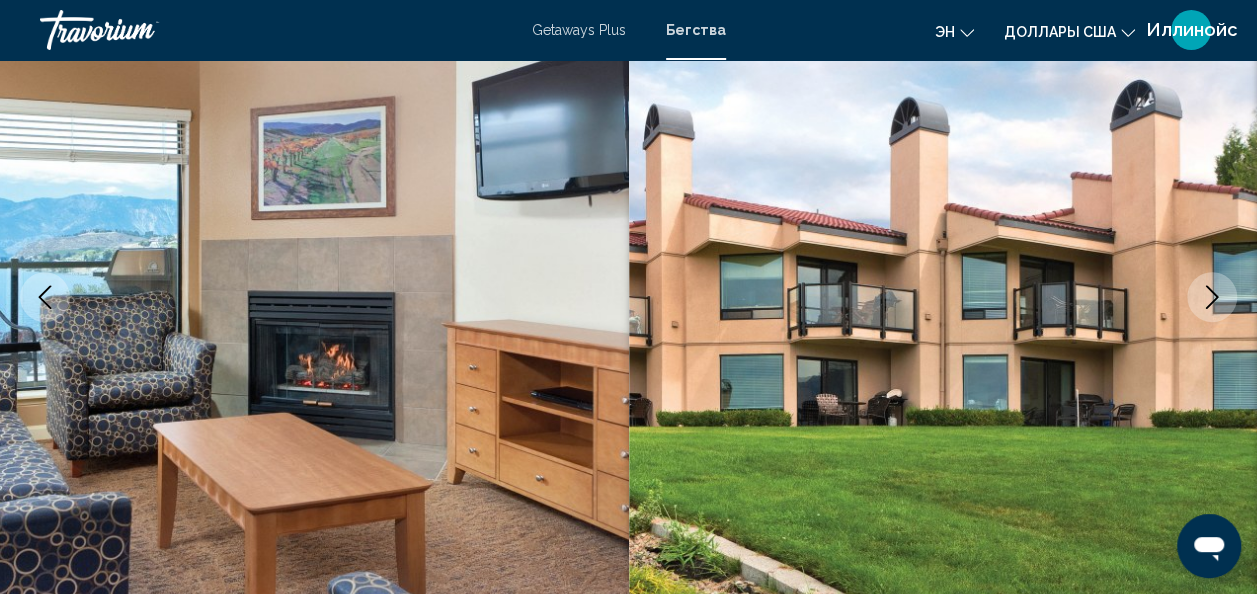 click 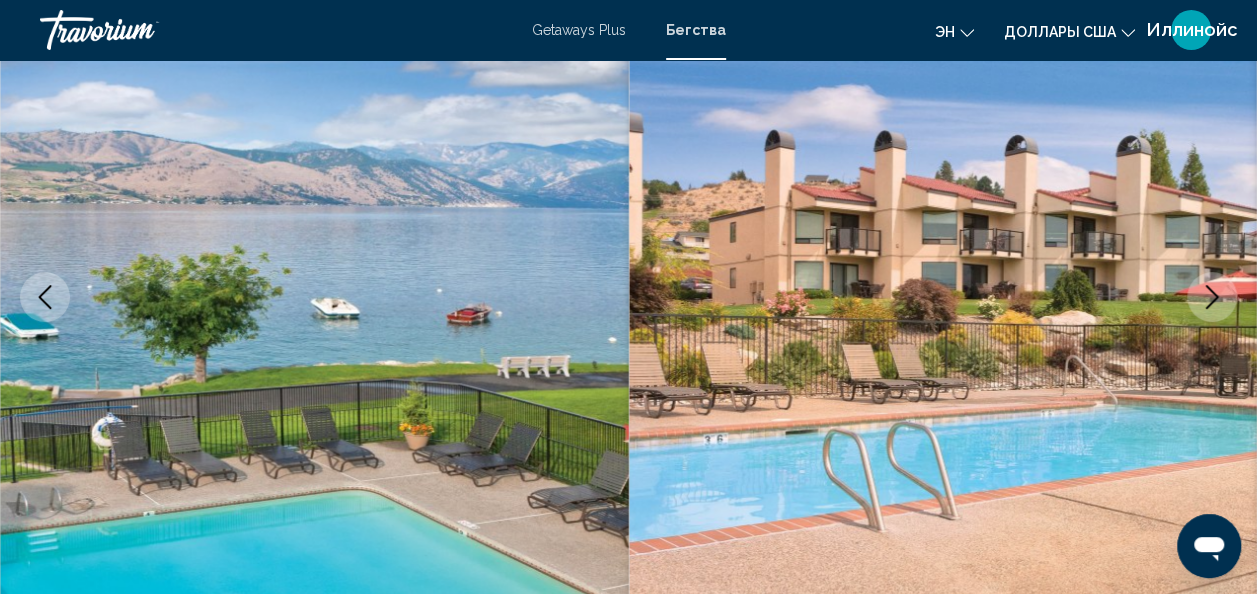 click 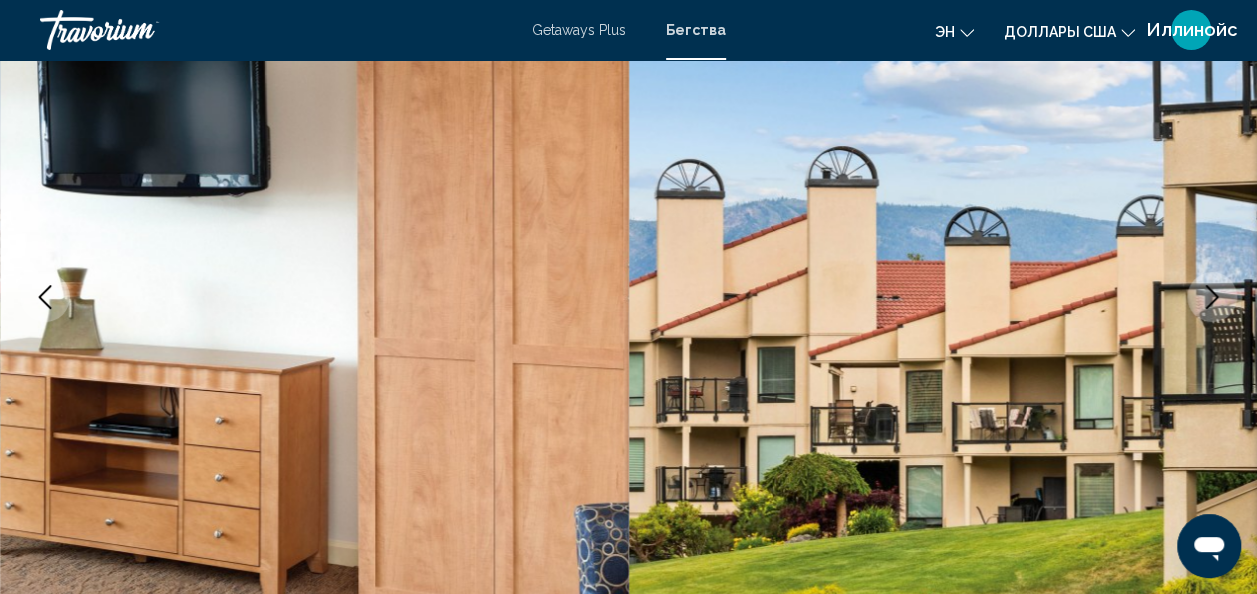click 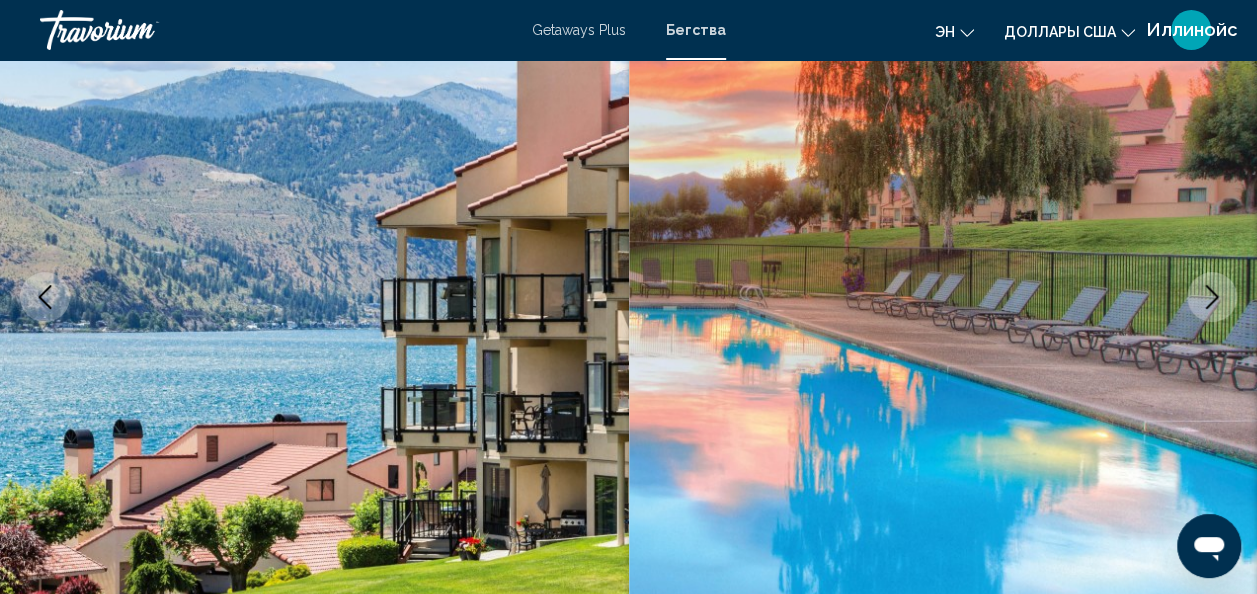 click 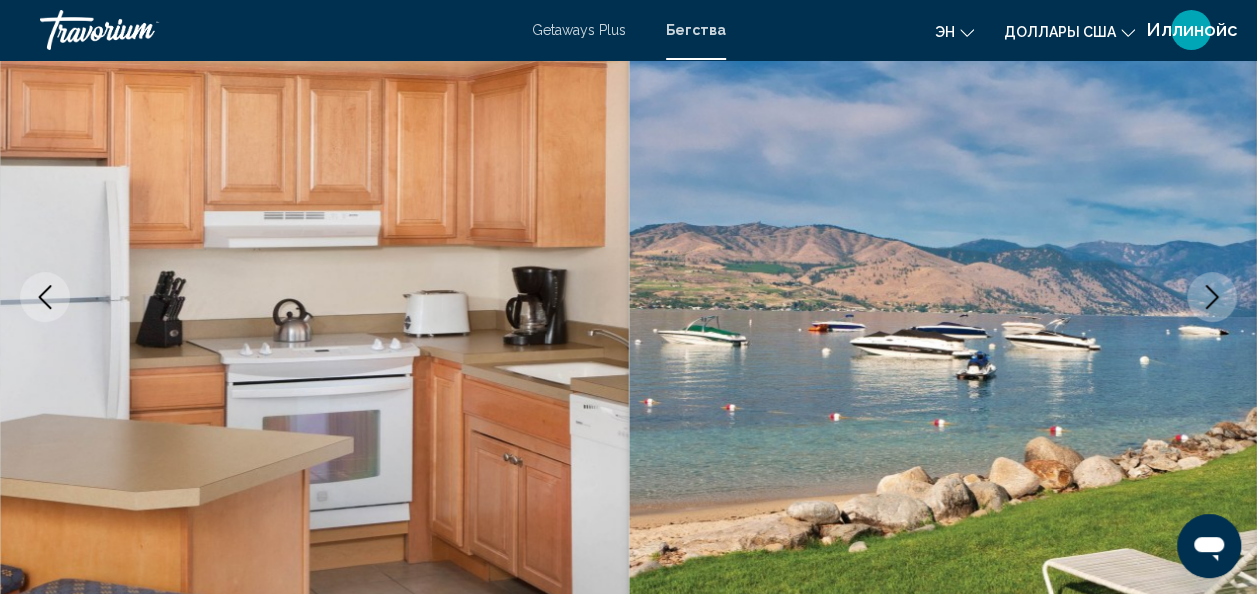 click 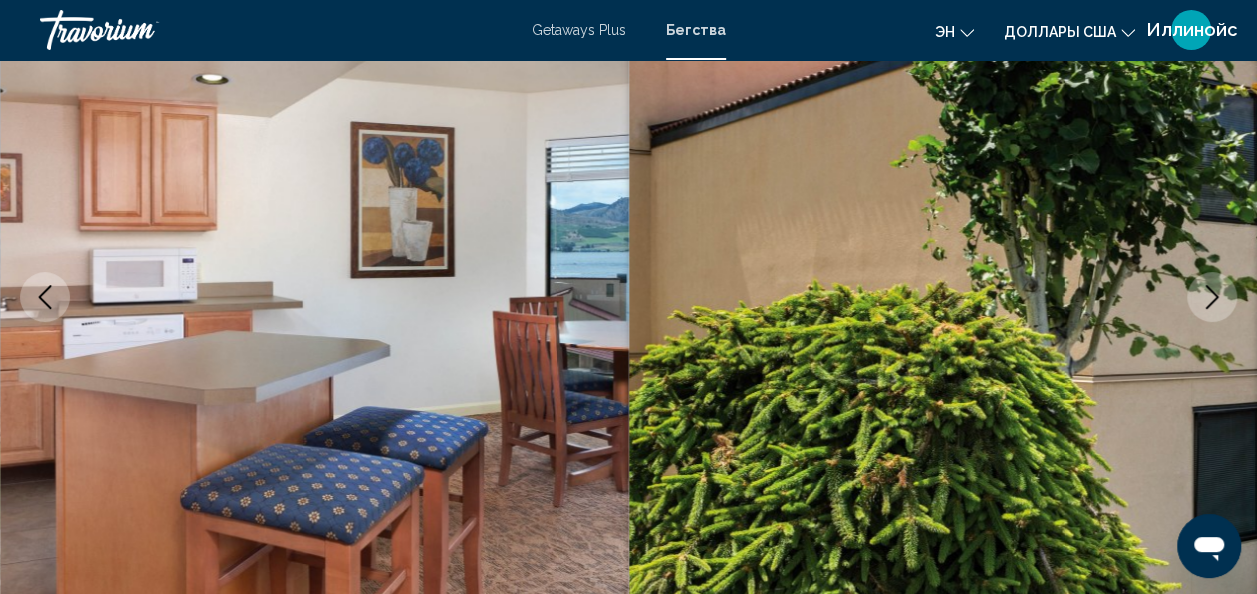 click 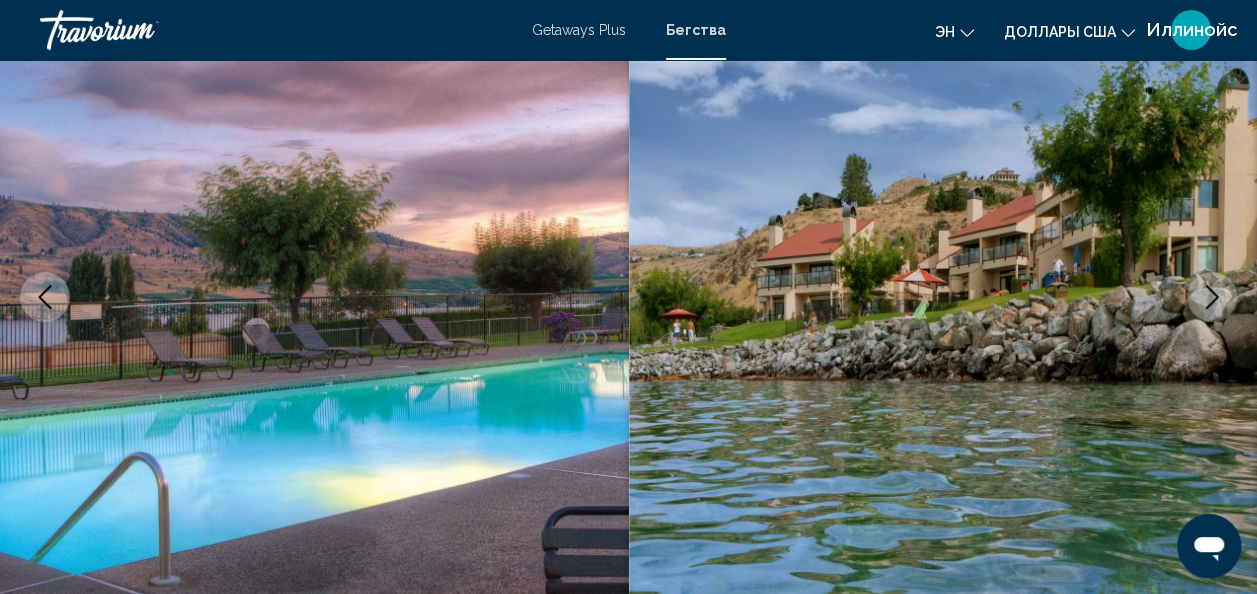 click 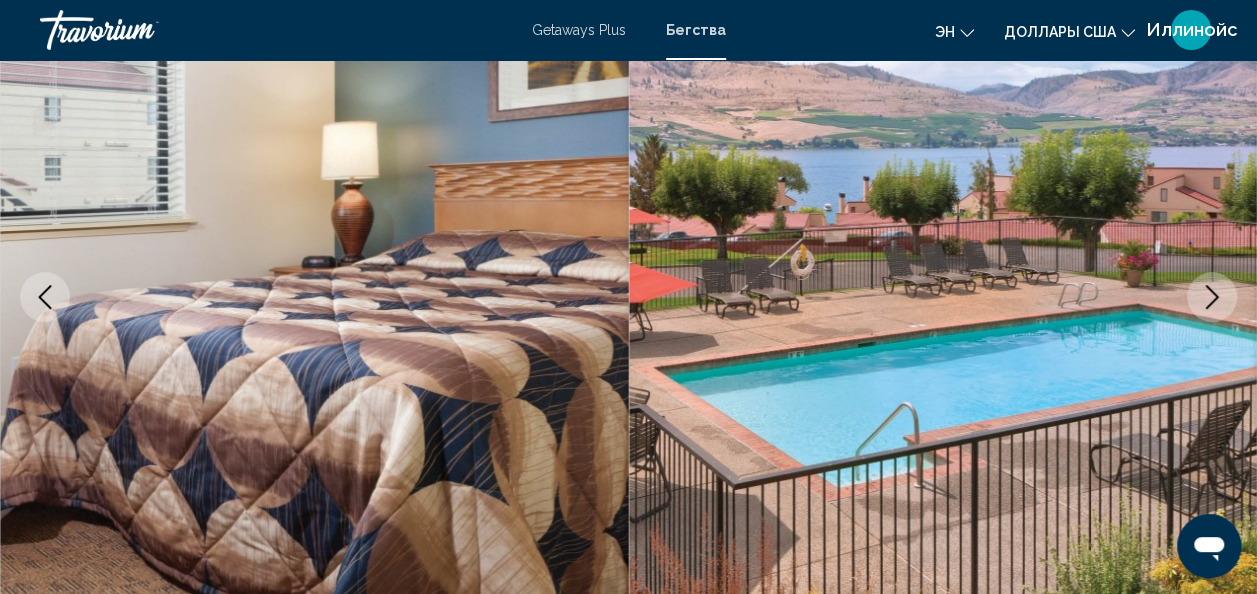 click 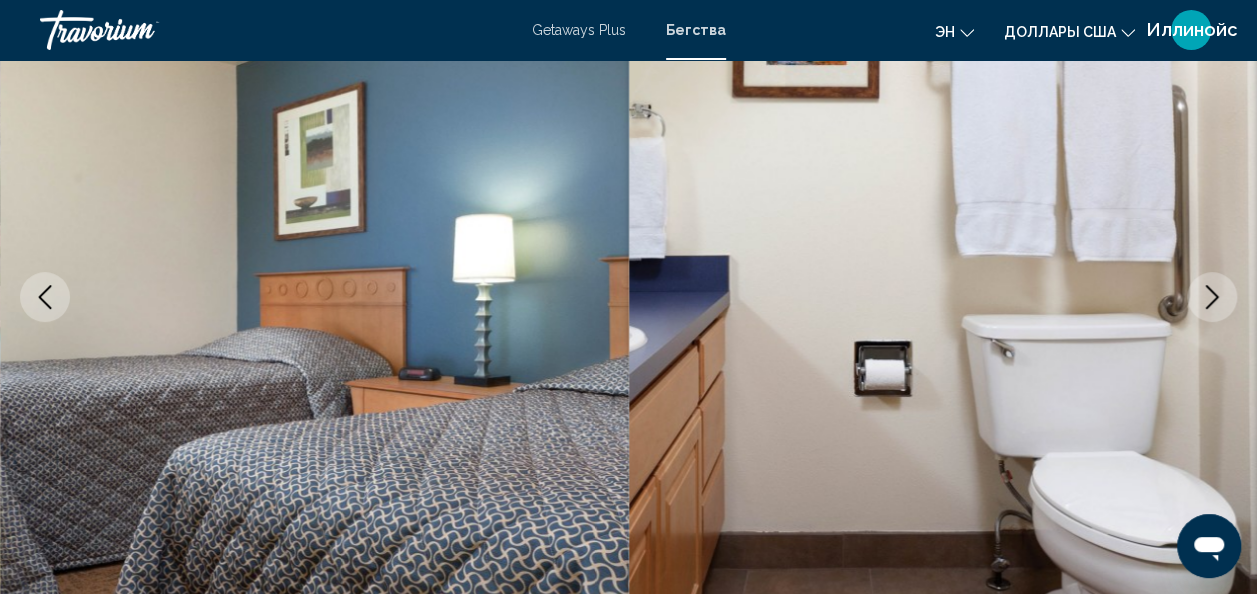 click 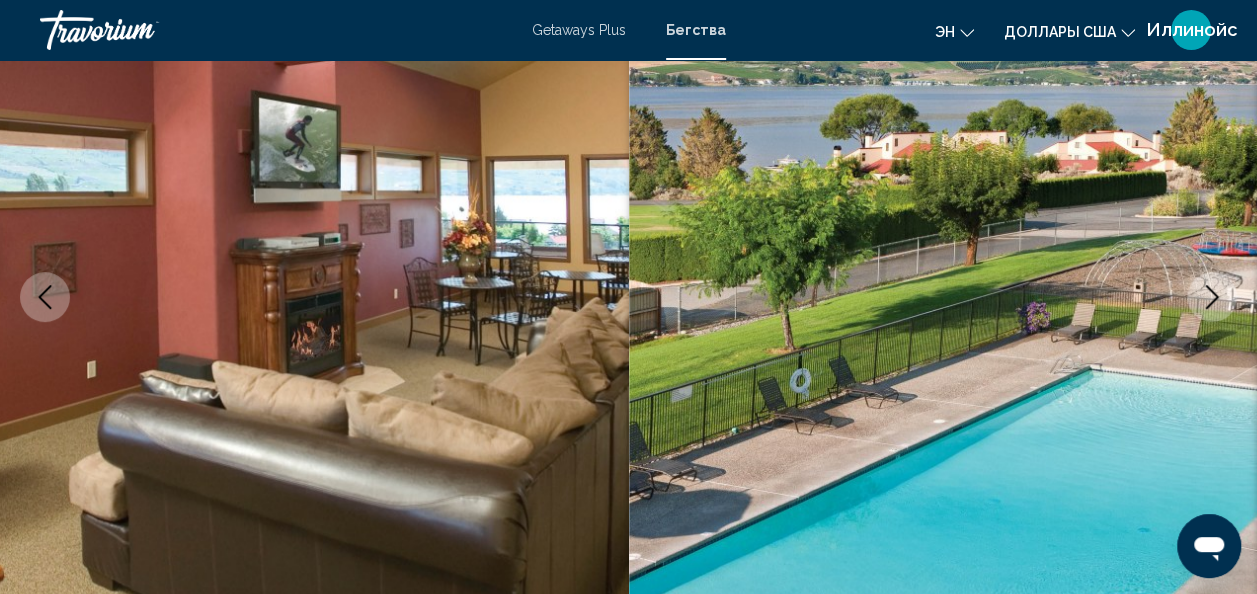 click 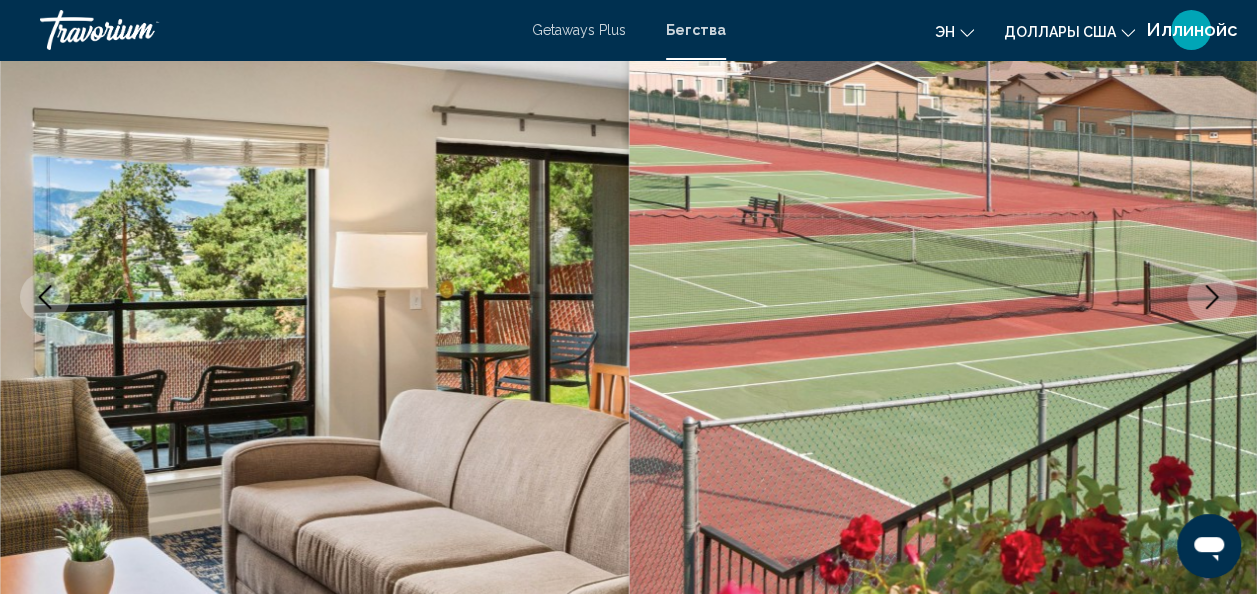 click 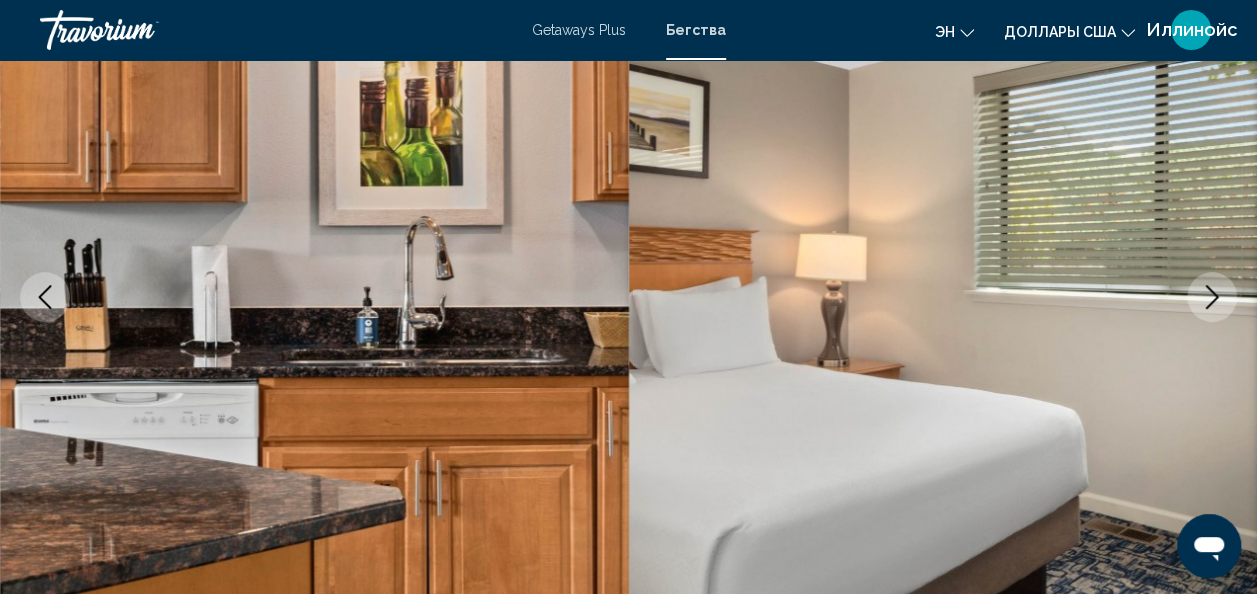 click 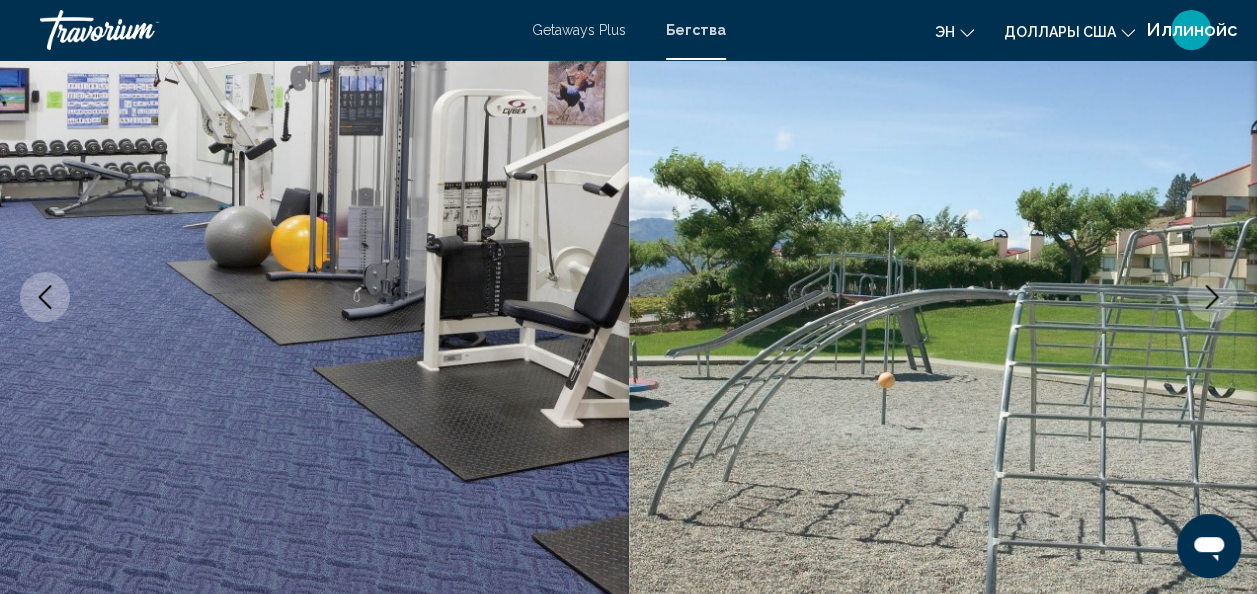 click 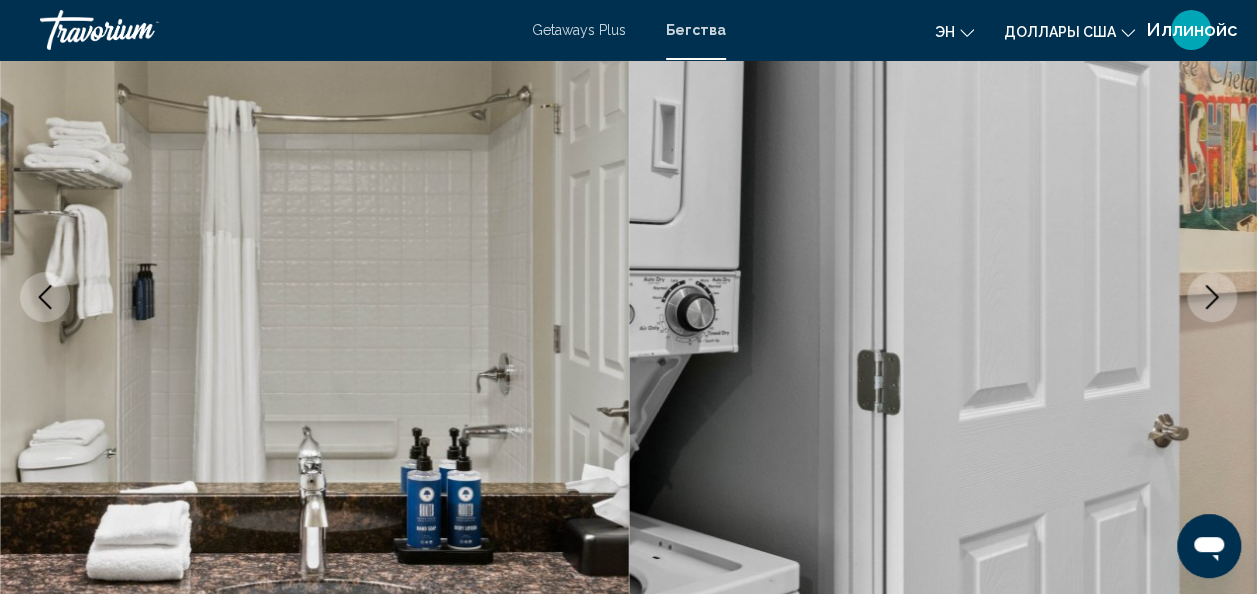 click 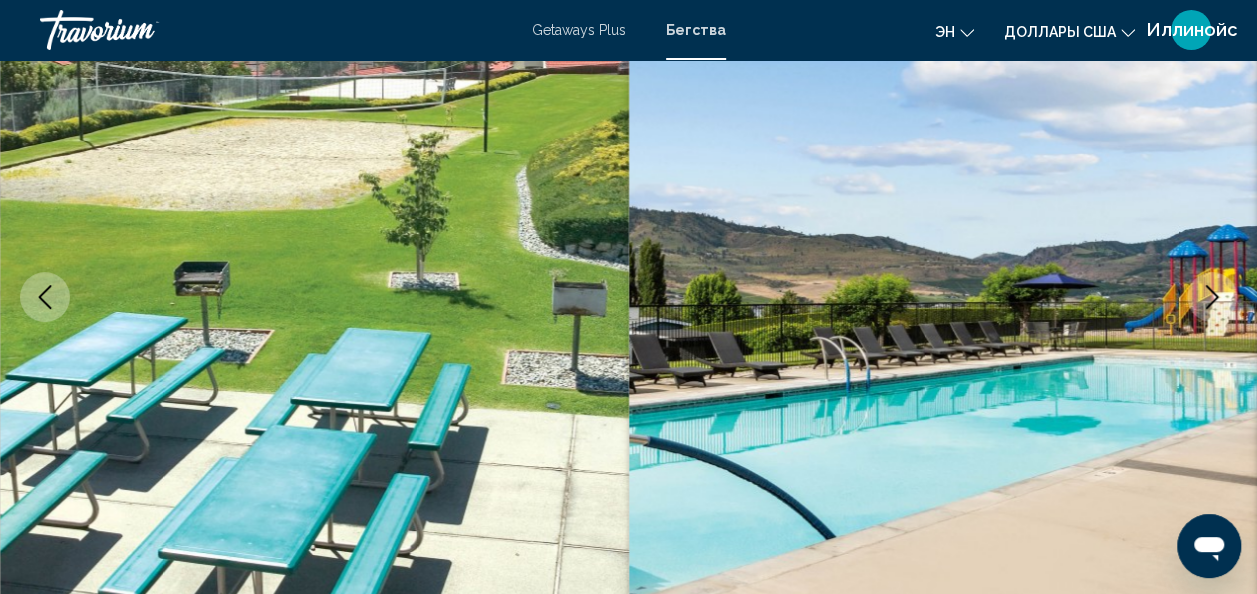 click 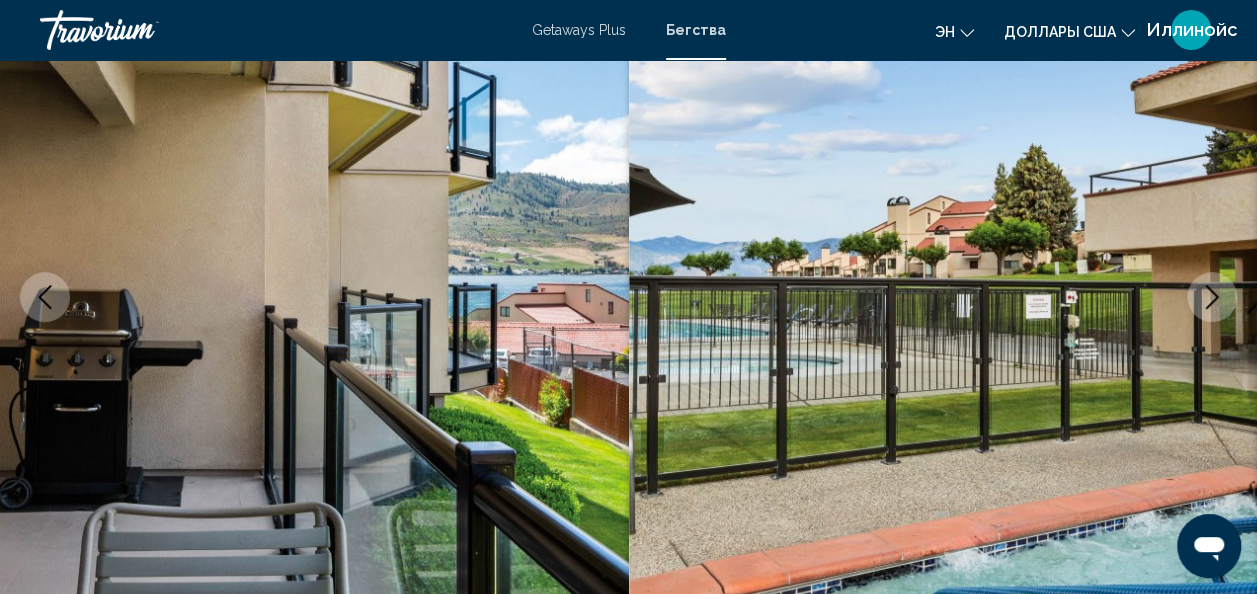 click 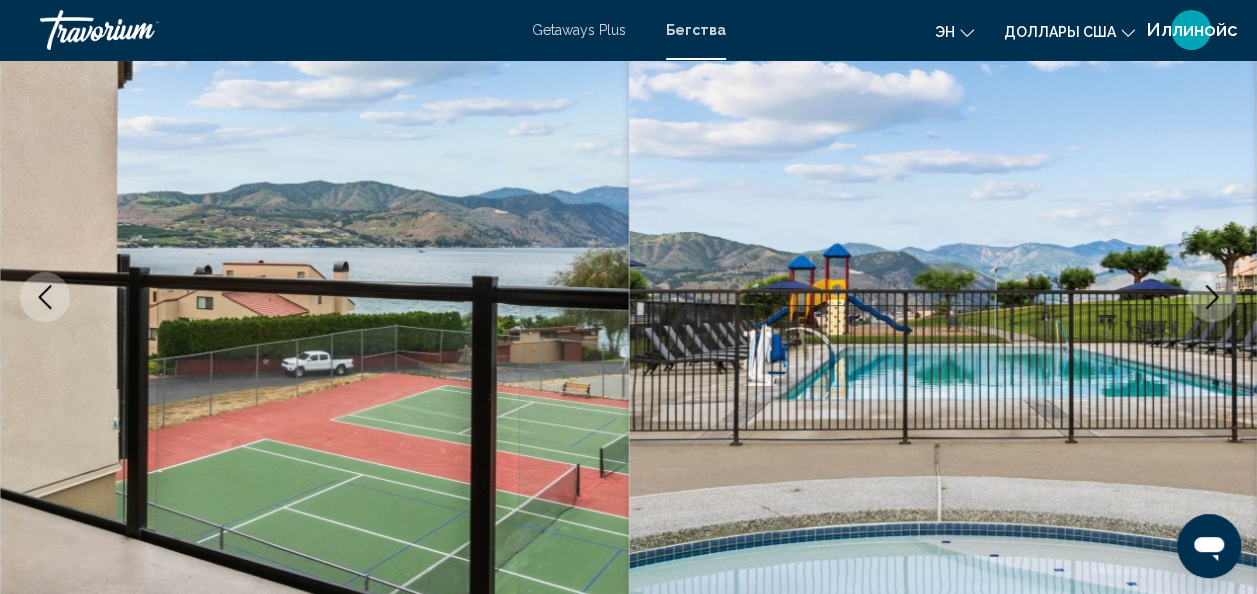 click 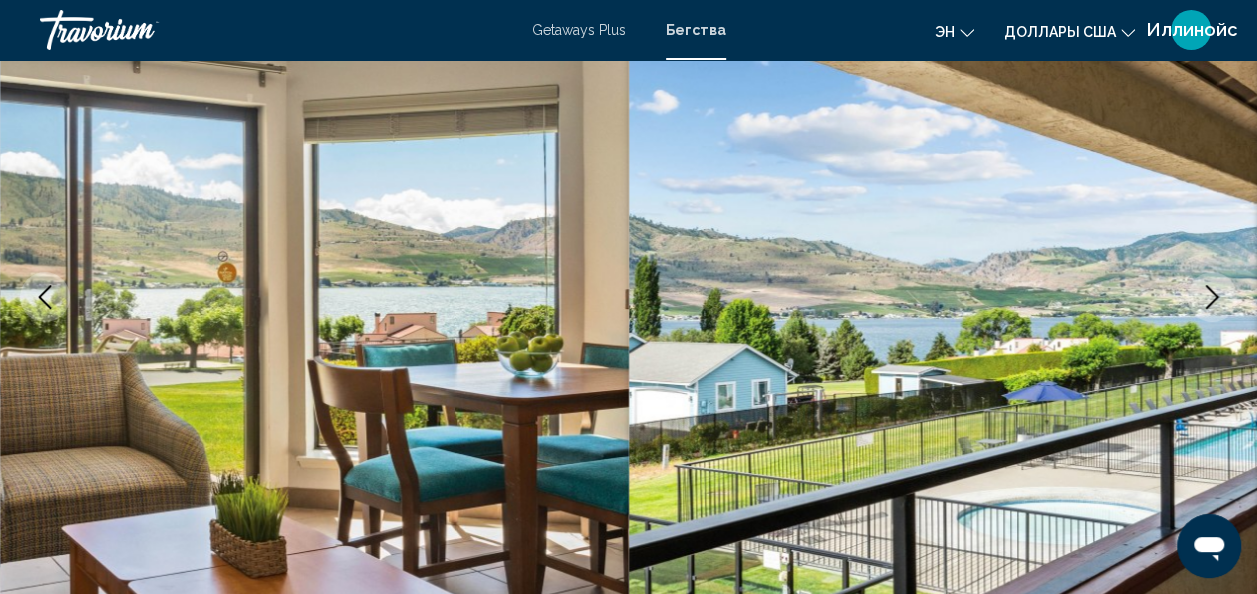 click 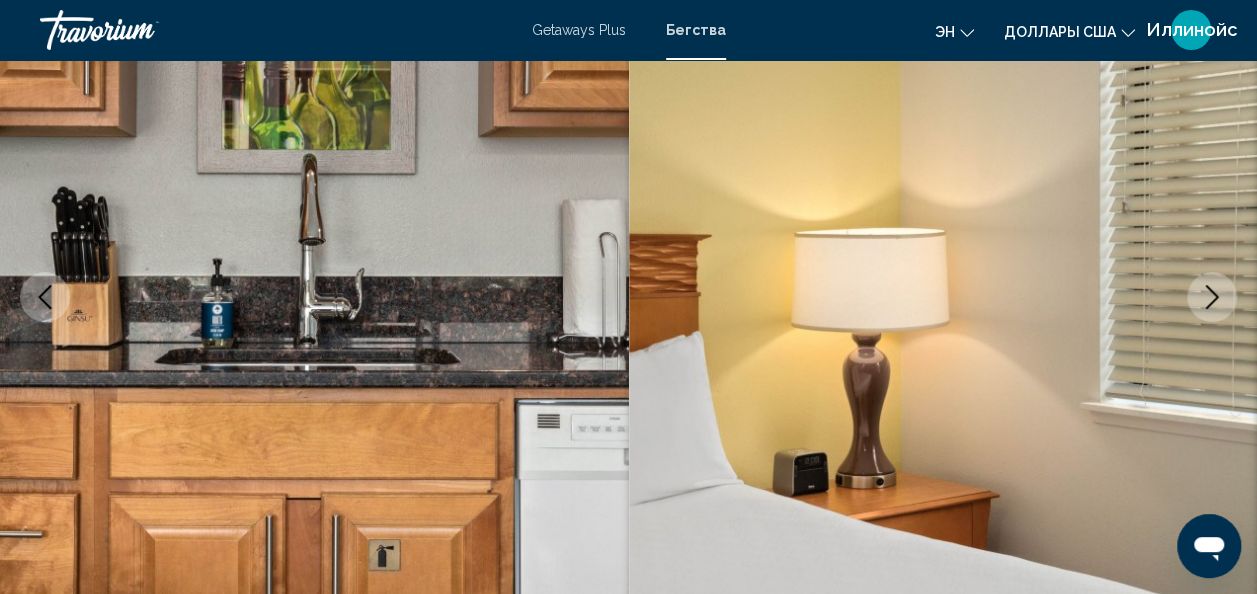 click 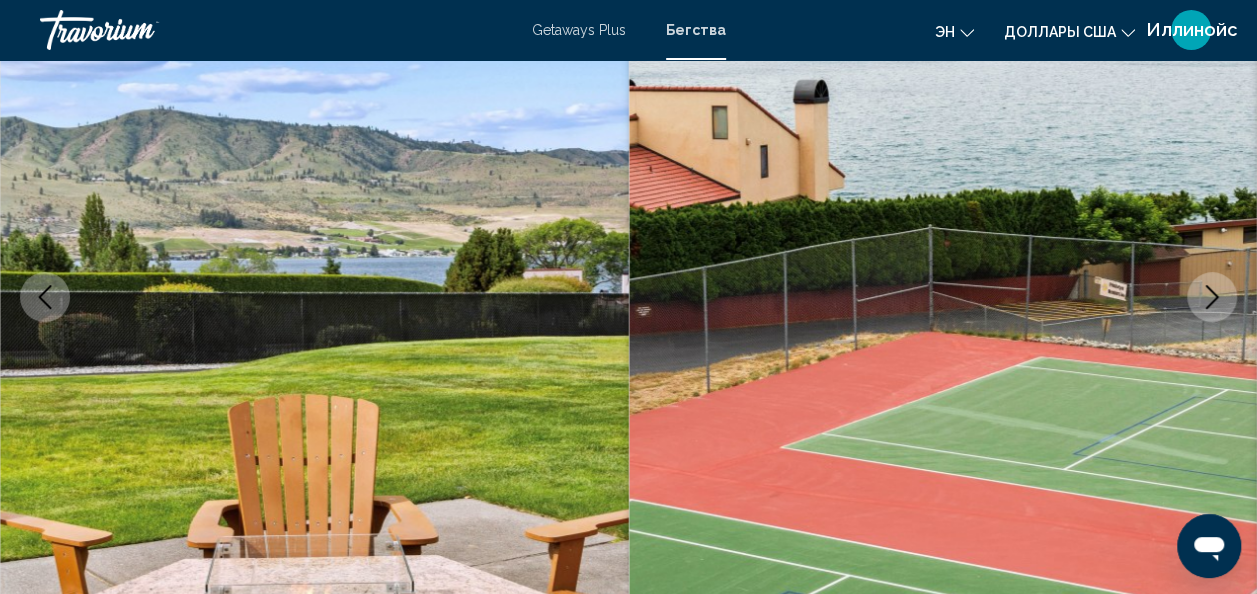 click 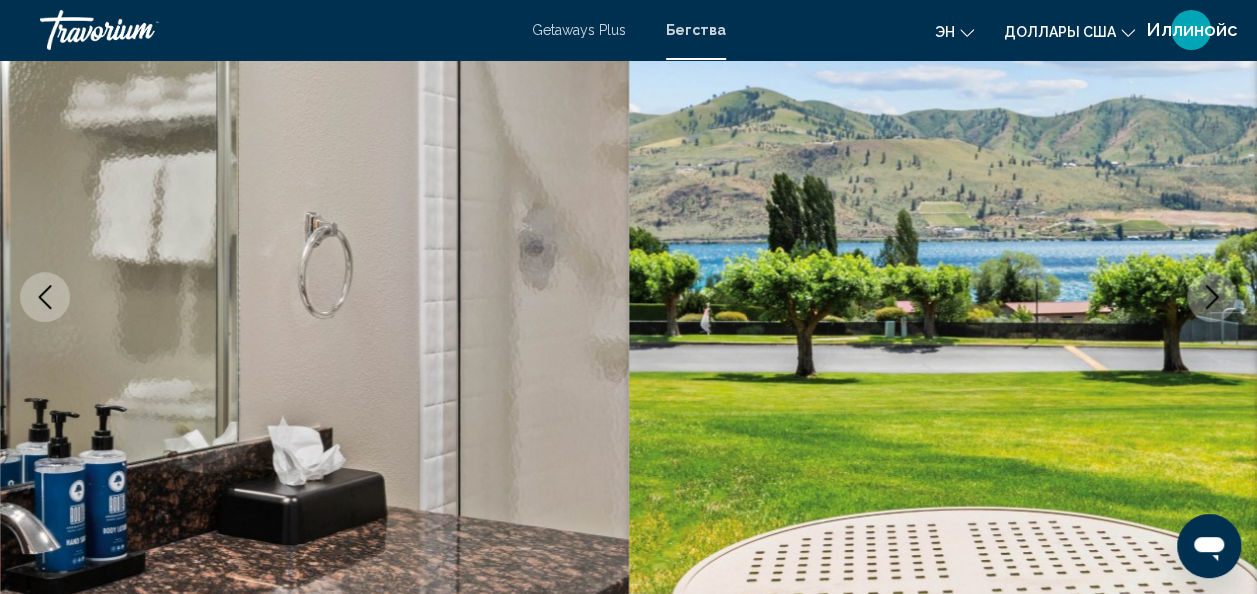 click at bounding box center [45, 297] 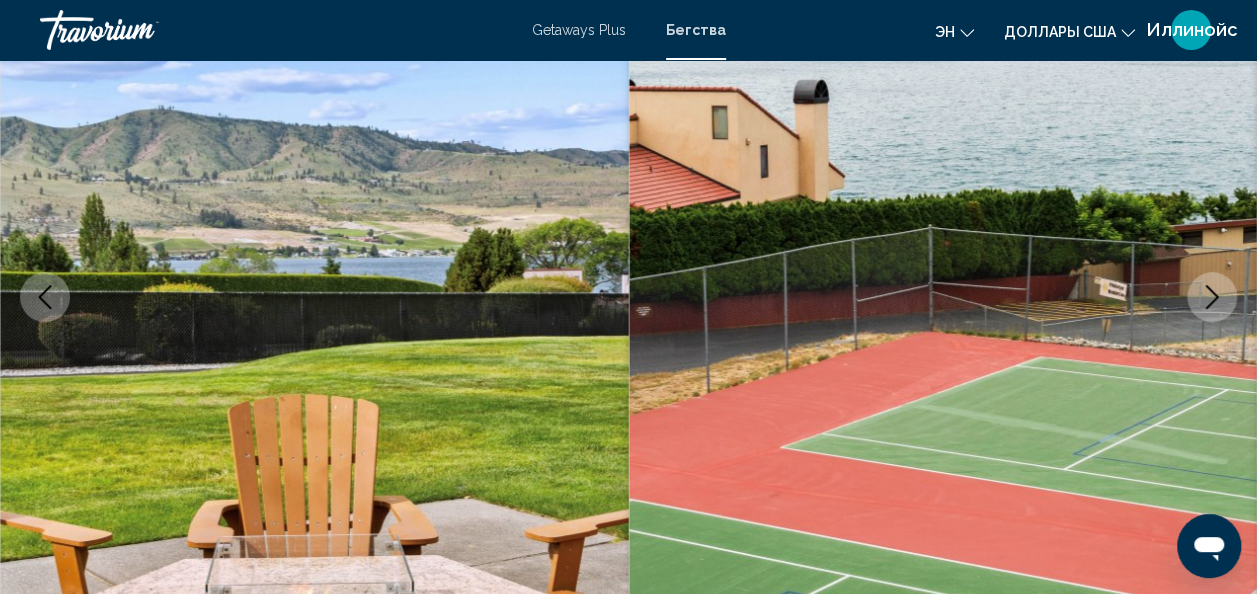 type 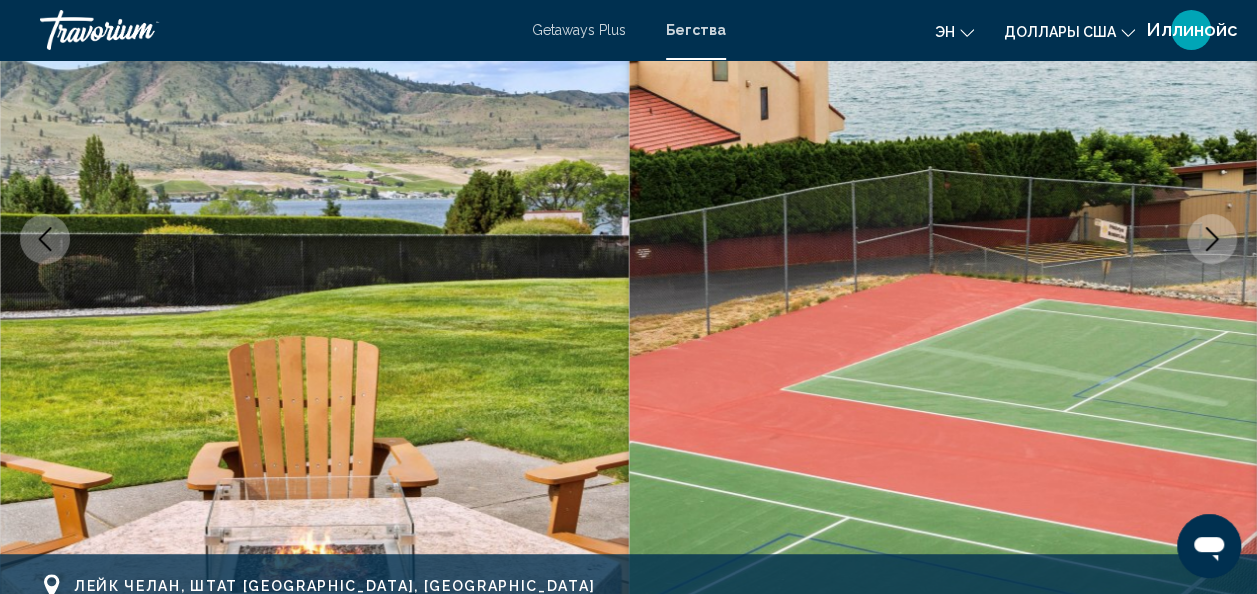 click 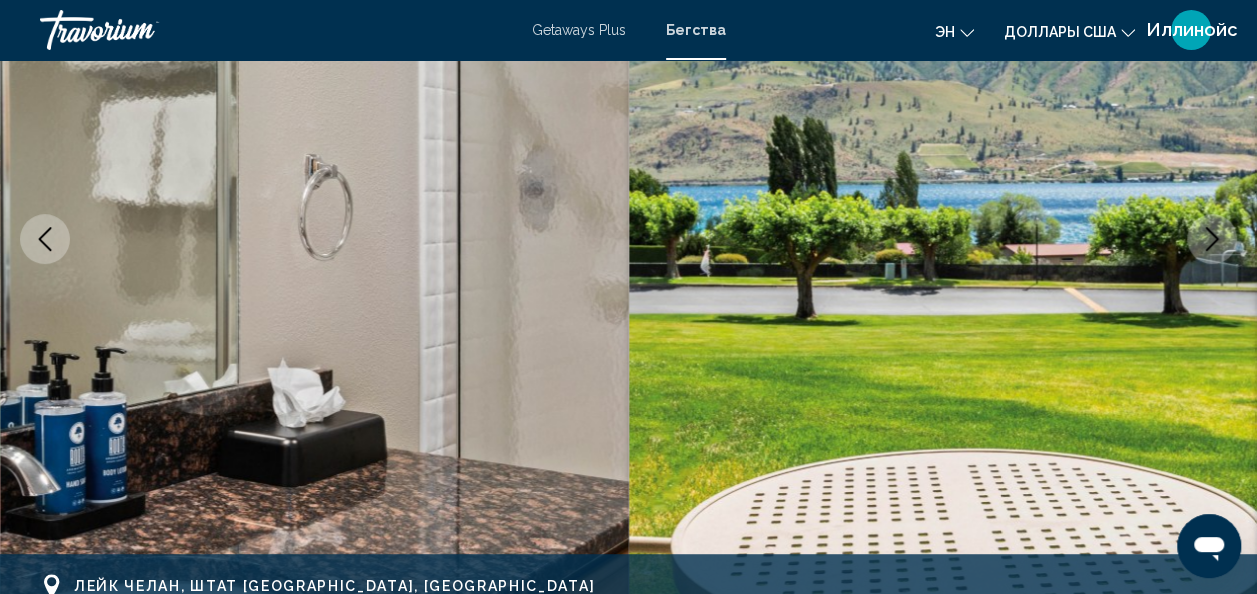 click 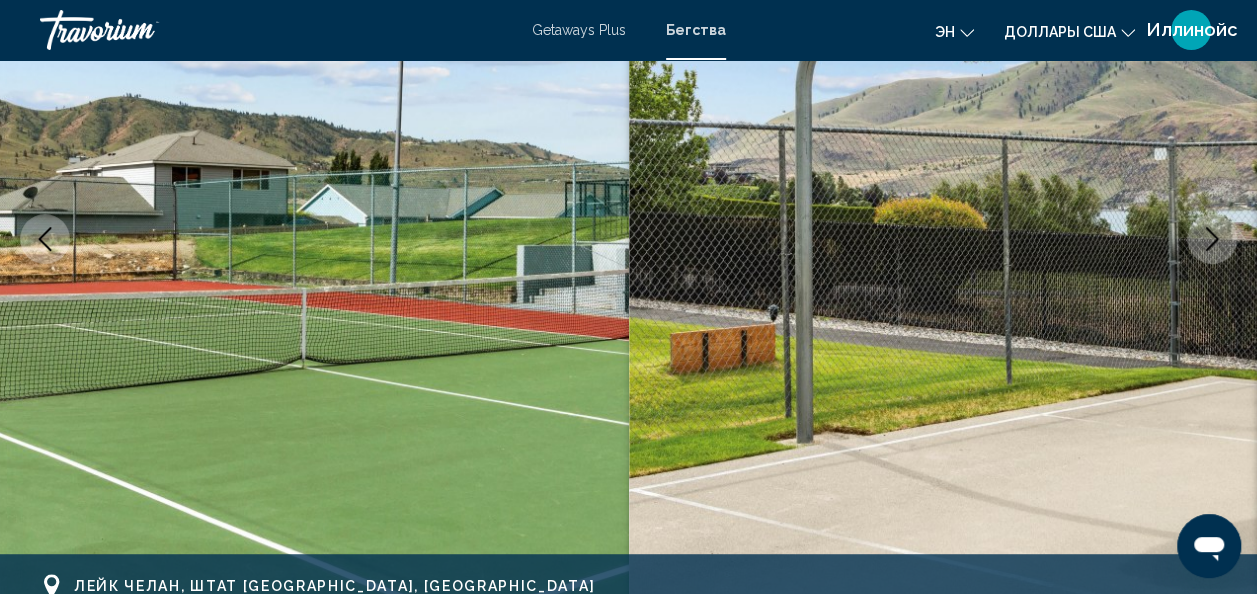 click 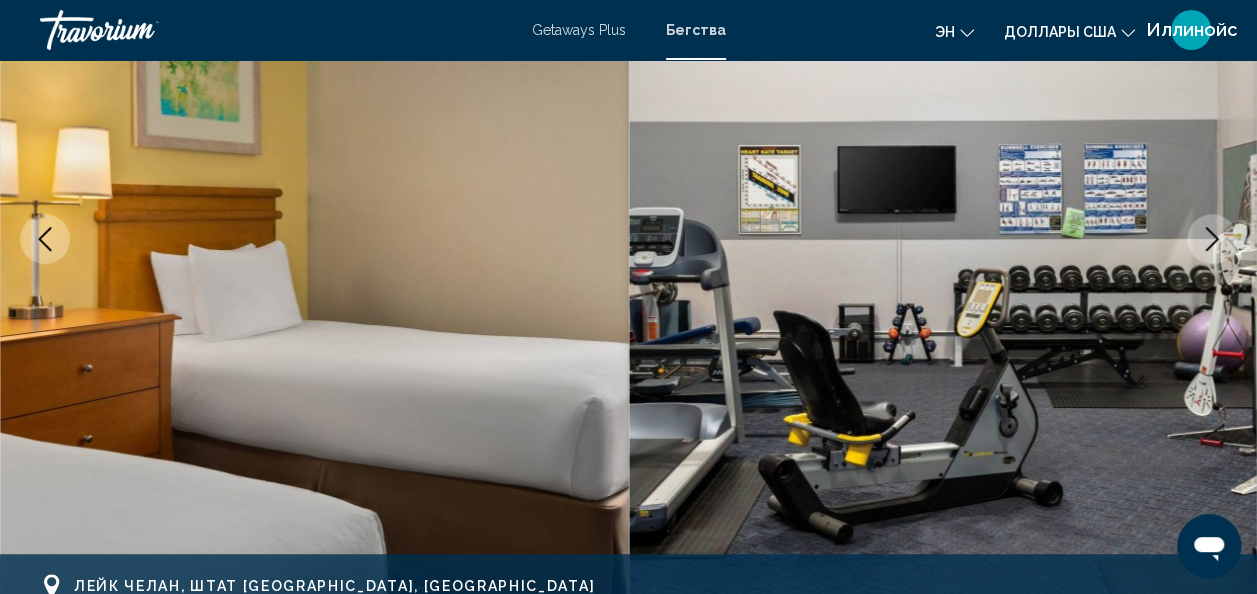 click 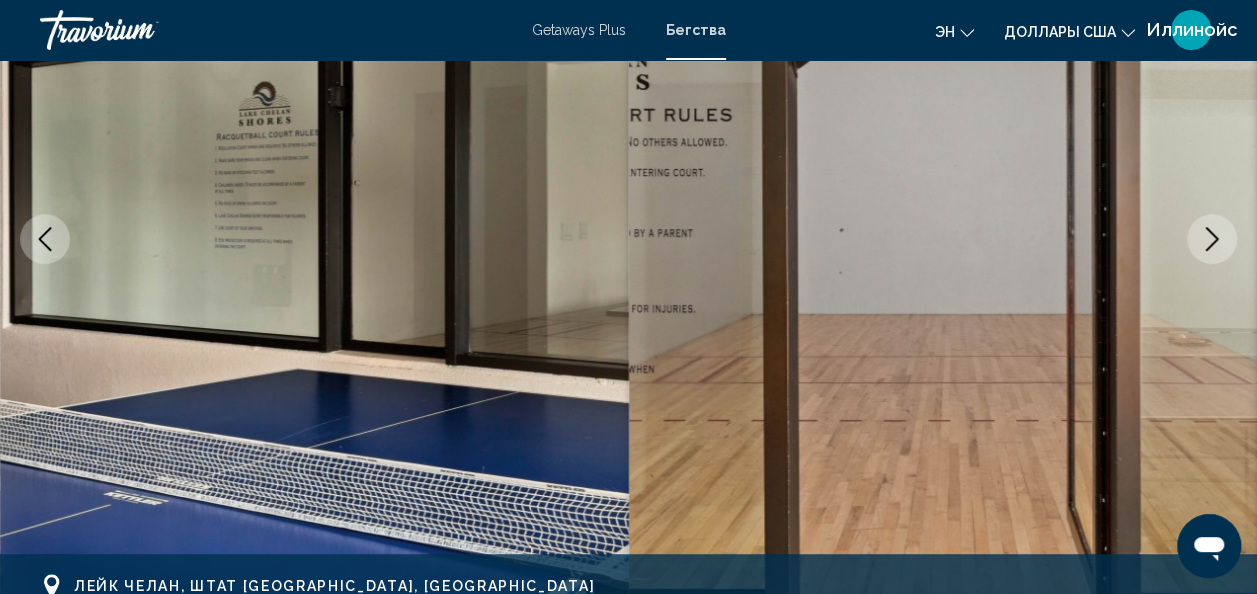 click 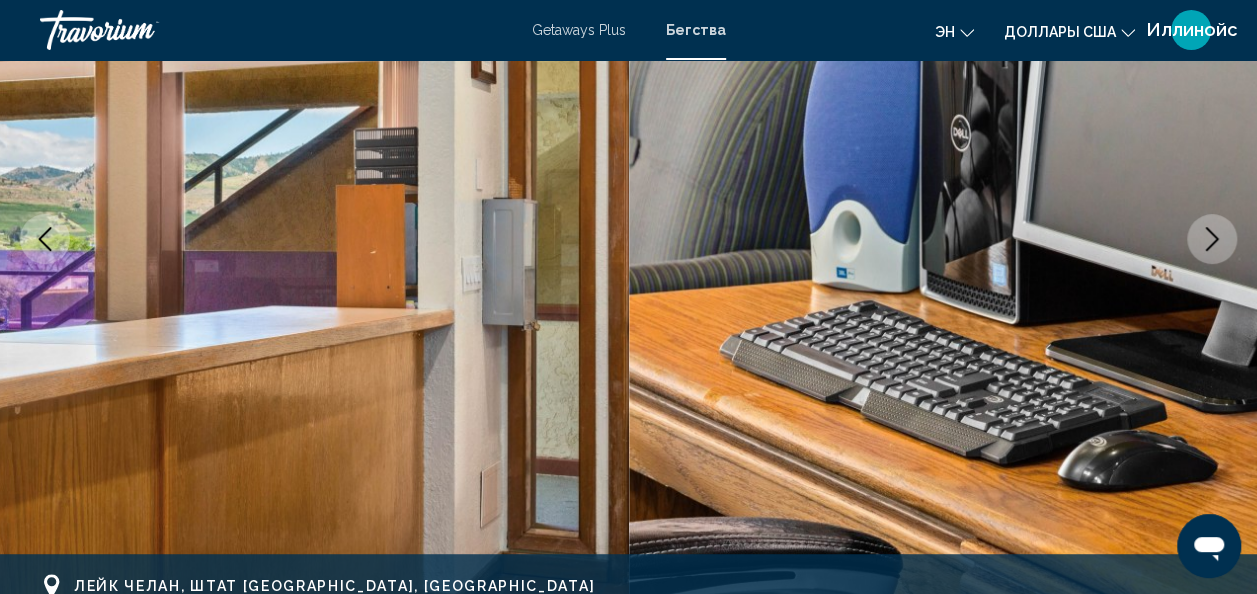 click 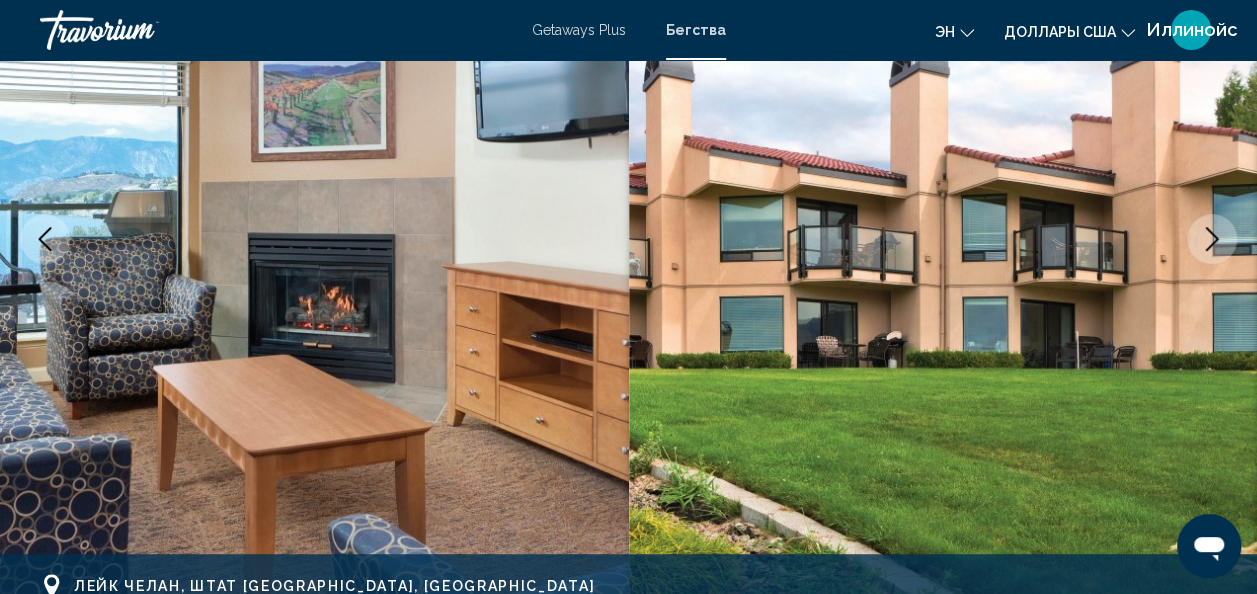 click 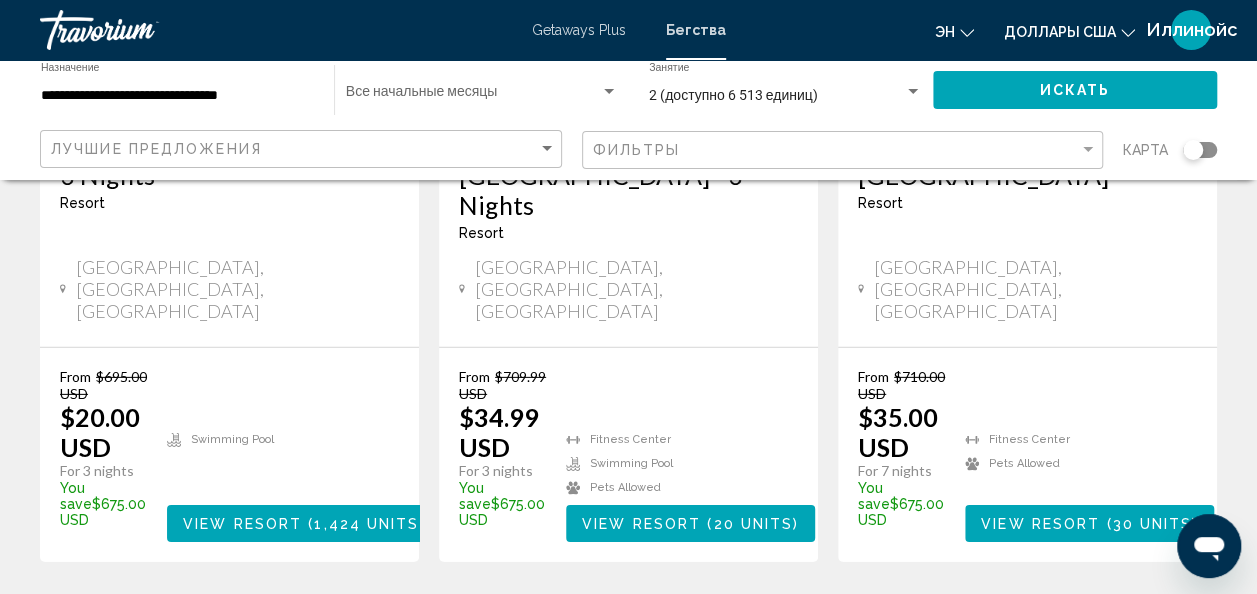 scroll, scrollTop: 2816, scrollLeft: 0, axis: vertical 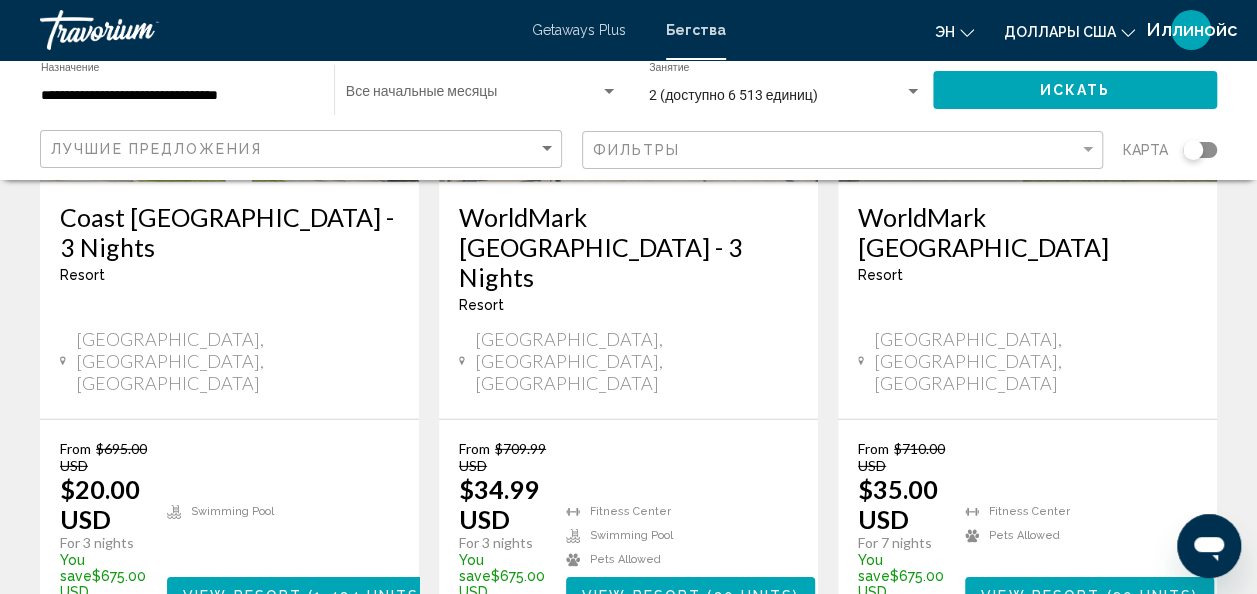 click on "5" at bounding box center (769, 694) 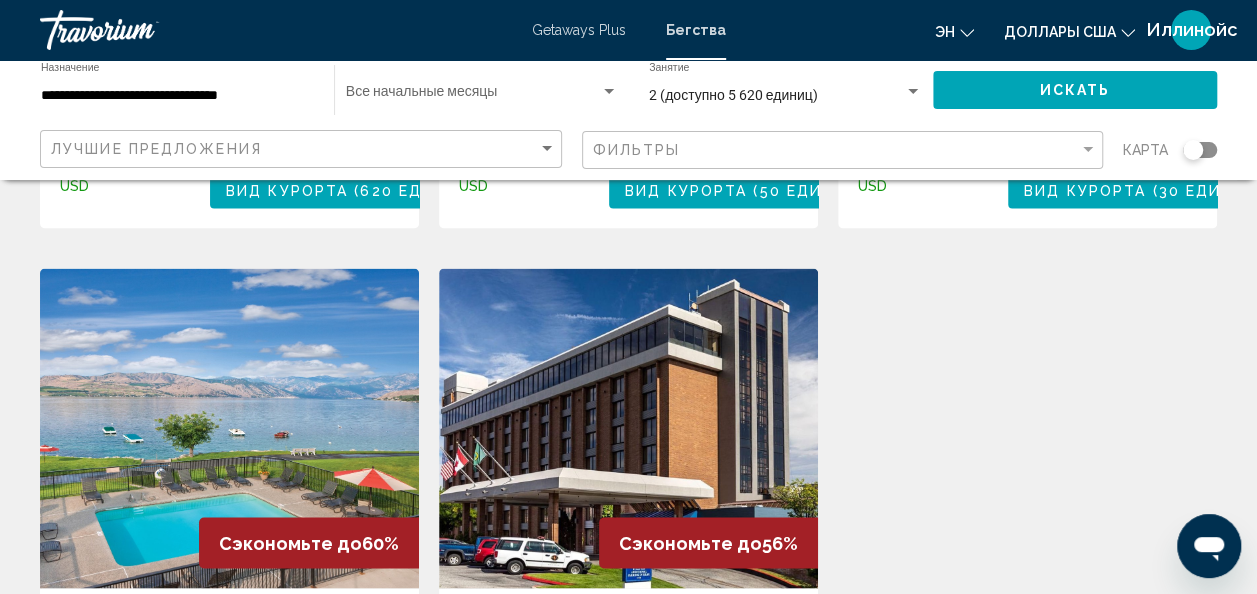 scroll, scrollTop: 1650, scrollLeft: 0, axis: vertical 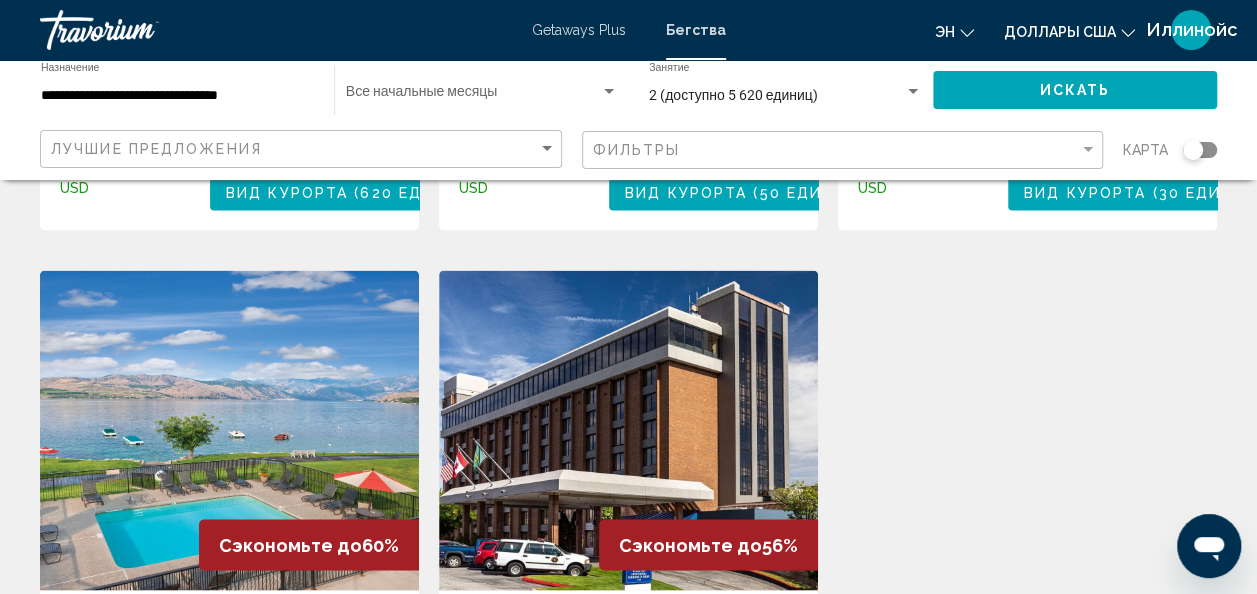 click at bounding box center (229, 430) 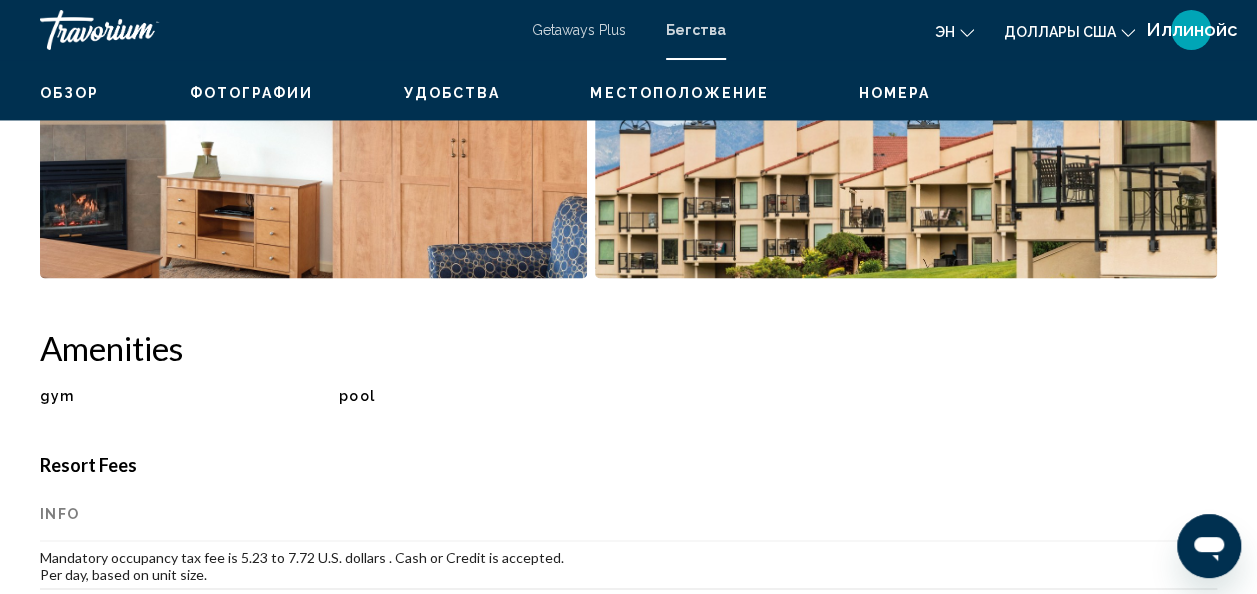 scroll, scrollTop: 238, scrollLeft: 0, axis: vertical 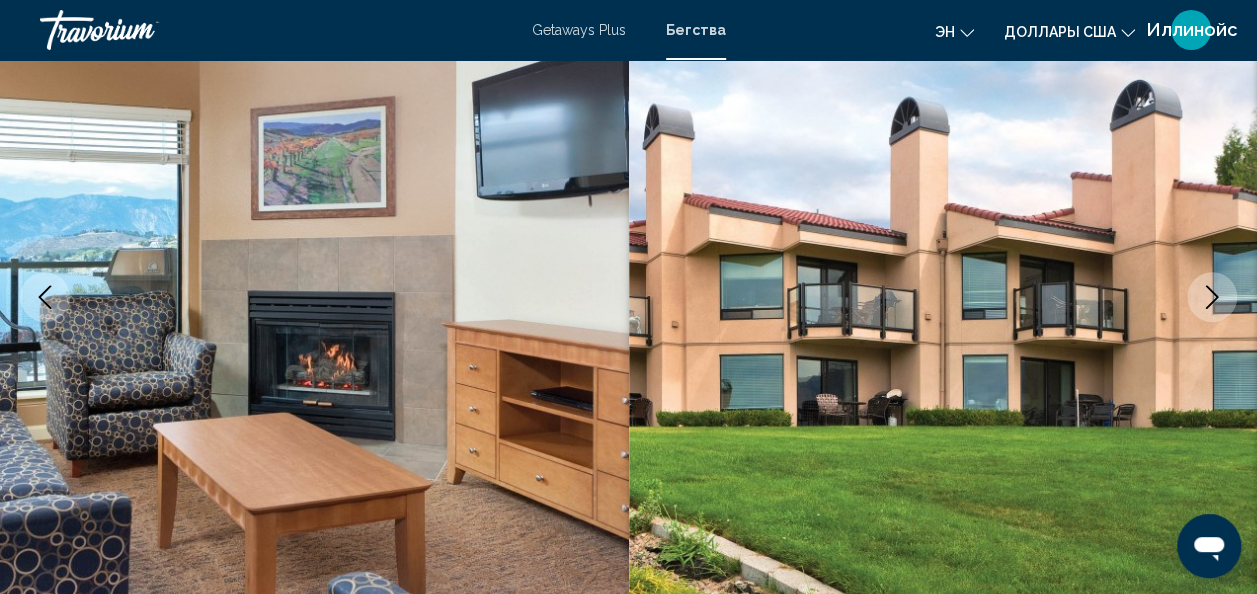 click at bounding box center (1212, 297) 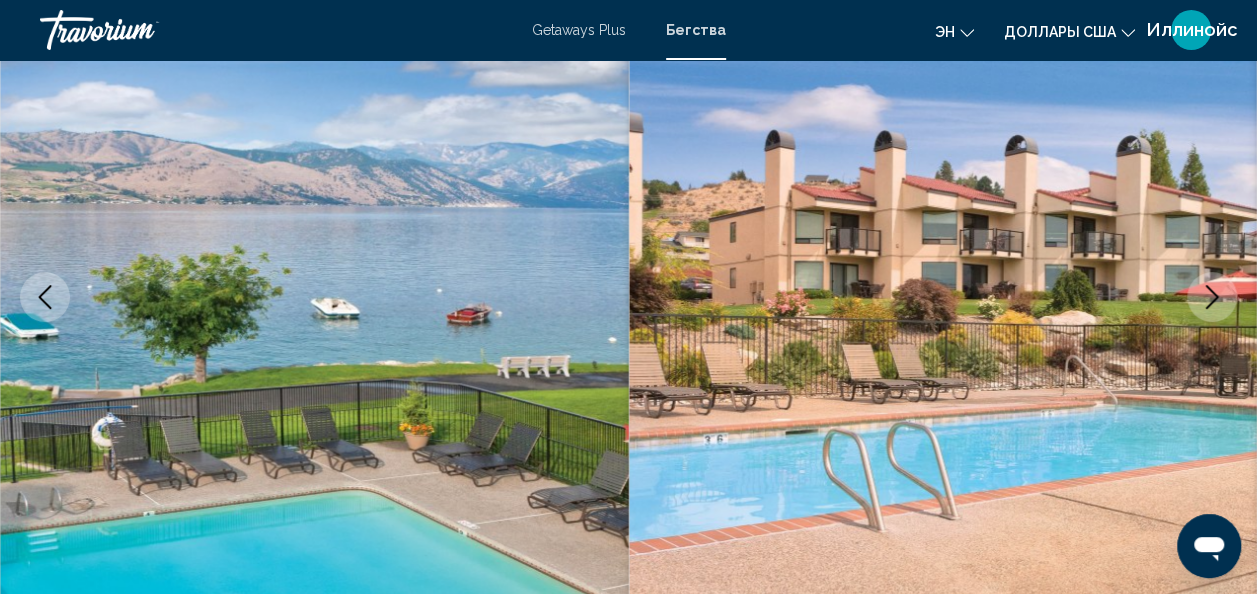 click at bounding box center (1212, 297) 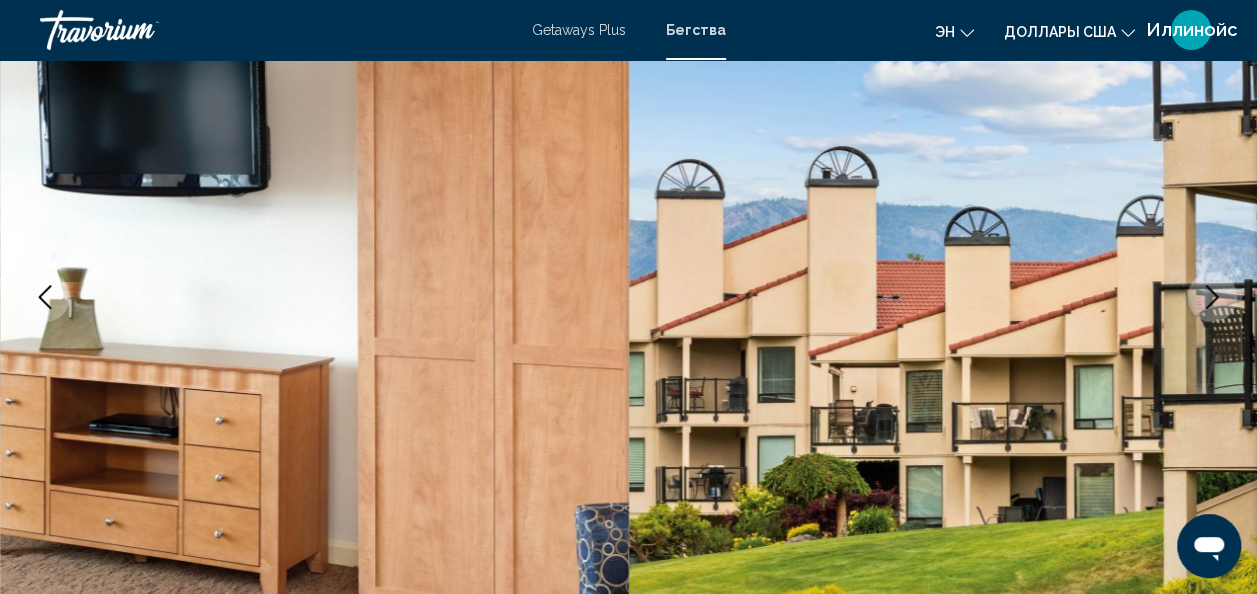 click 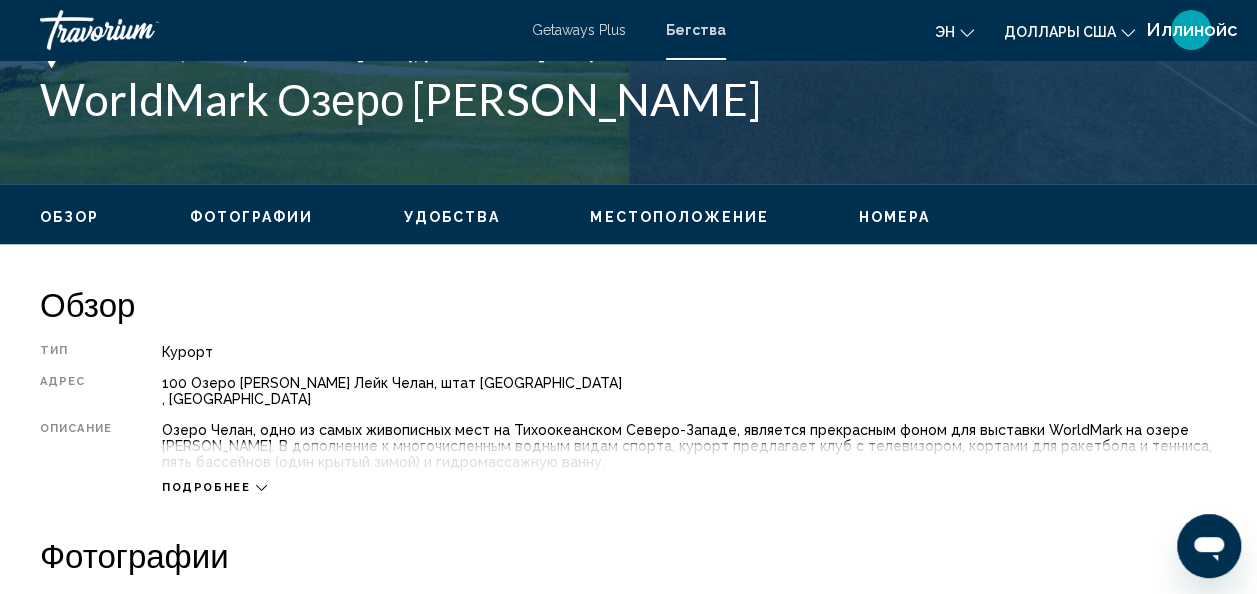 scroll, scrollTop: 829, scrollLeft: 0, axis: vertical 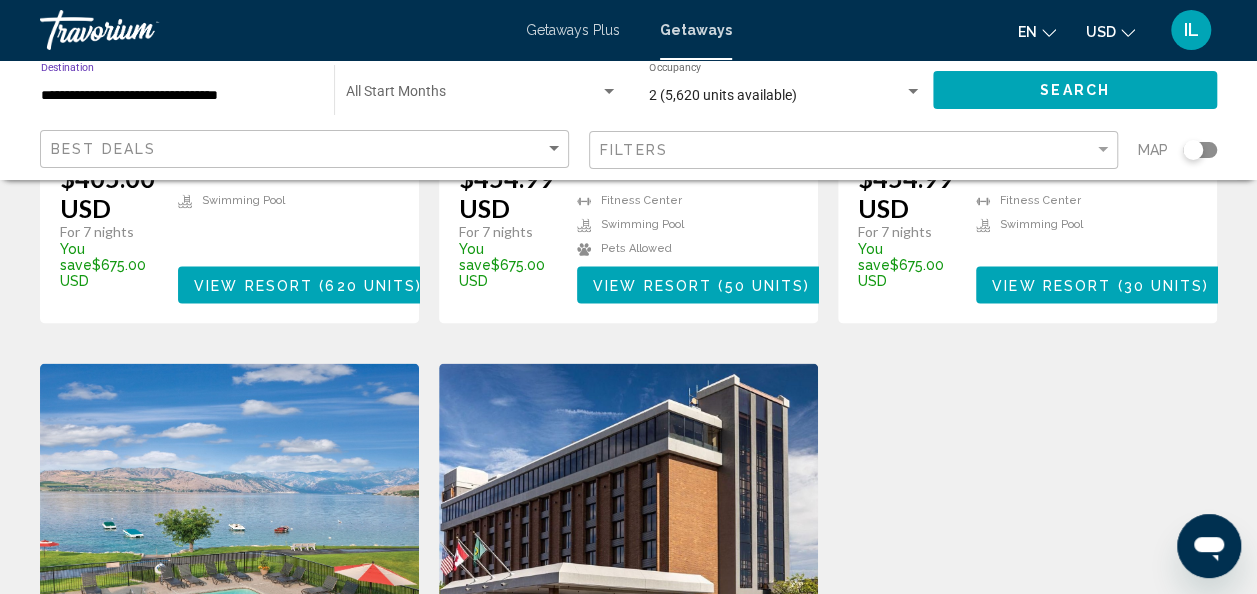 click on "**********" at bounding box center (177, 96) 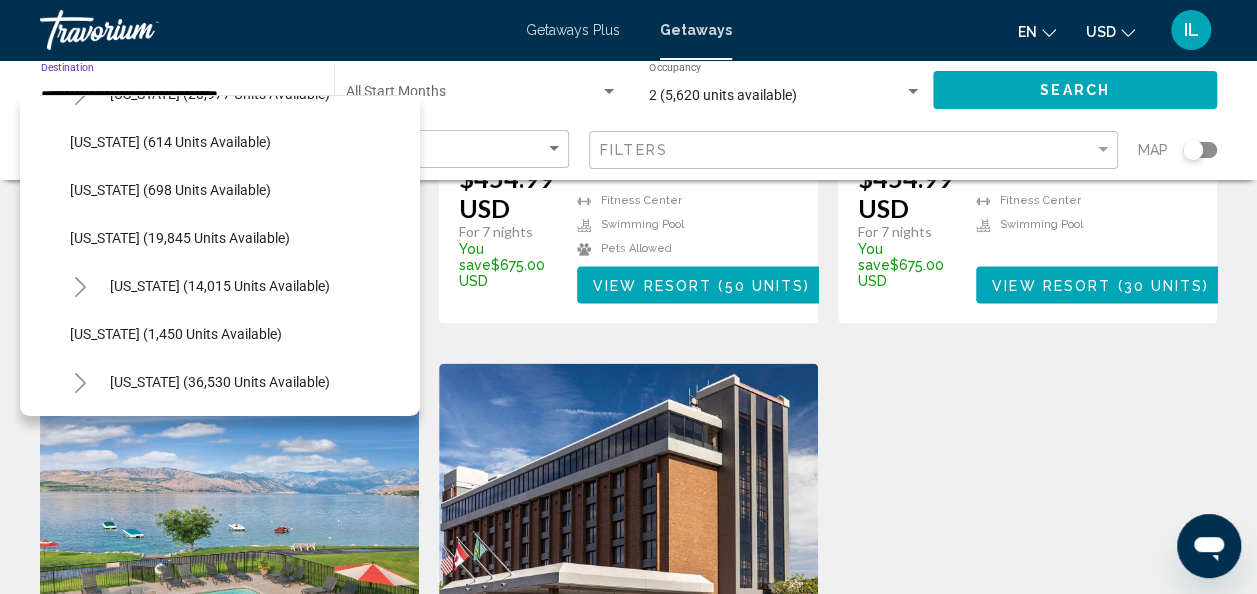 scroll, scrollTop: 1460, scrollLeft: 0, axis: vertical 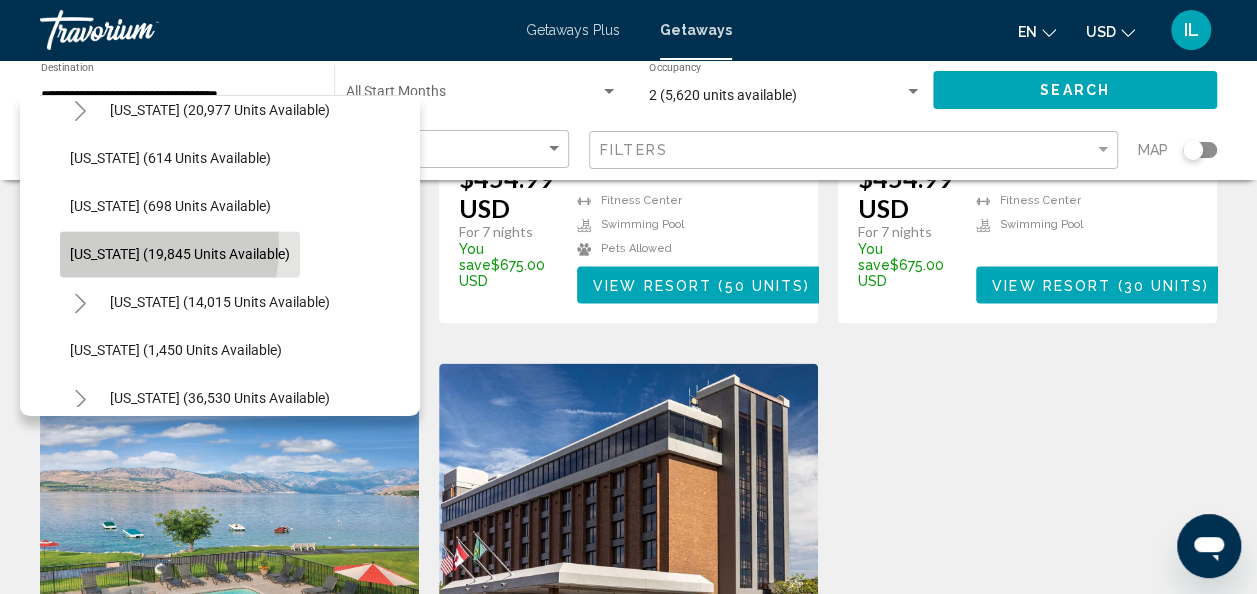 click on "[US_STATE] (19,845 units available)" 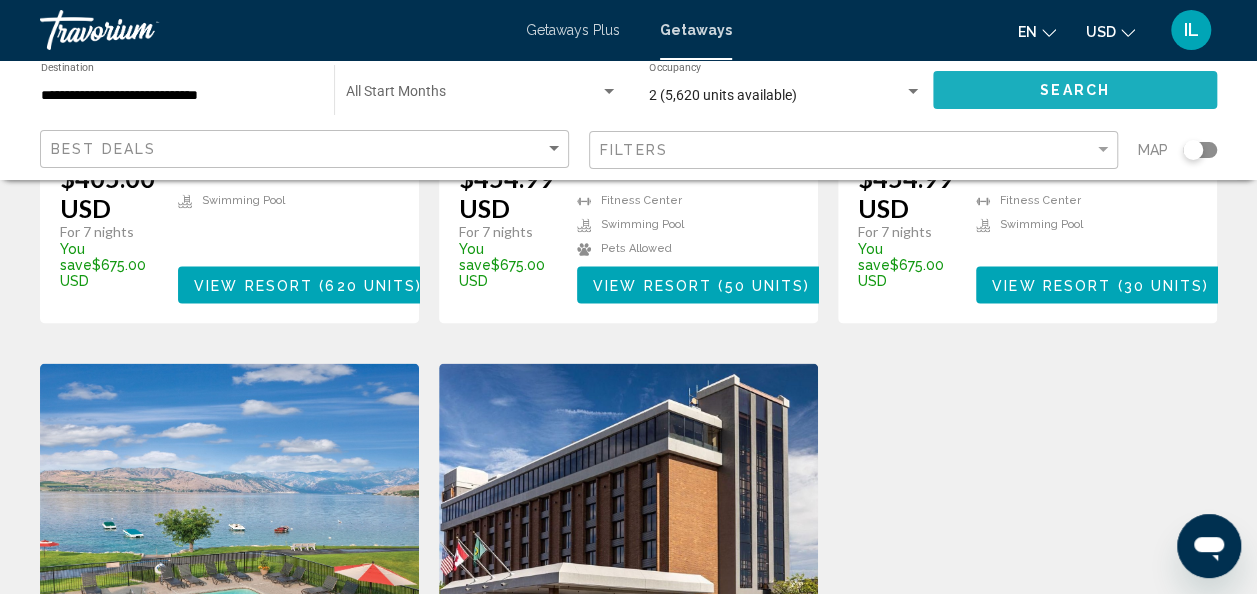 click on "Search" 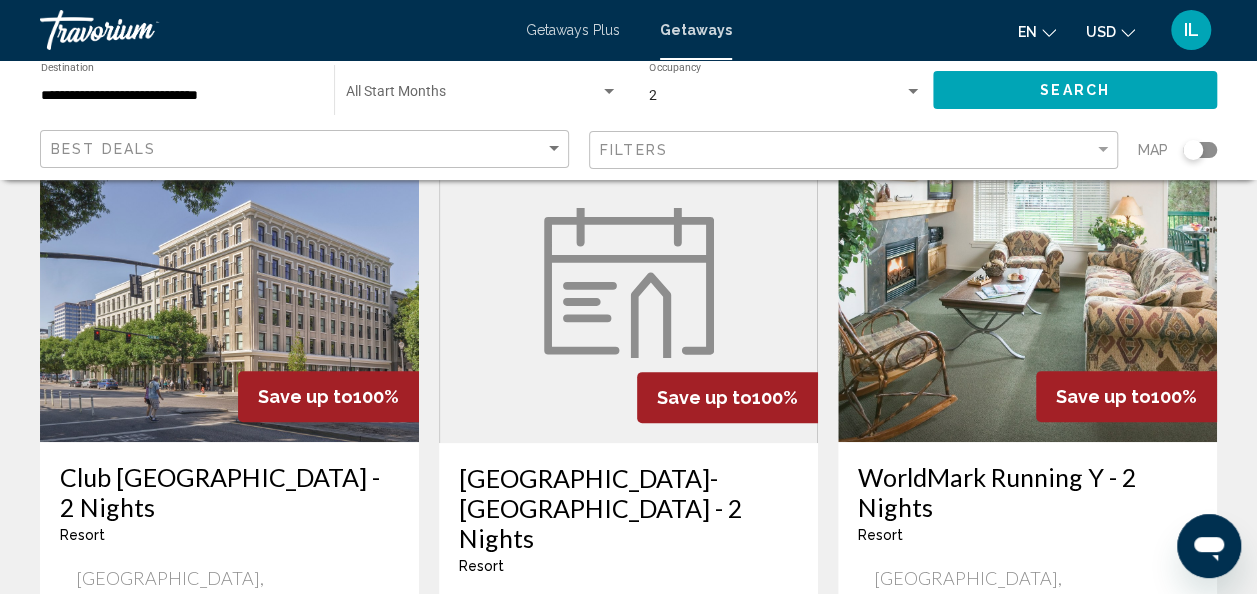scroll, scrollTop: 149, scrollLeft: 0, axis: vertical 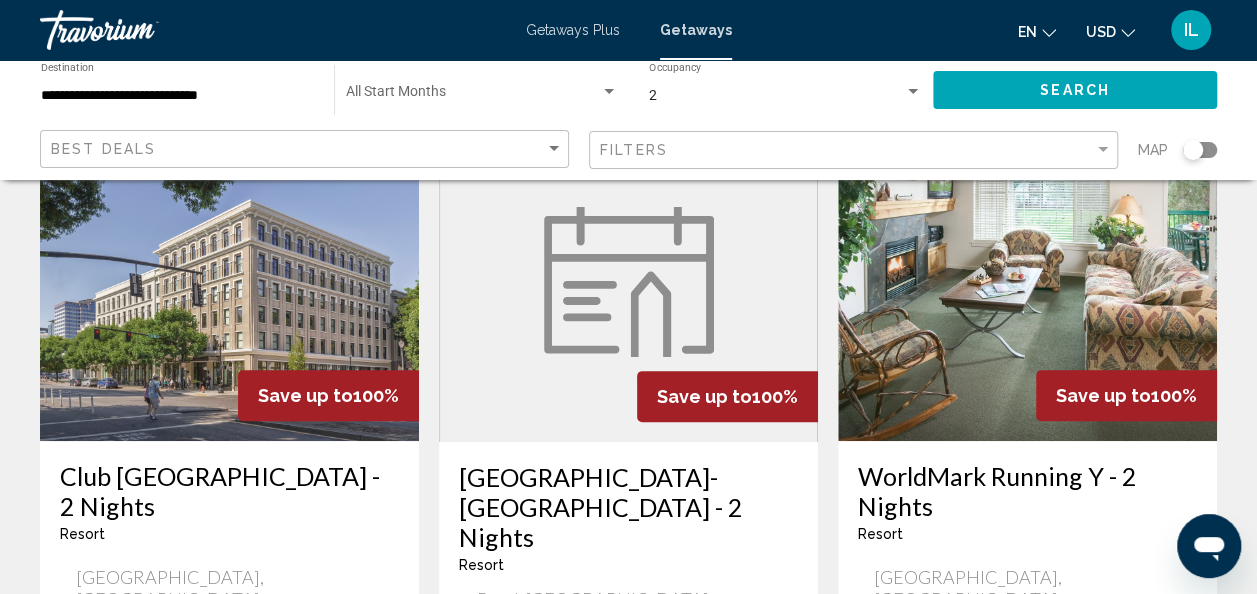 click on "WorldMark Running Y - 2 Nights" at bounding box center [1027, 491] 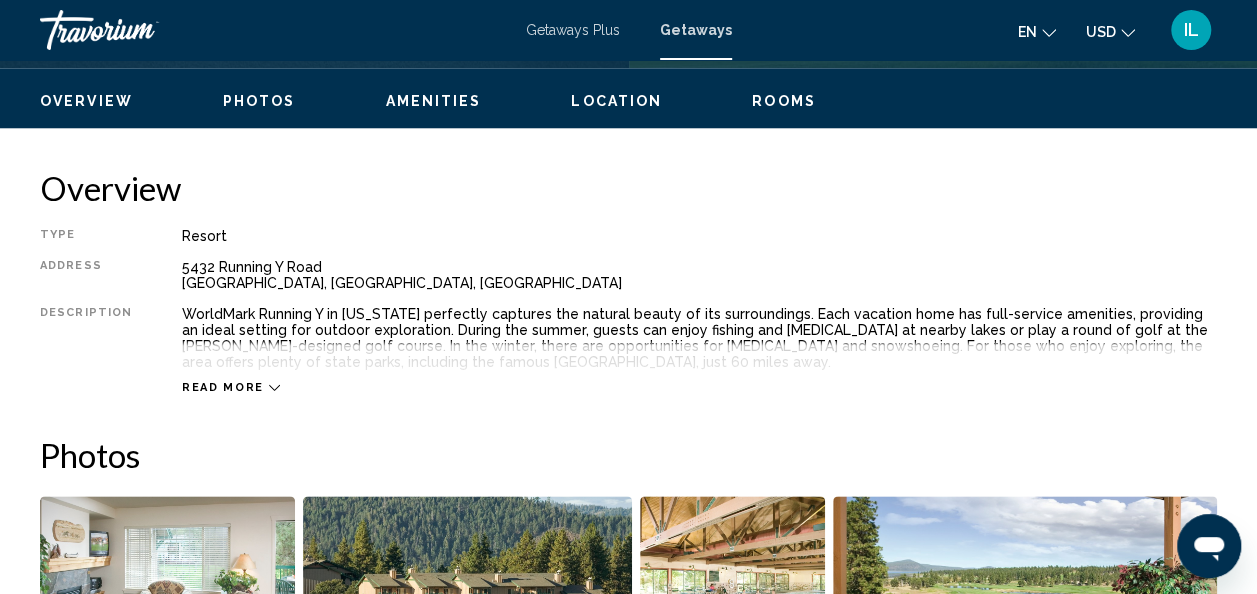 scroll, scrollTop: 940, scrollLeft: 0, axis: vertical 